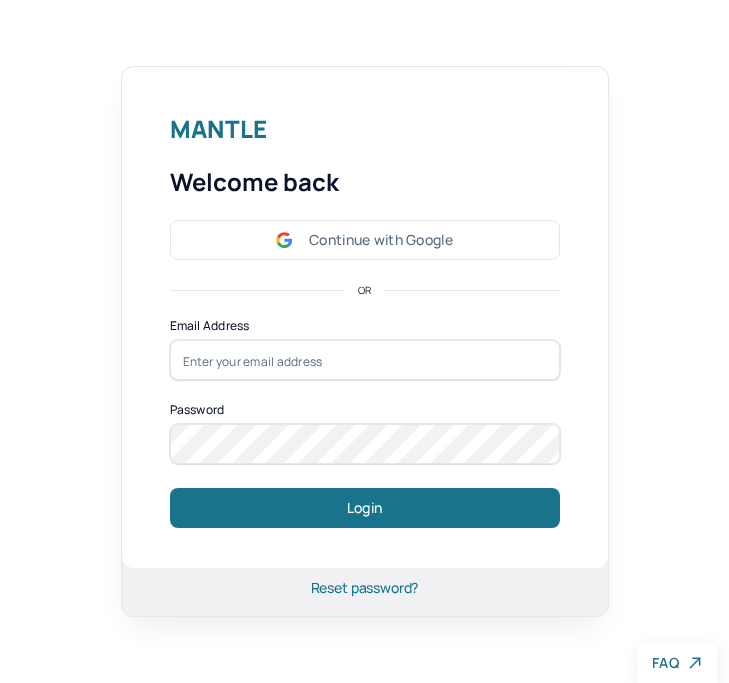 scroll, scrollTop: 0, scrollLeft: 0, axis: both 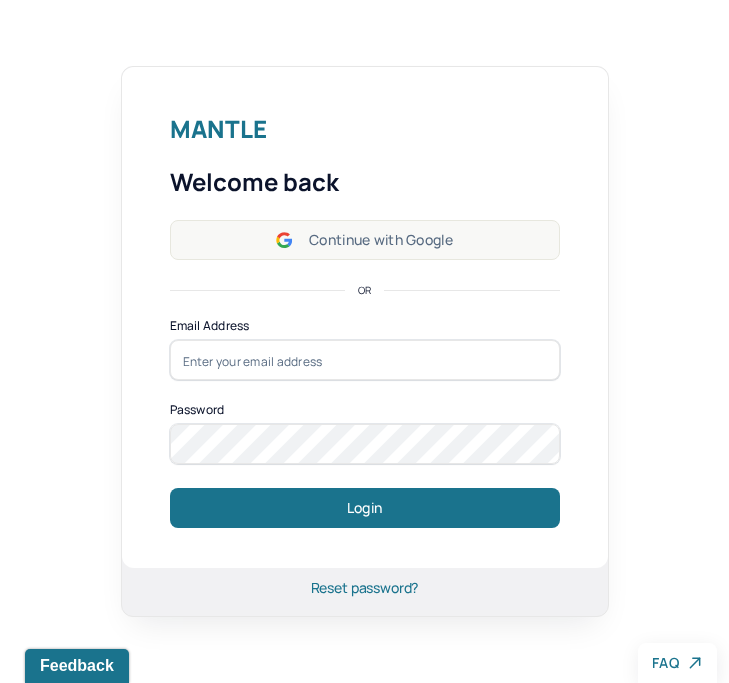 click on "Continue with Google" at bounding box center (365, 240) 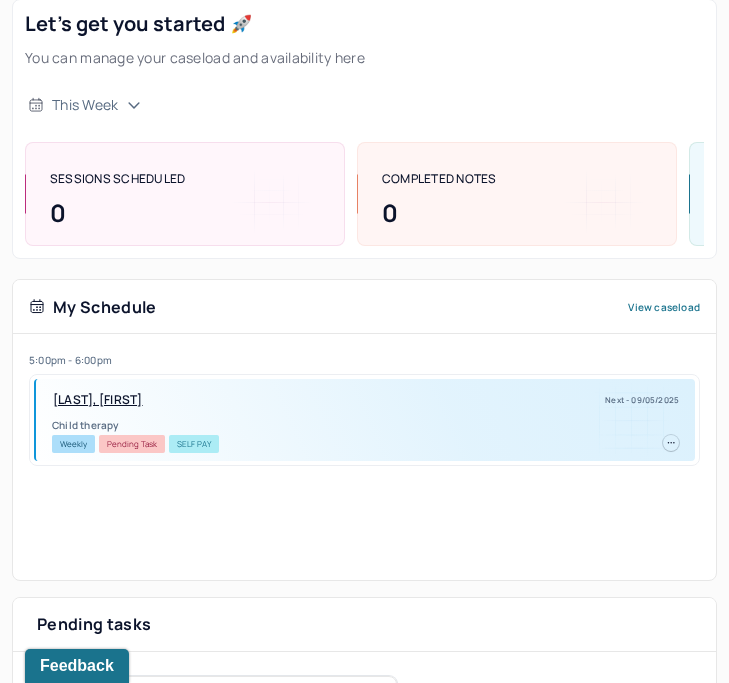 scroll, scrollTop: 0, scrollLeft: 0, axis: both 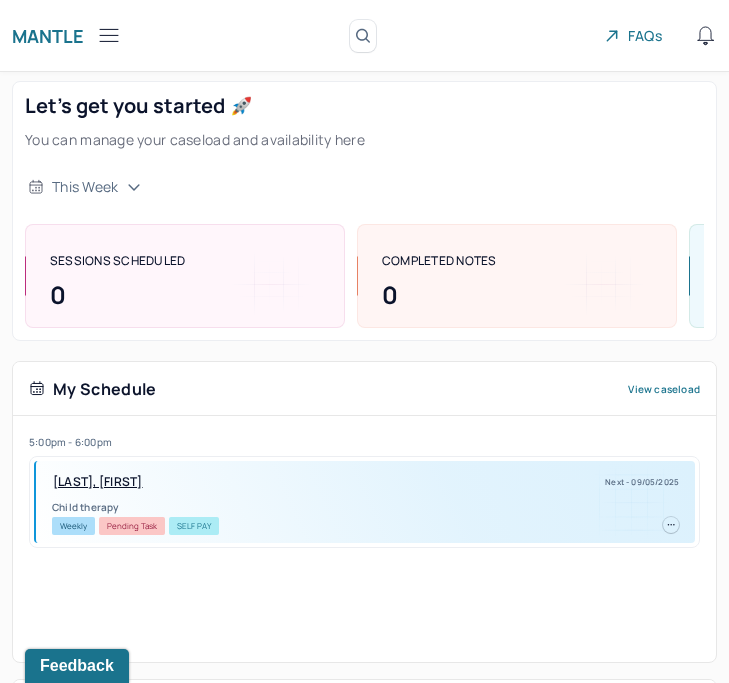 click 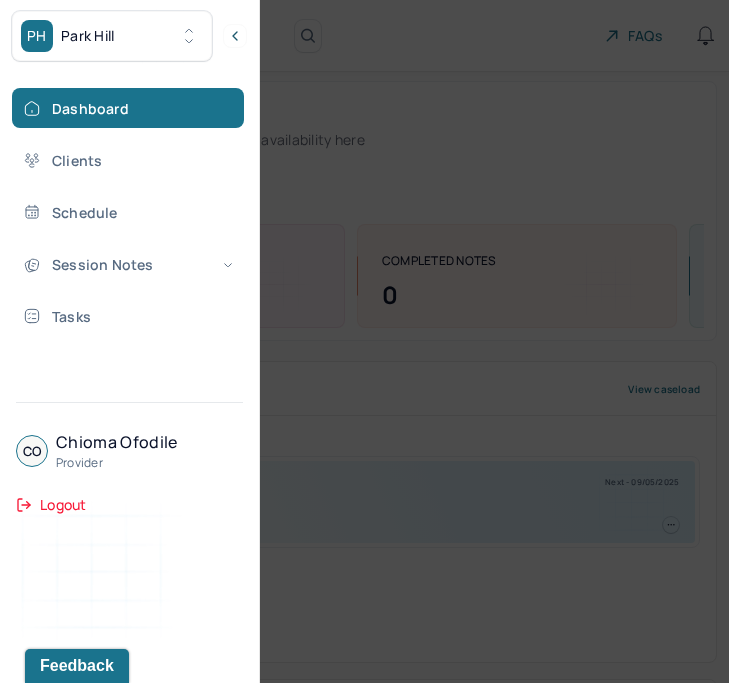 click on "PH Park Hill" at bounding box center [112, 36] 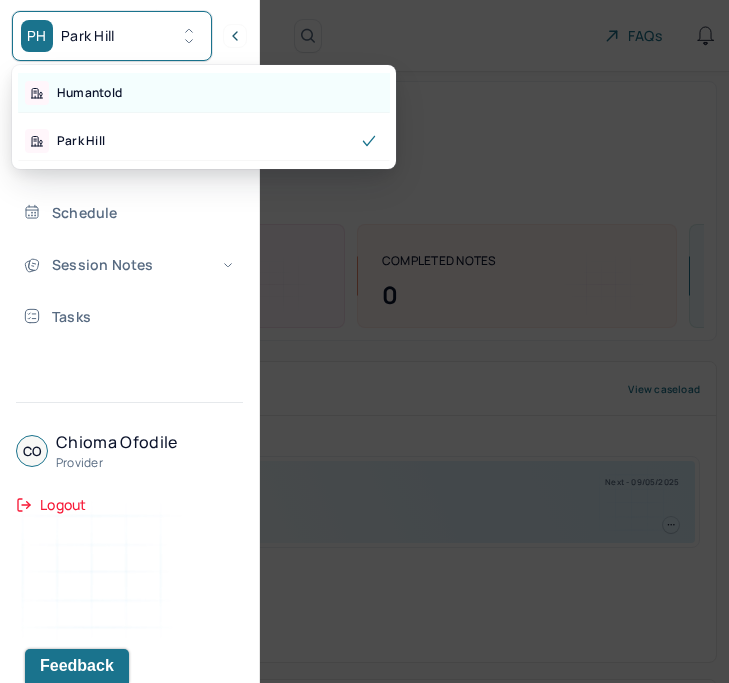 click on "Humantold" at bounding box center (204, 93) 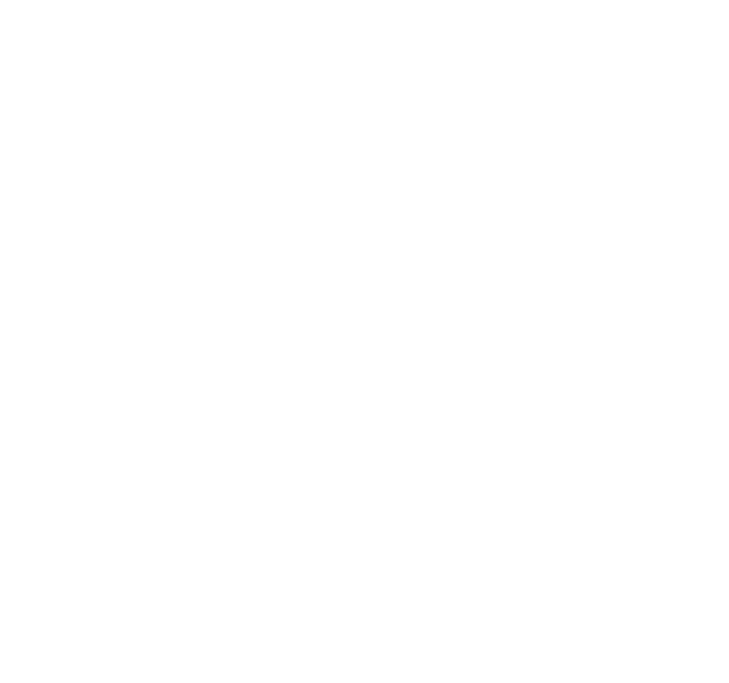 scroll, scrollTop: 0, scrollLeft: 0, axis: both 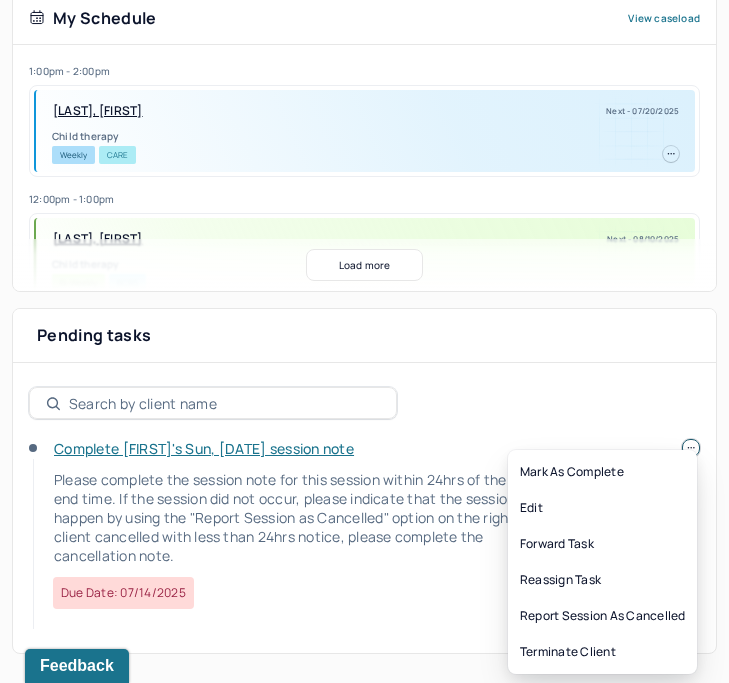 click on "HU Humantold       Dashboard Clients Schedule Session Notes Tasks CO Chioma   Ofodile provider   Logout Mantle       Search by client name, chart number     FAQs     CO Chioma Let’s get you started 🚀 You can manage your caseload and availability here   this week   SESSIONS SCHEDULED 0 COMPLETED NOTES 0 LATE NOTES 0 My Schedule View caseload 1:00pm - 2:00pm   WILLIAMS-EL, ZURI   Next - 07/20/2025 Child therapy Weekly CARE     12:00pm - 1:00pm   SMITH, JARED   Next - 08/10/2025 Child therapy Bi-Weekly BCBS 6:00pm - 7:00pm   WILLIAMS, ELENA   Next - 09/05/2025 Child therapy Weekly Pending Task CARE     11:00am - 12:00pm   AFFRIANY, TYESHA   Next - 09/05/2025 Individual therapy Weekly Pending Task CARE     3:00pm - 4:00pm   HINGORANI, AANCHAL   Next - 09/05/2025 Individual therapy Weekly Pending Task CARE     5:00pm - 6:00pm   VRATIMOS, MILTIADIS   Next - 09/05/2025 Individual therapy Weekly Pending Task MERI     6:00pm - 7:00pm   RUSSELL, KHIRA   Next - 09/05/2025 Child therapy Weekly" at bounding box center [364, 156] 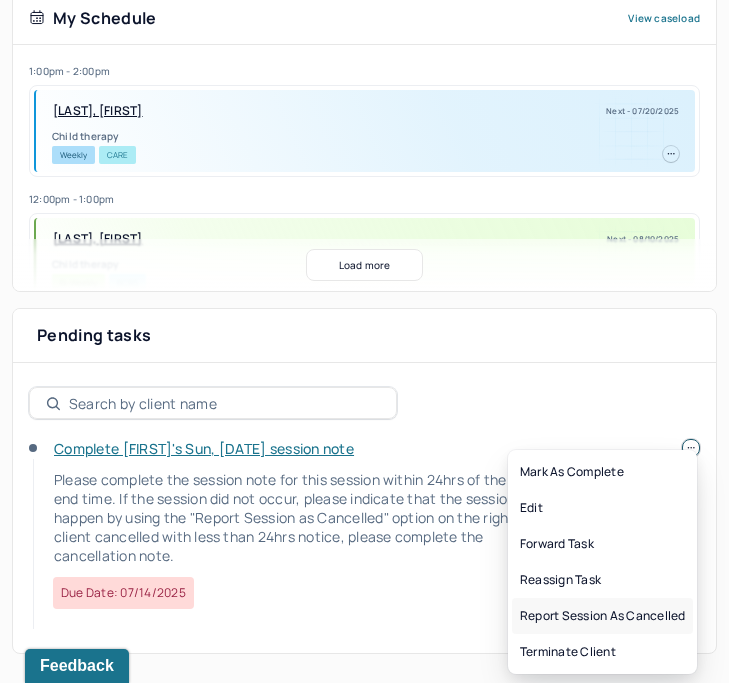 click on "Report session as cancelled" at bounding box center (602, 616) 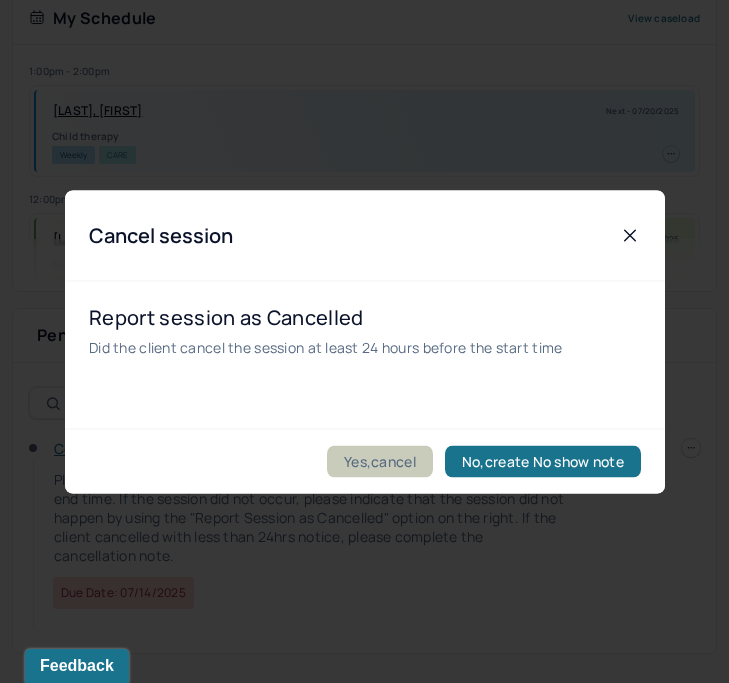 click on "Yes,cancel" at bounding box center [380, 461] 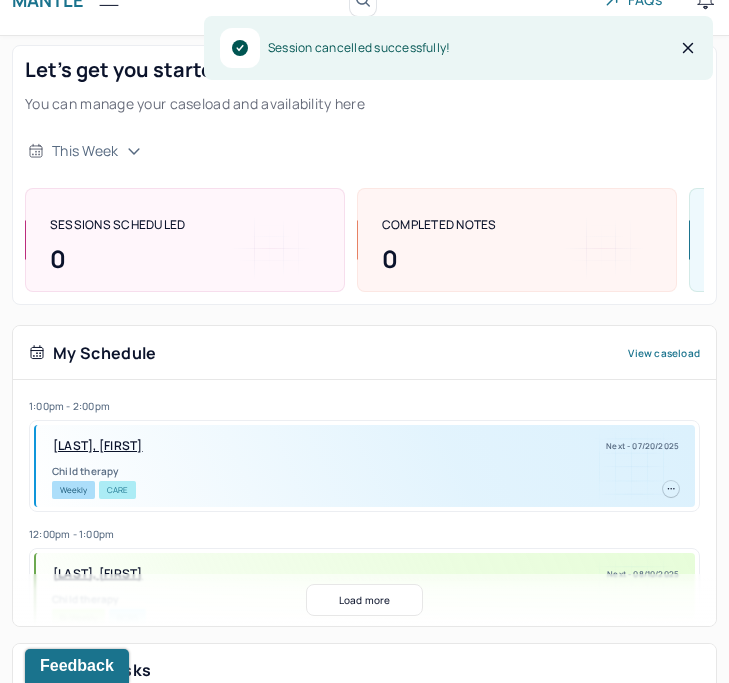 scroll, scrollTop: 0, scrollLeft: 0, axis: both 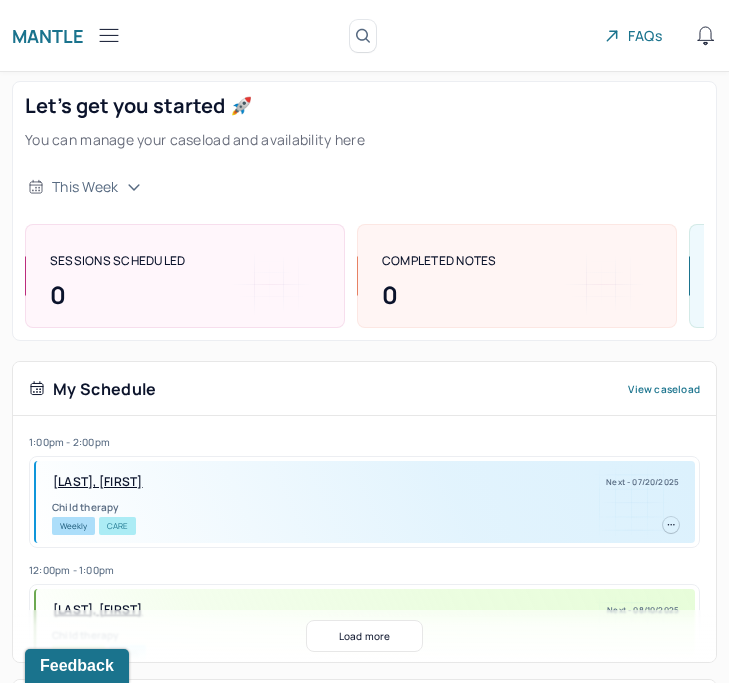 click 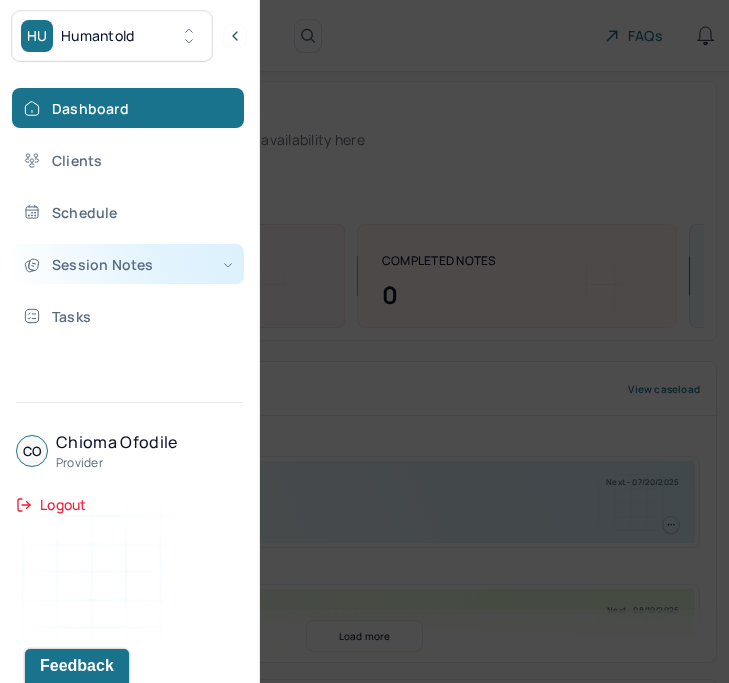 click on "Session Notes" at bounding box center [128, 264] 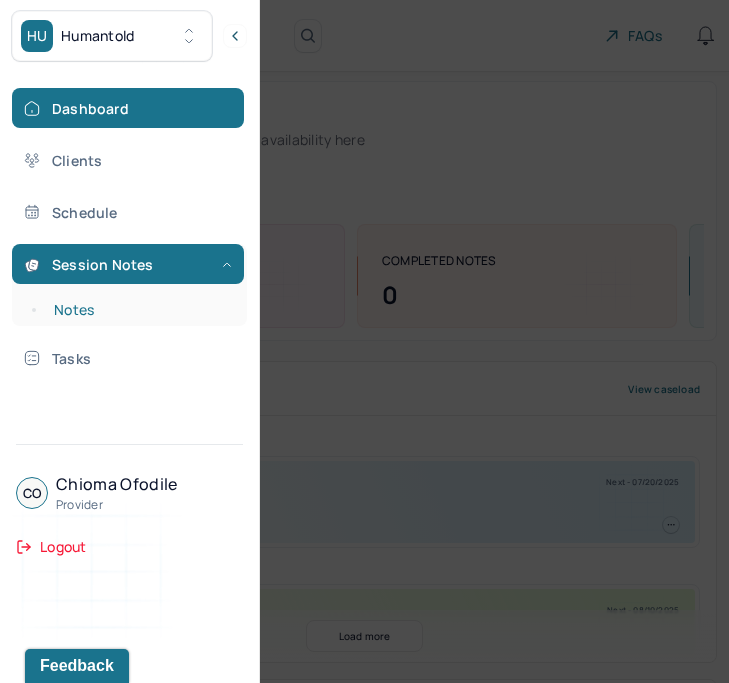 click on "Notes" at bounding box center (139, 310) 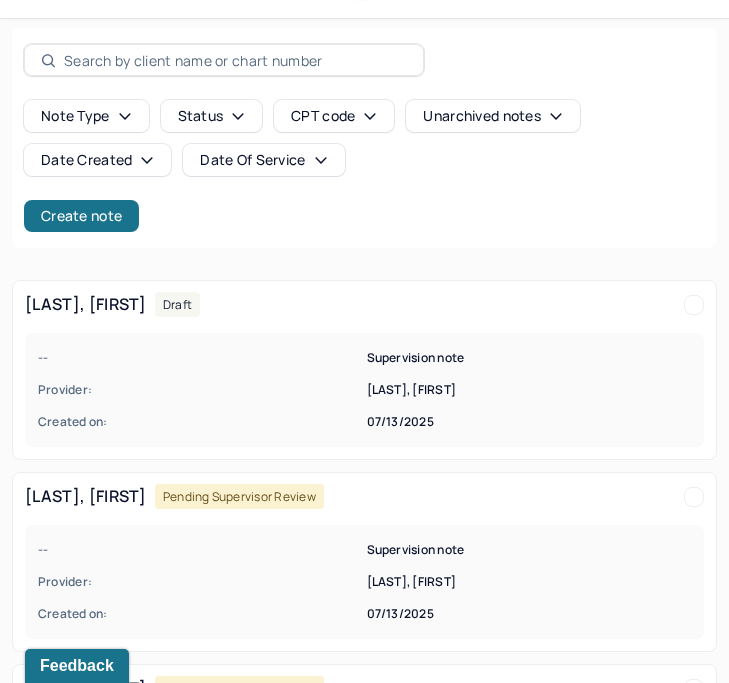scroll, scrollTop: 95, scrollLeft: 0, axis: vertical 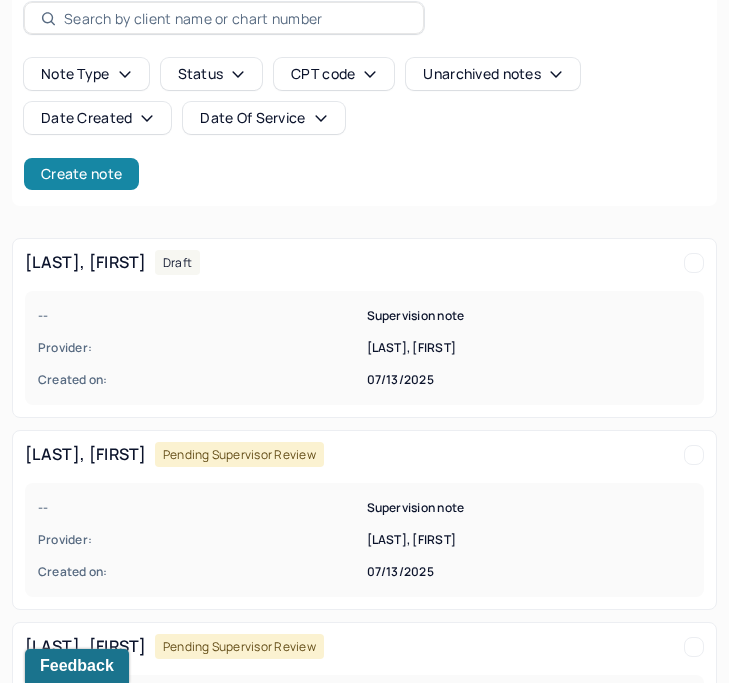 click on "Create note" at bounding box center (81, 174) 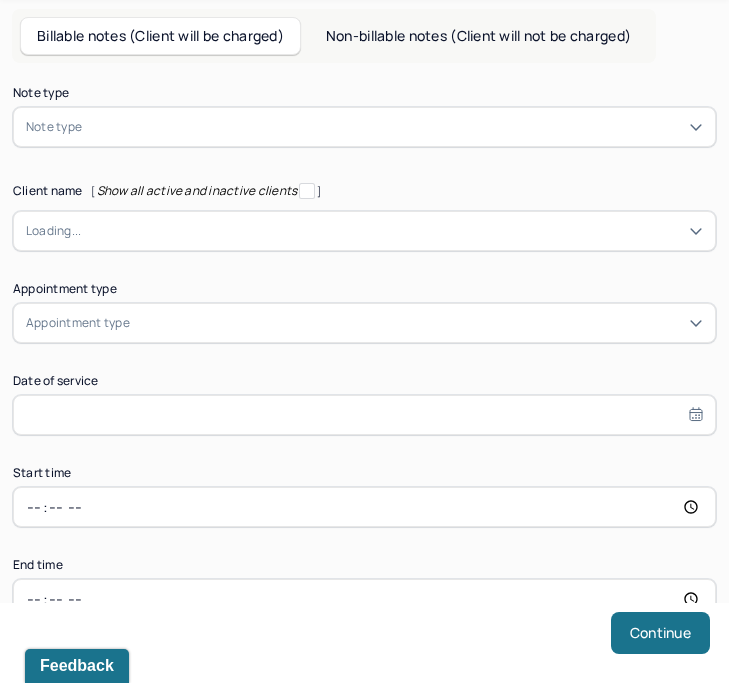 scroll, scrollTop: 56, scrollLeft: 0, axis: vertical 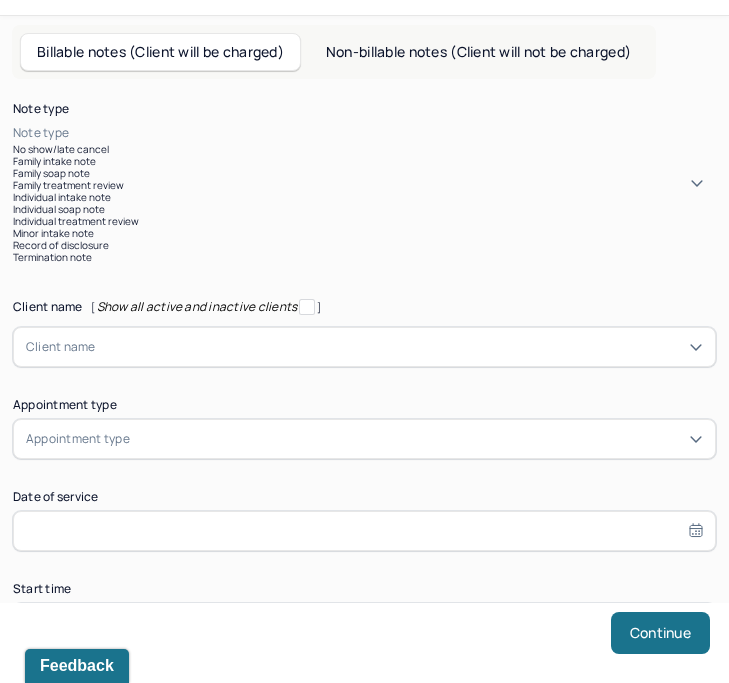 click at bounding box center (394, 133) 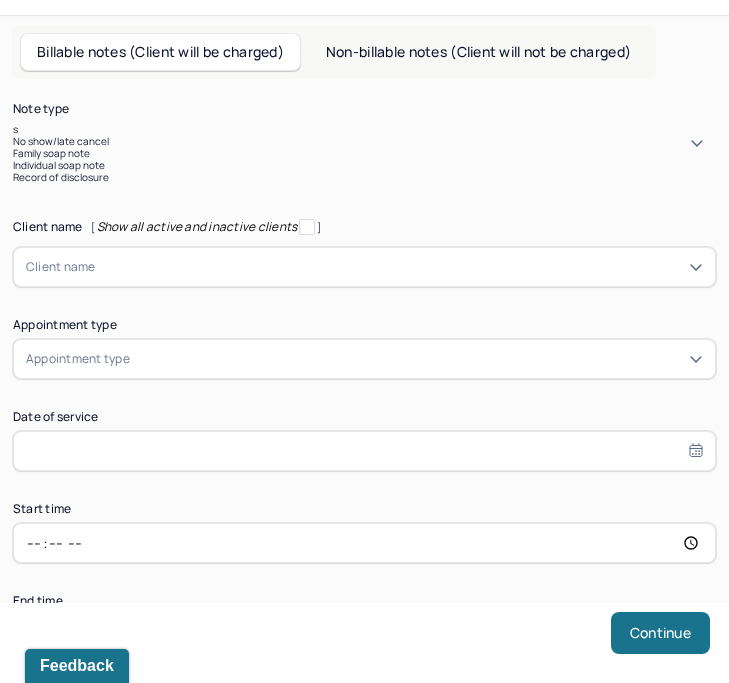 type on "so" 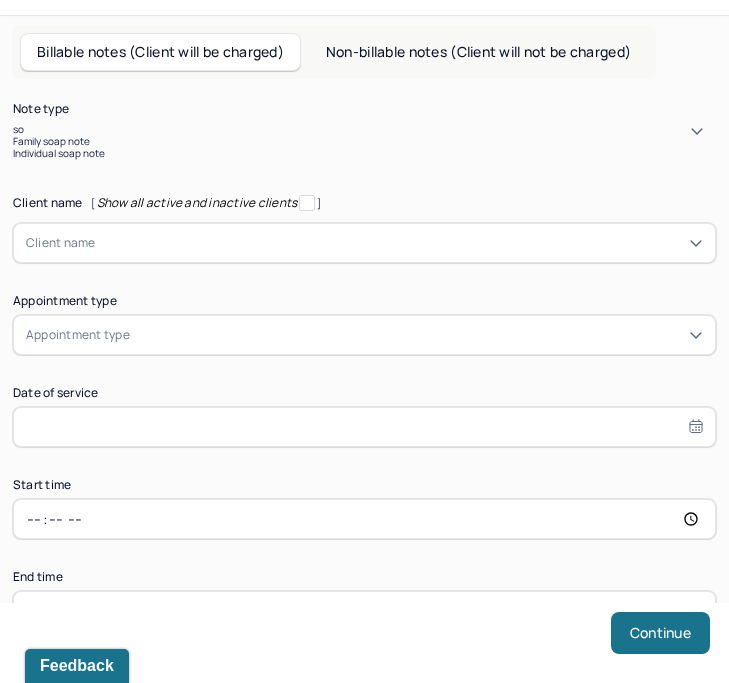 click on "Individual soap note" at bounding box center [364, 153] 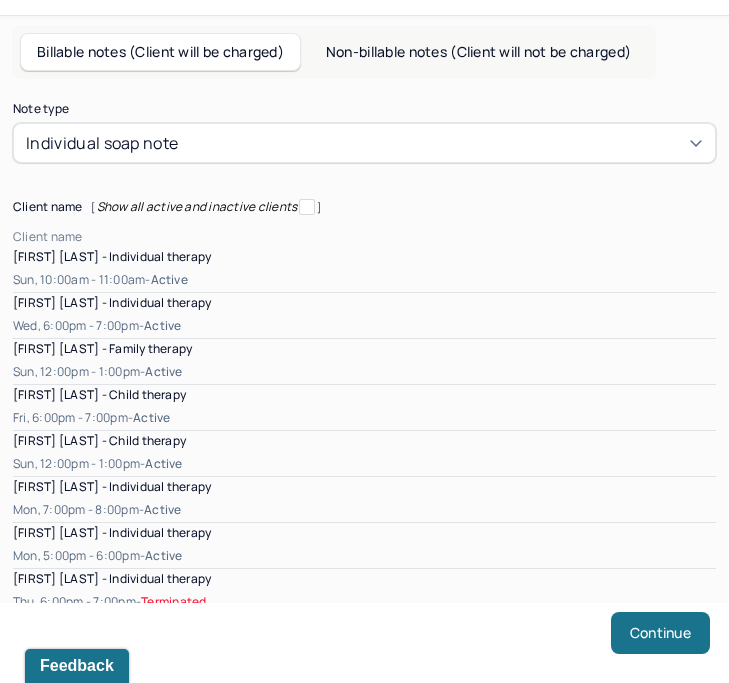 click at bounding box center (399, 237) 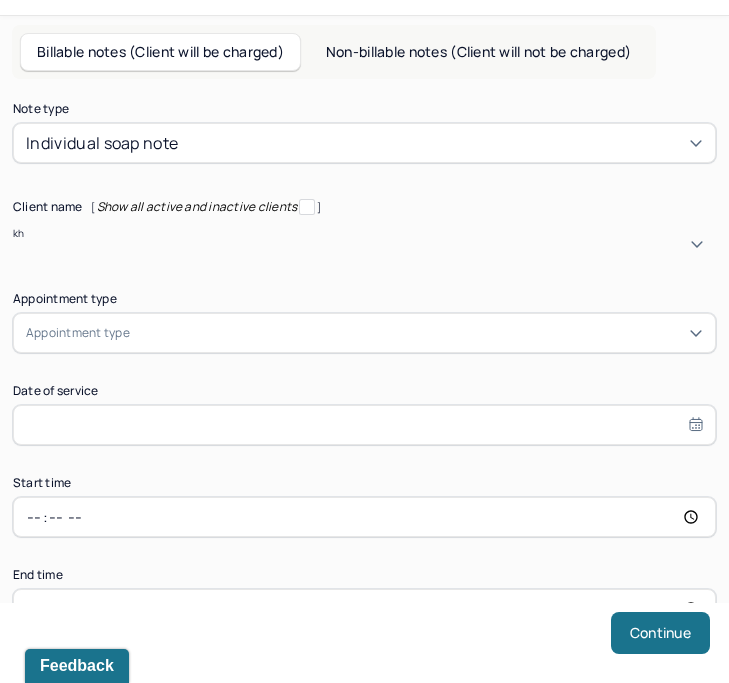 type on "khi" 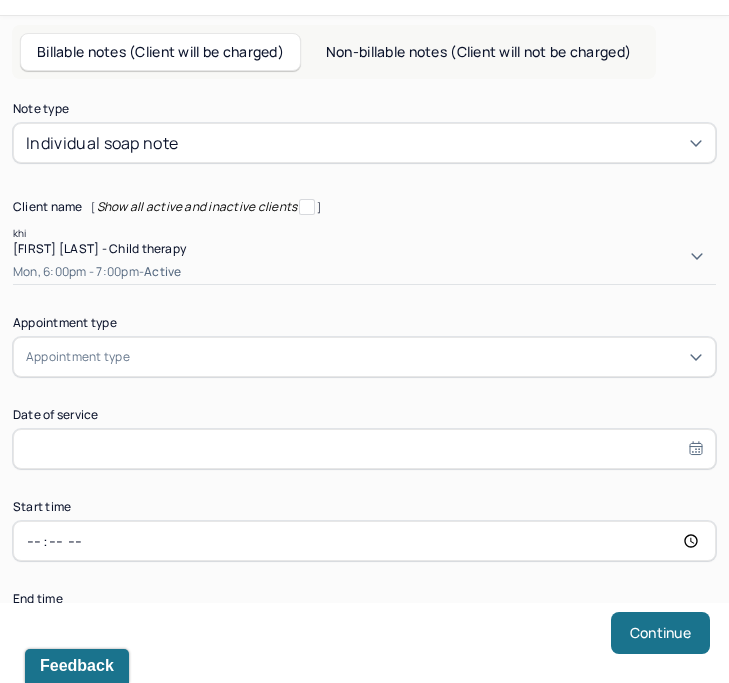 click on "Khira Russell - Child therapy" at bounding box center [364, 248] 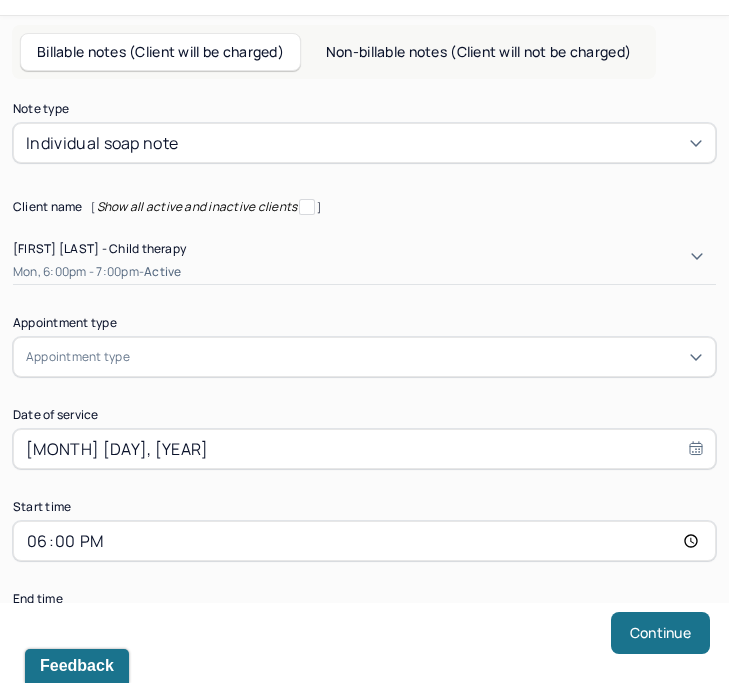 type on "19:00" 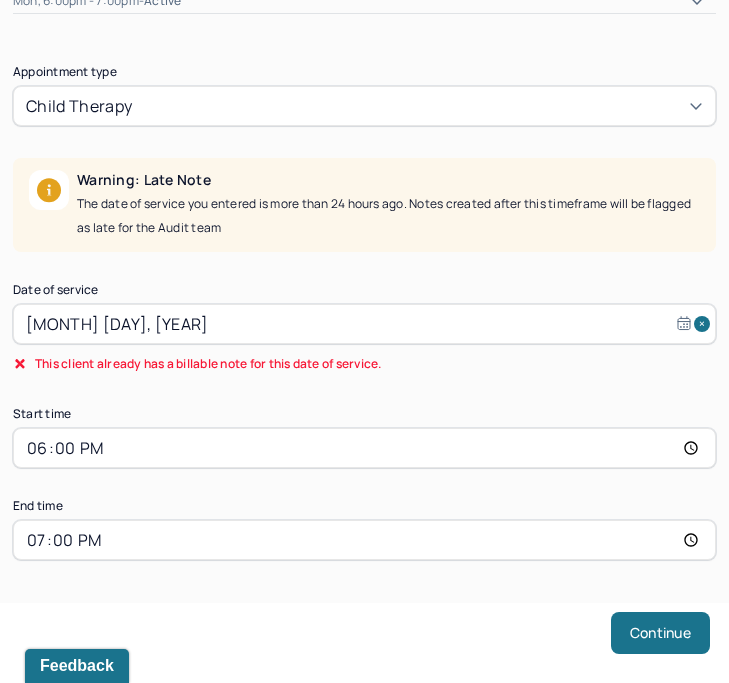 scroll, scrollTop: 335, scrollLeft: 0, axis: vertical 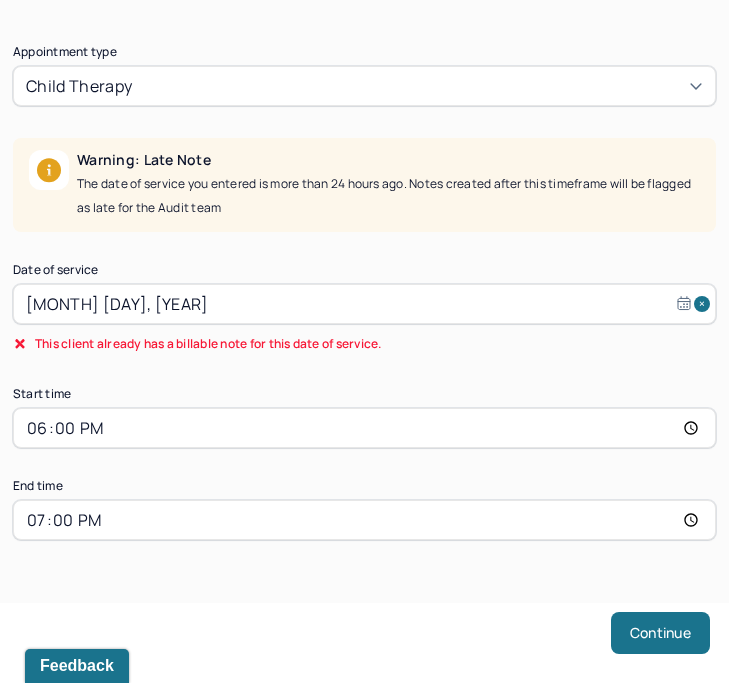 select on "6" 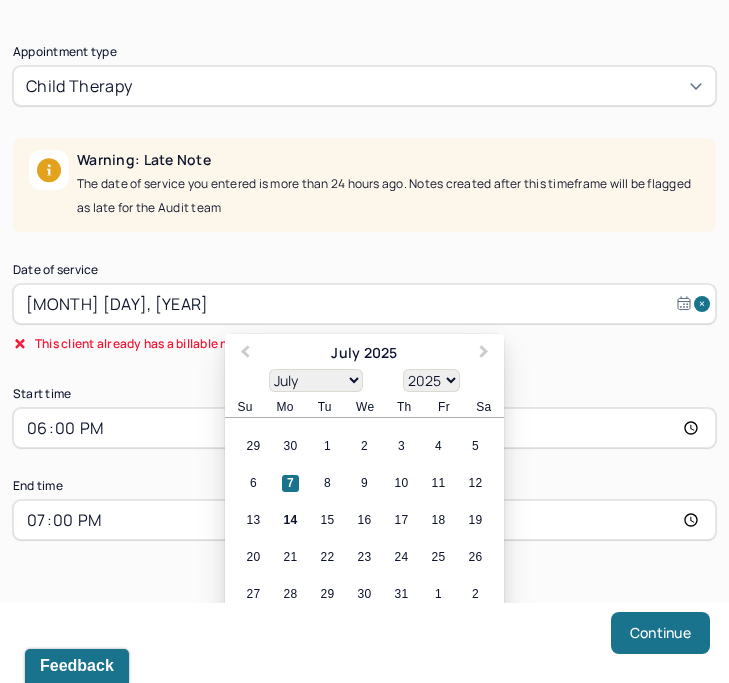click on "Jul 7, 2025" at bounding box center [364, 304] 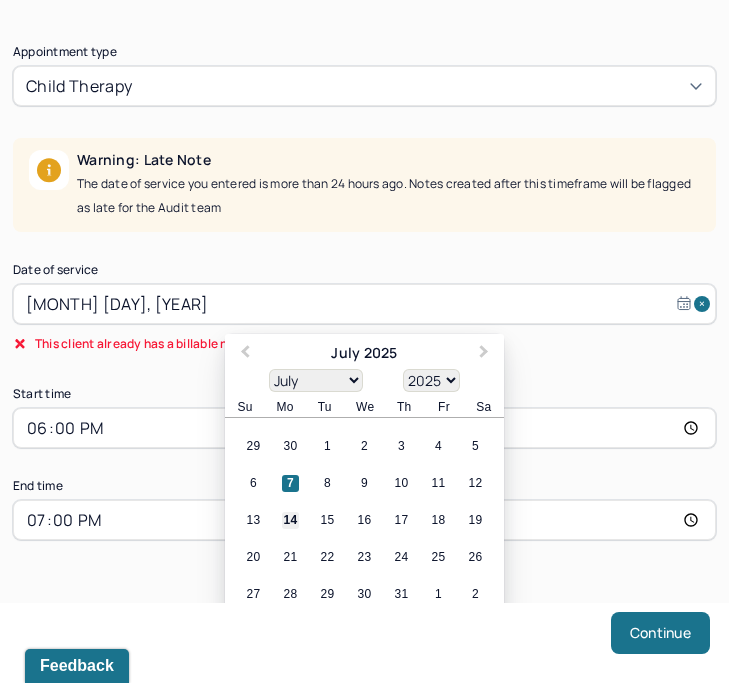 click on "14" at bounding box center (290, 520) 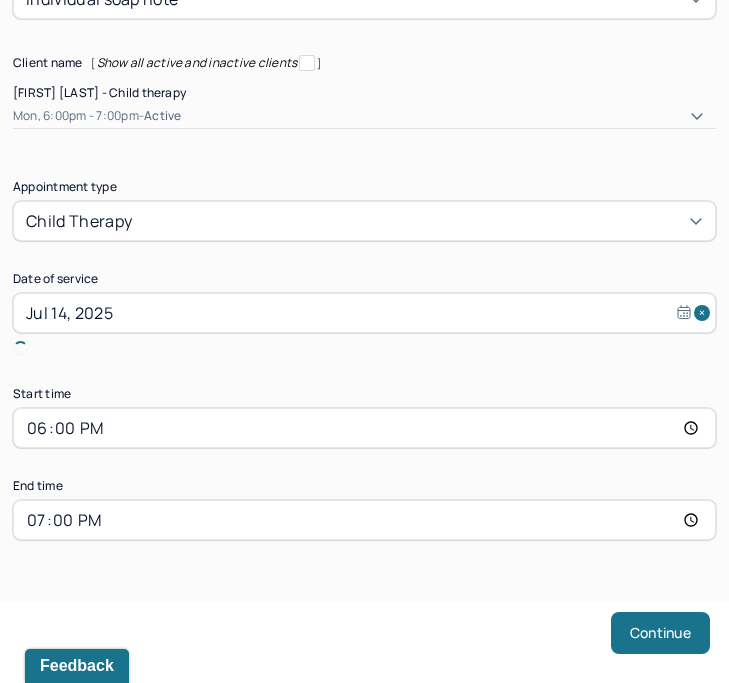 scroll, scrollTop: 177, scrollLeft: 0, axis: vertical 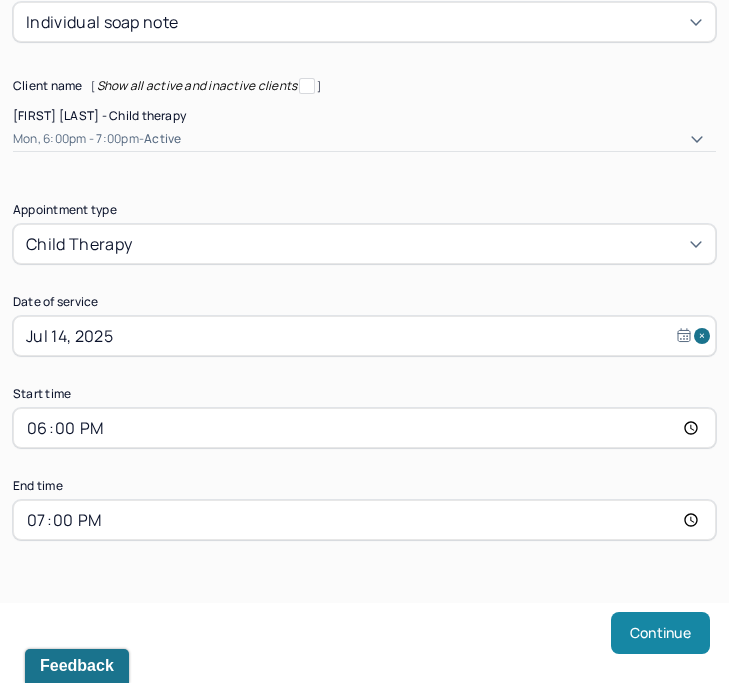 click on "Continue" at bounding box center (660, 633) 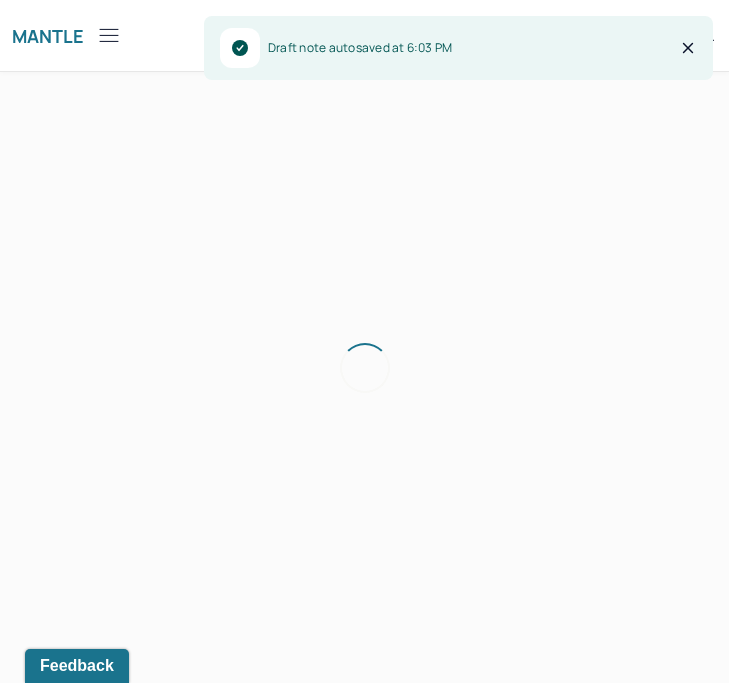 scroll, scrollTop: 0, scrollLeft: 0, axis: both 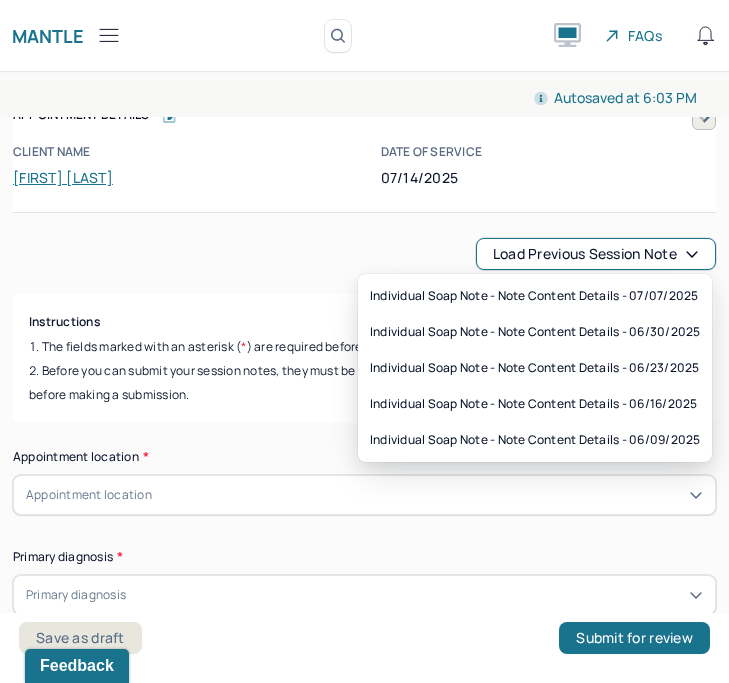 click on "Load previous session note" at bounding box center (596, 254) 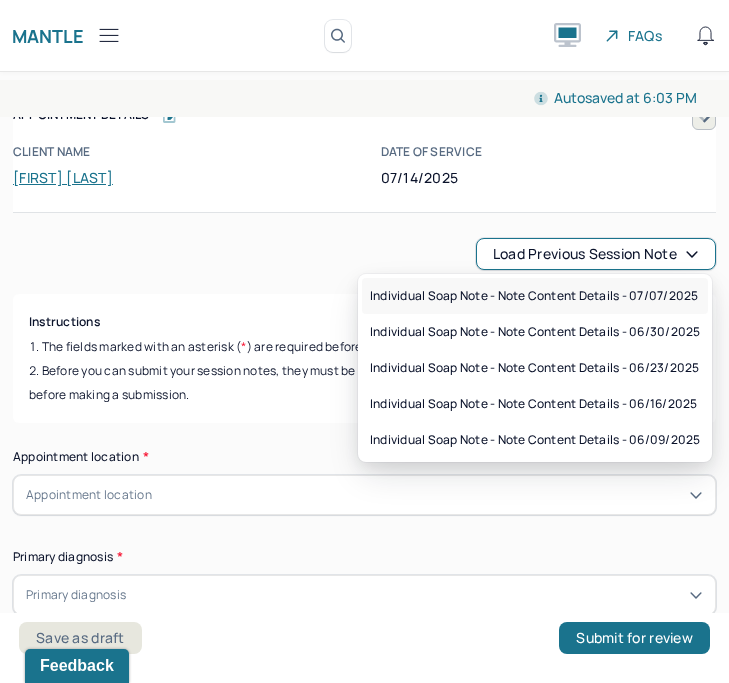 click on "Individual soap note   - Note content Details -   07/07/2025" at bounding box center [534, 296] 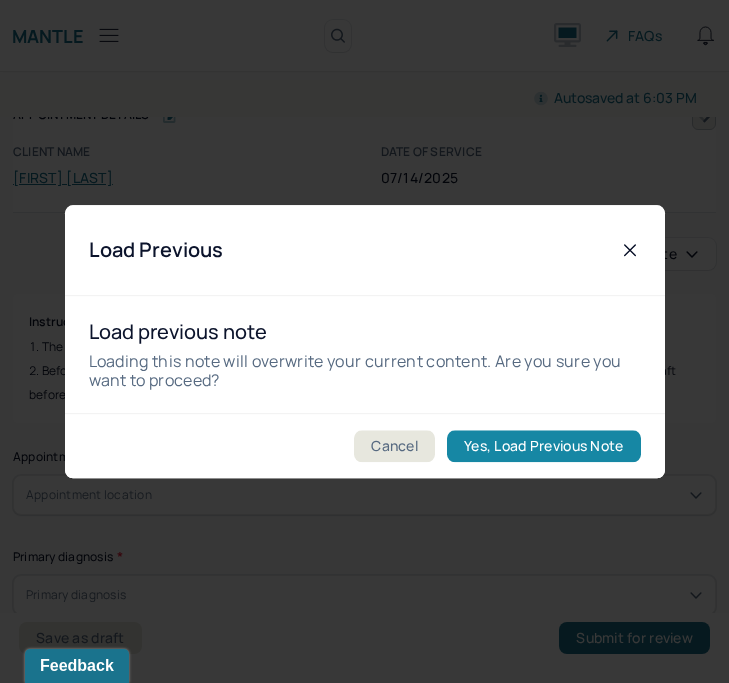 click on "Yes, Load Previous Note" at bounding box center (543, 446) 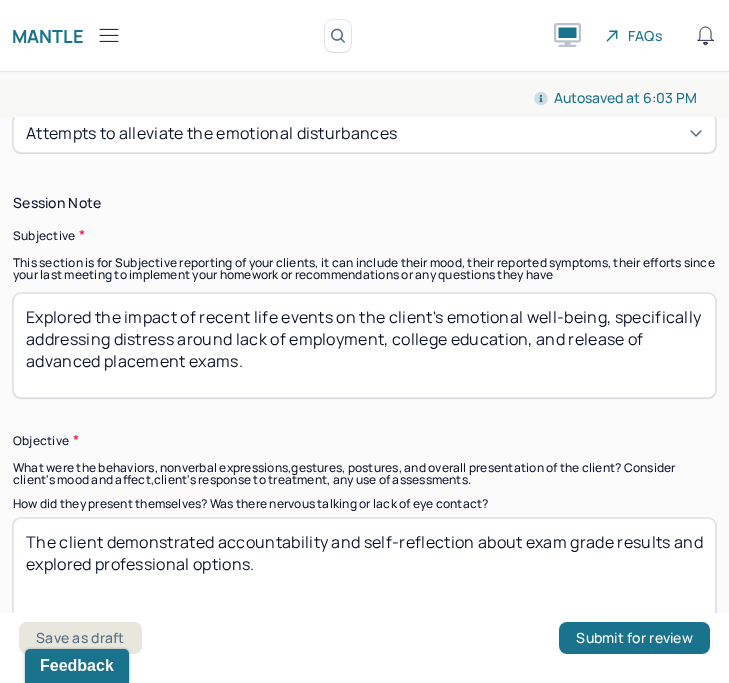 scroll, scrollTop: 1556, scrollLeft: 0, axis: vertical 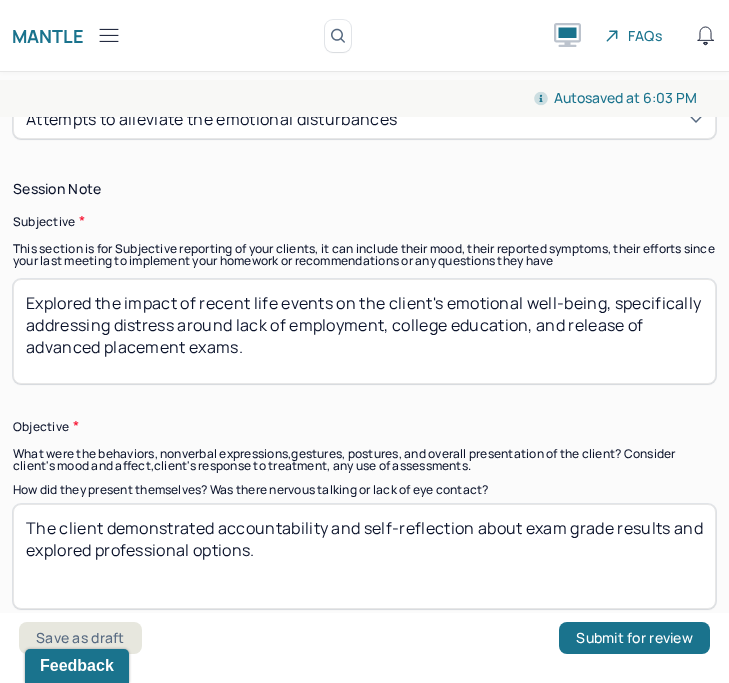 click on "Explored the impact of recent life events on the client's emotional well-being, specifically addressing distress around lack of employment, college education, and release of advanced placement exams." at bounding box center (364, 331) 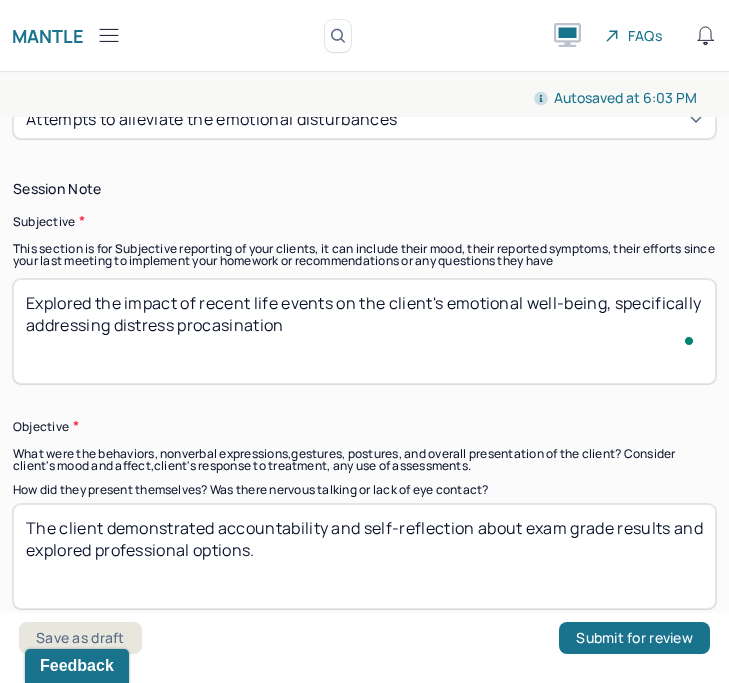 scroll, scrollTop: 1556, scrollLeft: 0, axis: vertical 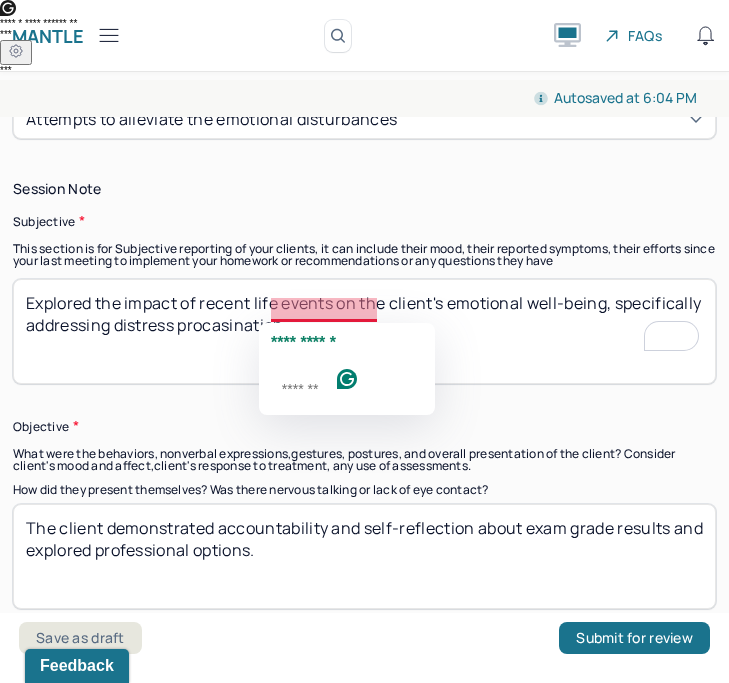 click on "Explored the impact of recent life events on the client's emotional well-being, specifically addressing distress procasination" at bounding box center (364, 331) 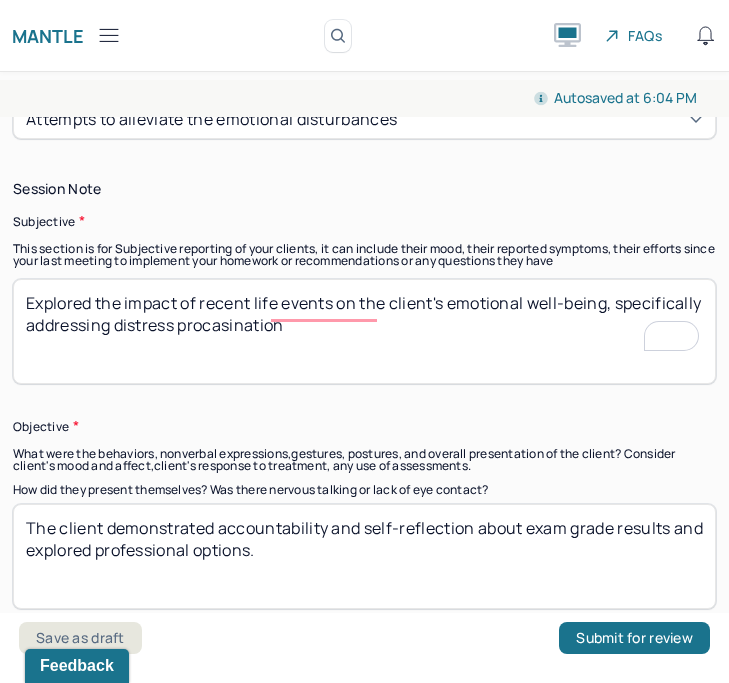 click on "Explored the impact of recent life events on the client's emotional well-being, specifically addressing distress procasination" at bounding box center (364, 331) 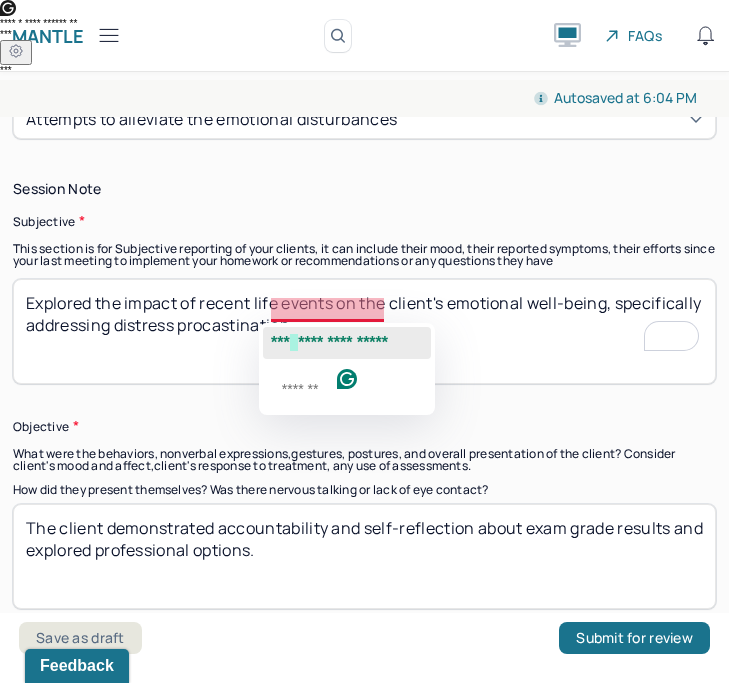 click on "**********" 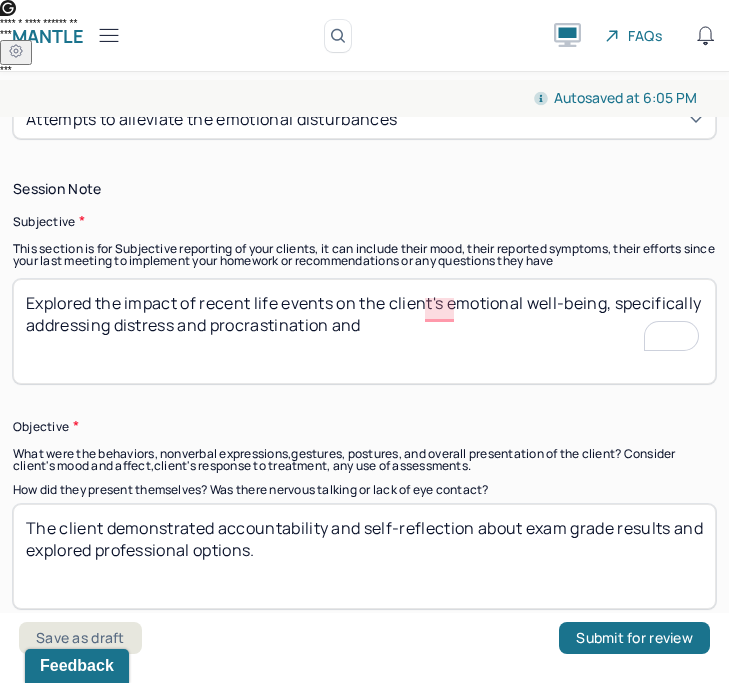 type on "Explored the impact of recent life events on the client's emotional well-being, specifically addressing distress and procrastination and" 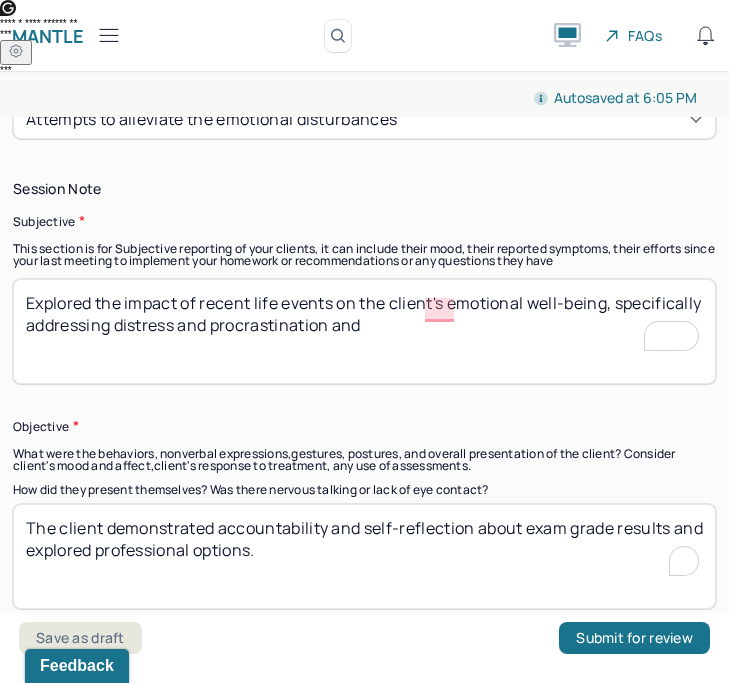 drag, startPoint x: 216, startPoint y: 514, endPoint x: 336, endPoint y: 532, distance: 121.34249 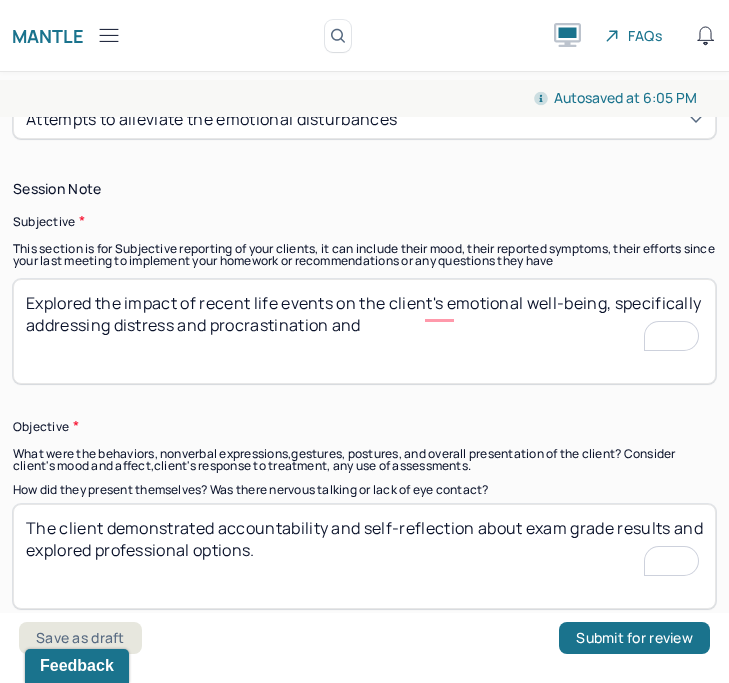 scroll, scrollTop: 1556, scrollLeft: 0, axis: vertical 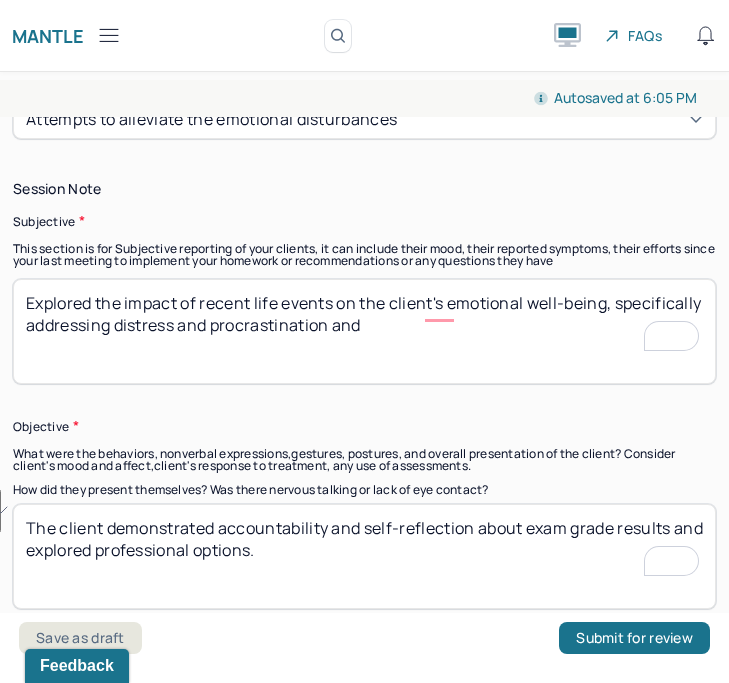 drag, startPoint x: 313, startPoint y: 530, endPoint x: 218, endPoint y: 513, distance: 96.50906 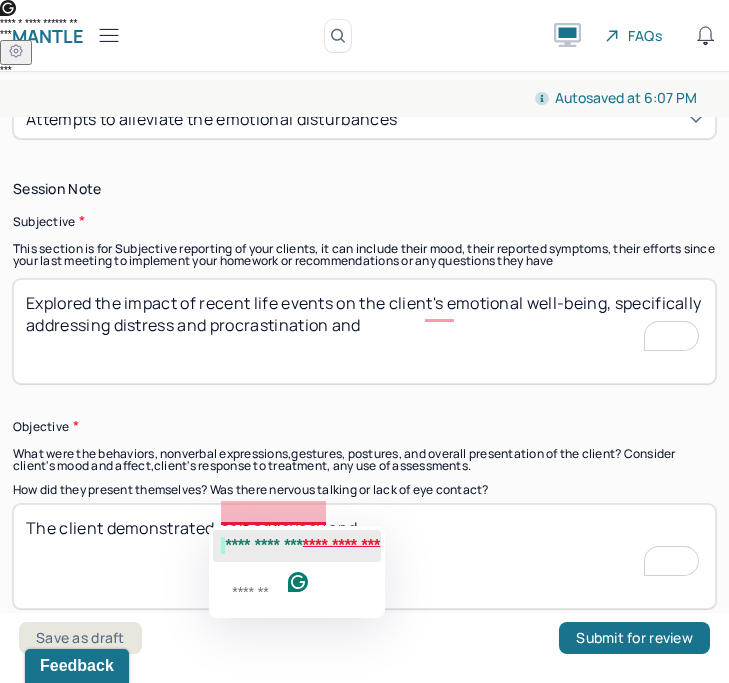 click on "**********" 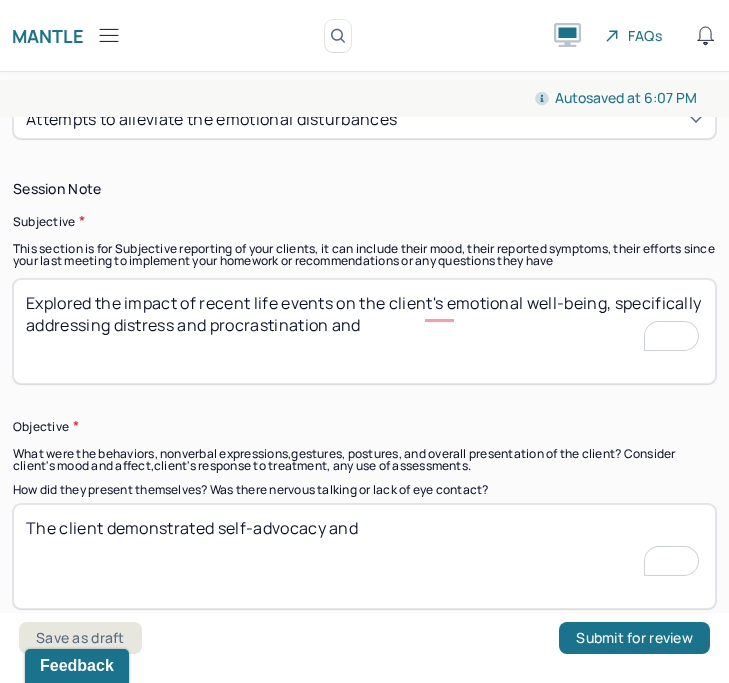 click on "The client demonstrated  self addovacy and" at bounding box center [364, 556] 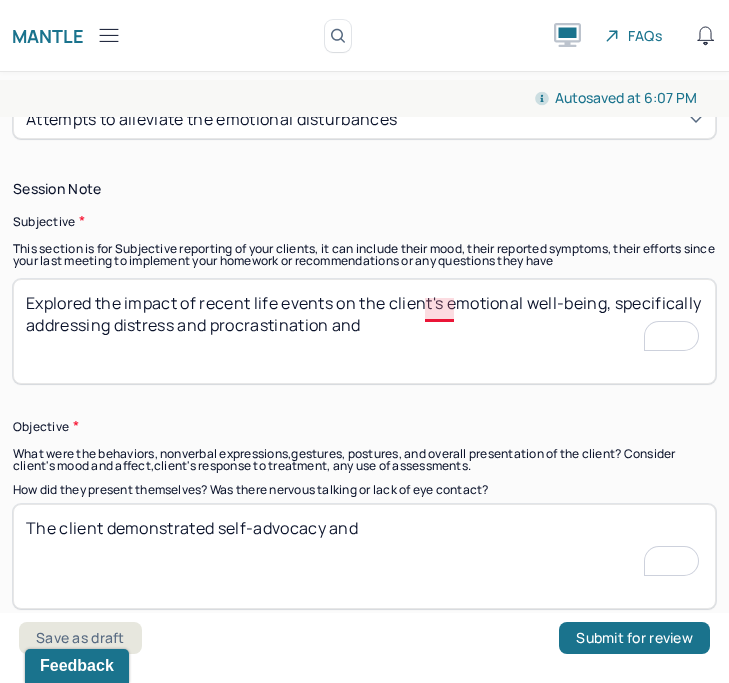 type on "The client demonstrated self-advocacy and" 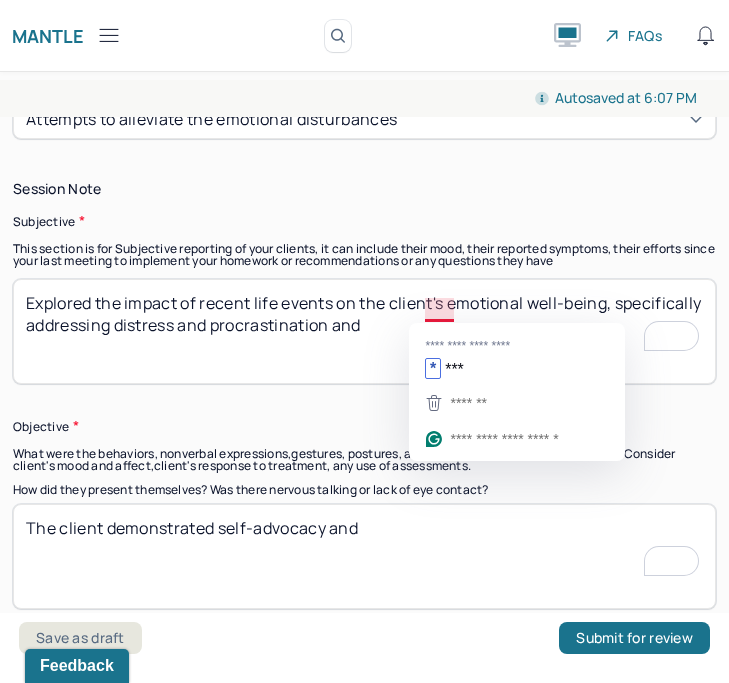 click on "Explored the impact of recent life events on the client's emotional well-being, specifically addressing distress and procrastination and" at bounding box center [364, 331] 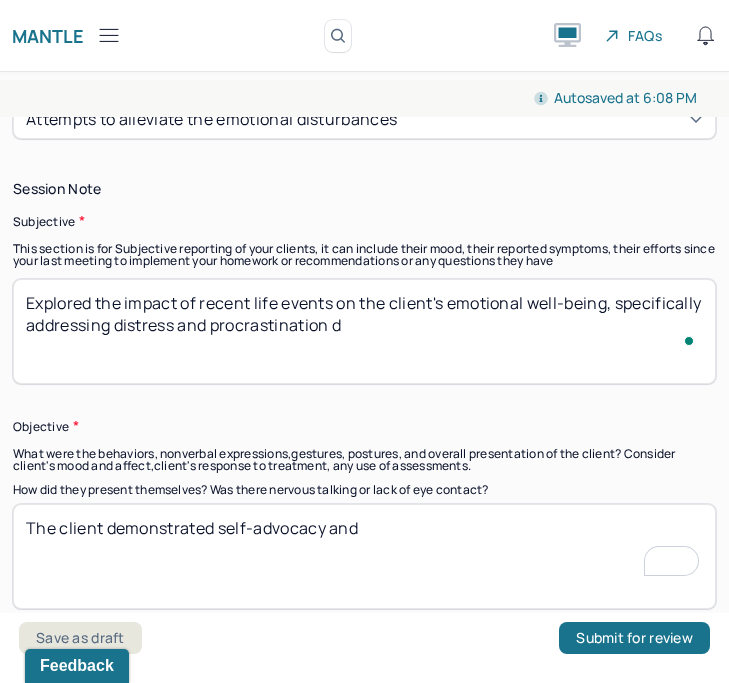 click on "Explored the impact of recent life events on the client's emotional well-being, specifically addressing distress and procrastinatiod" at bounding box center [364, 331] 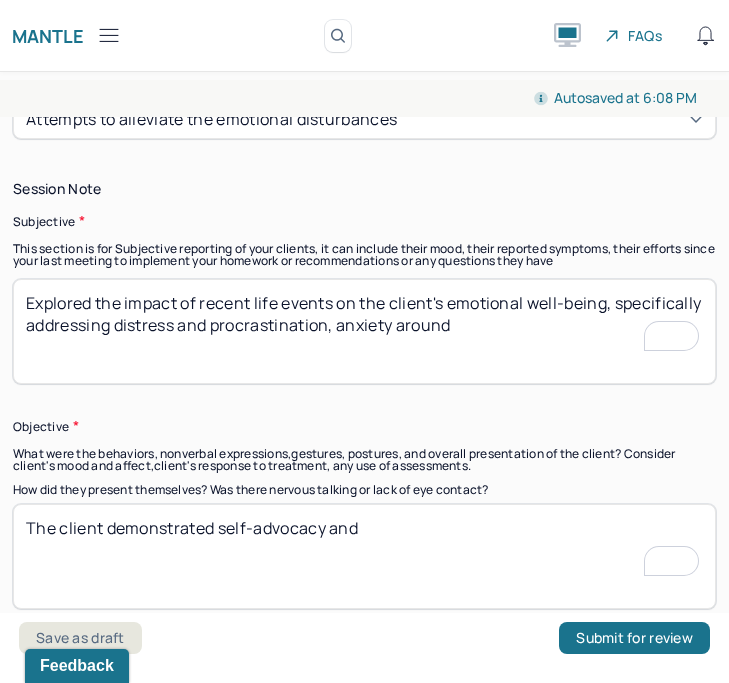 type on "Explored the impact of recent life events on the client's emotional well-being, specifically addressing distress and procrastination, anxiety around" 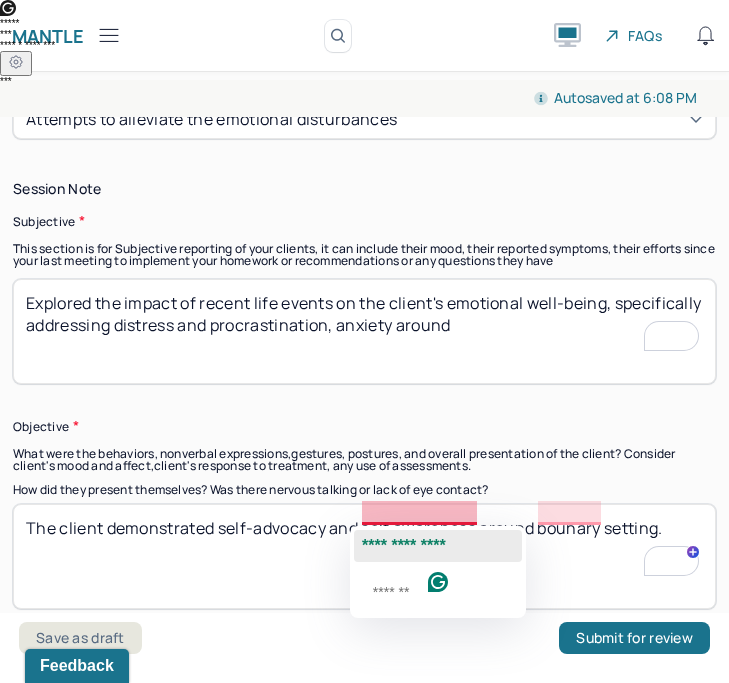 click on "**********" 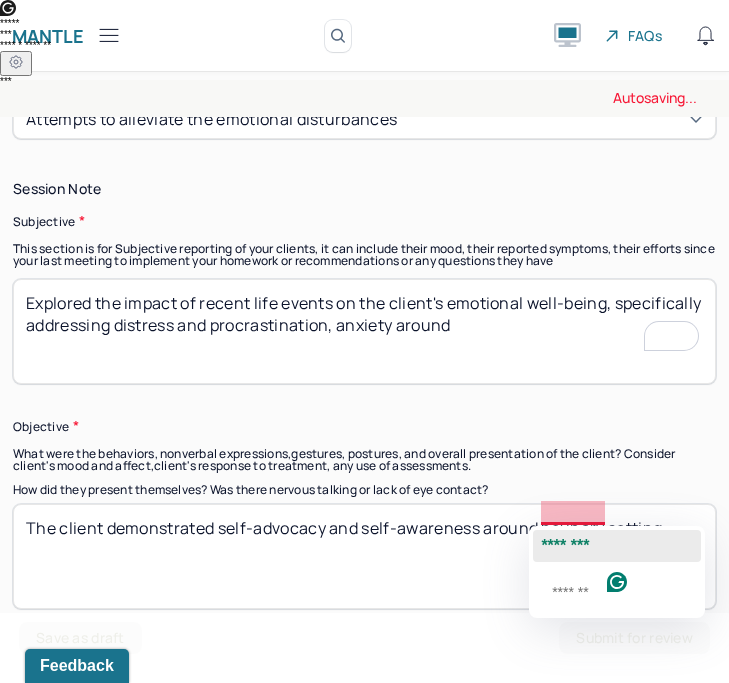 click on "********" 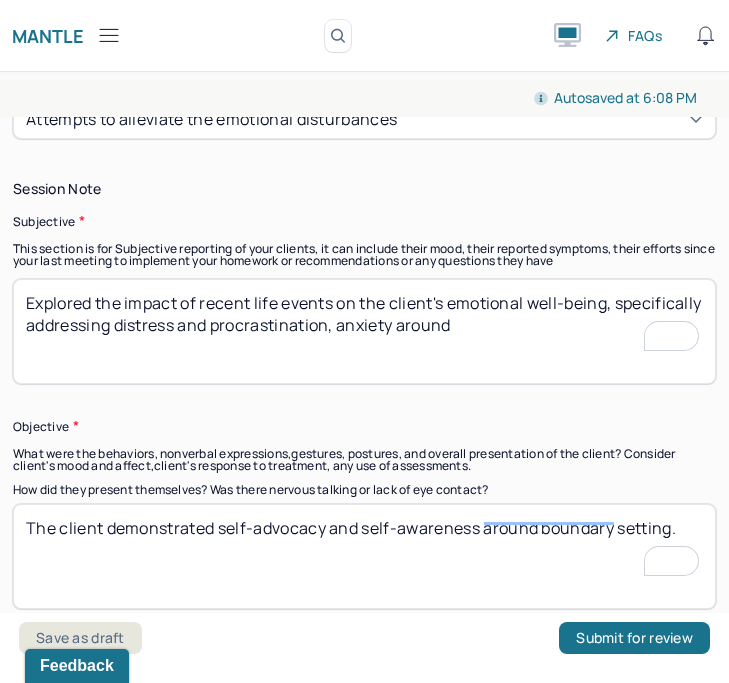 click on "The client demonstrated self-advocacy and self-awareness around bounary setting." at bounding box center (364, 556) 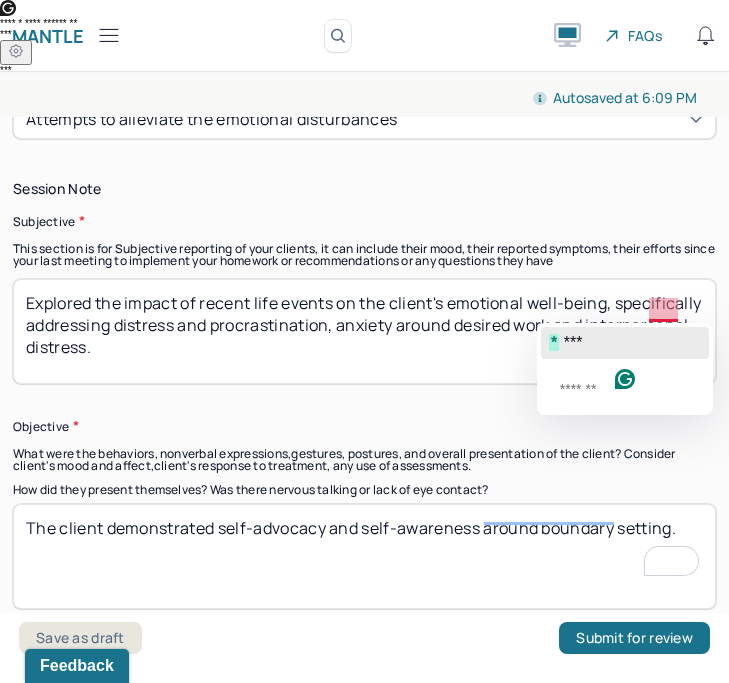 click on "*   ***" 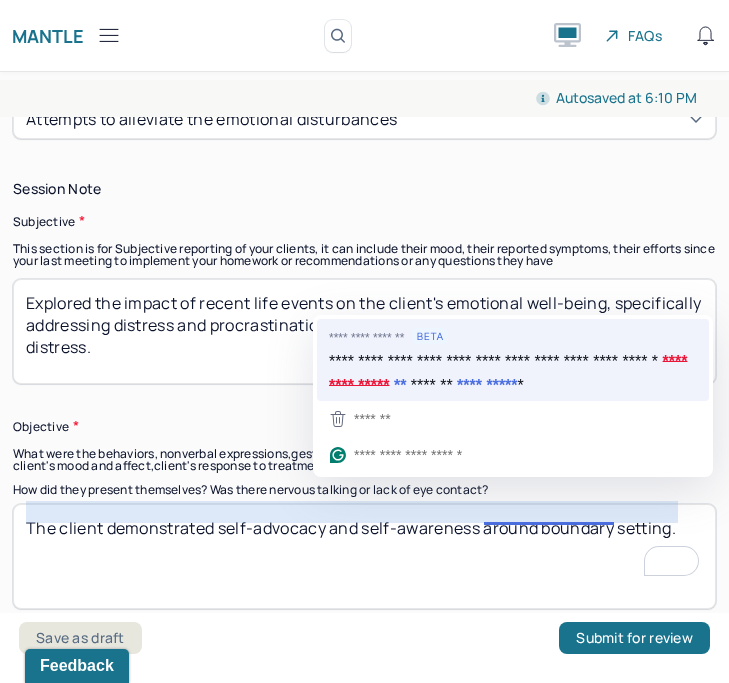type on "Explored the impact of recent life events on the client's emotional well-being, specifically addressing distress and procrastination, anxiety around desired work, and interpersonal distress." 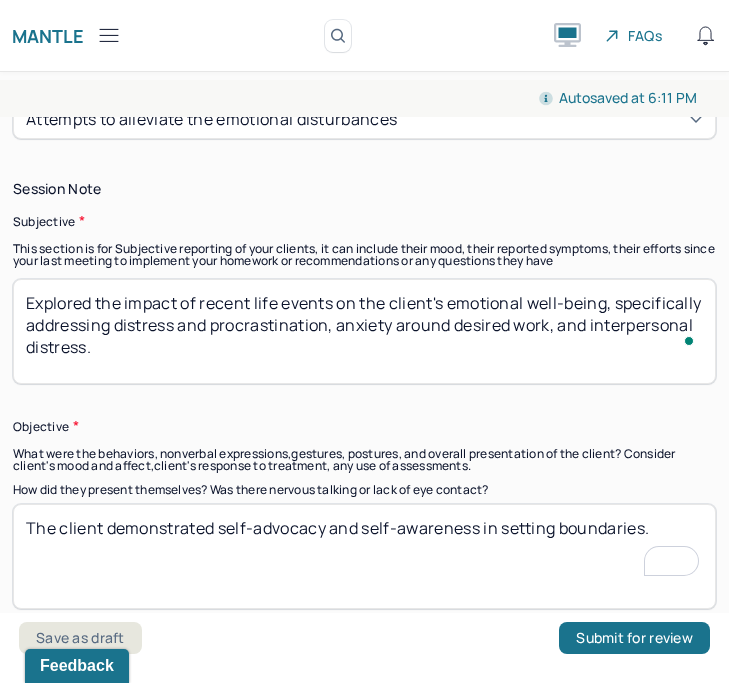 scroll, scrollTop: 1822, scrollLeft: 0, axis: vertical 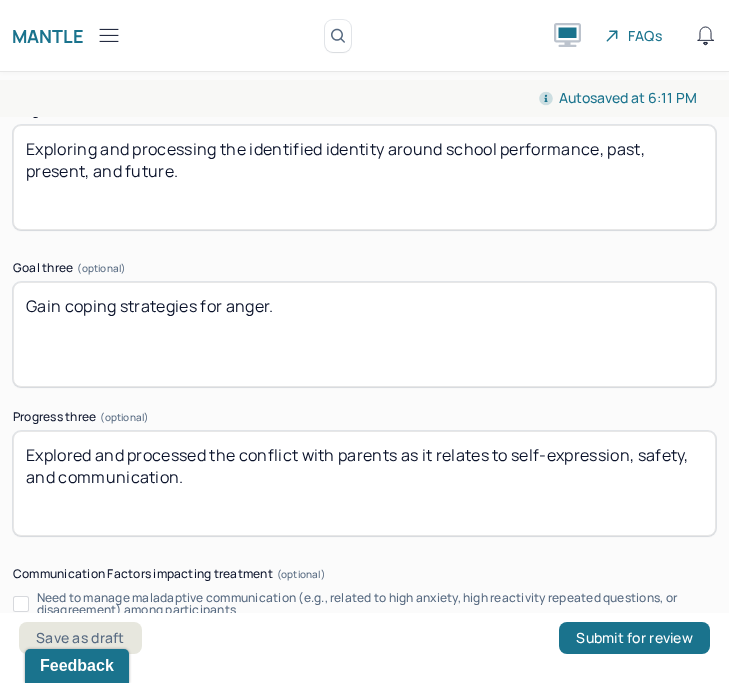 type on "The client demonstrated self-advocacy and self-awareness in setting boundaries." 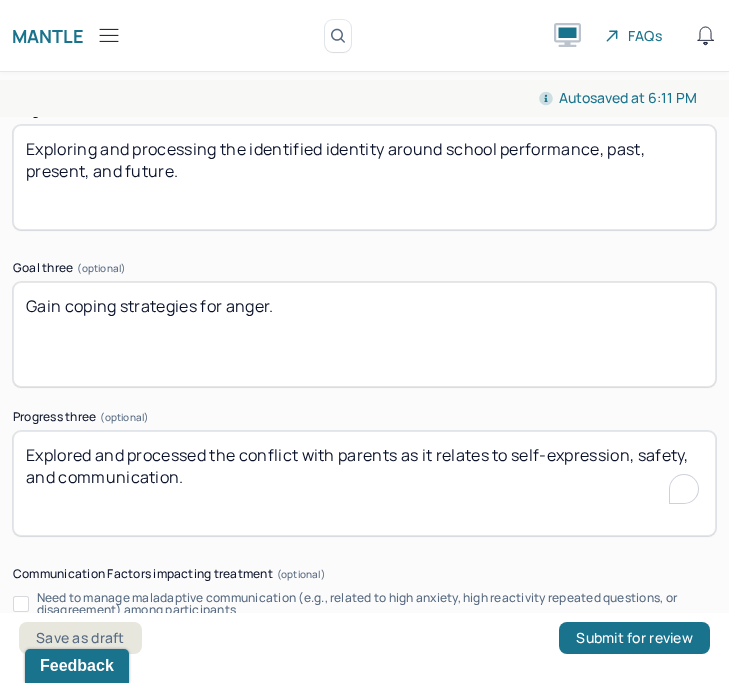drag, startPoint x: 213, startPoint y: 439, endPoint x: 273, endPoint y: 509, distance: 92.19544 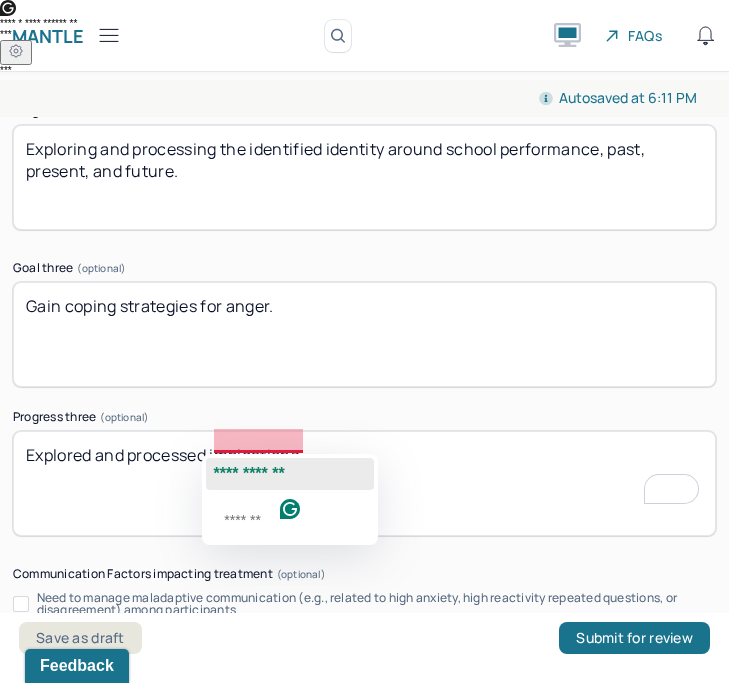 click on "**********" 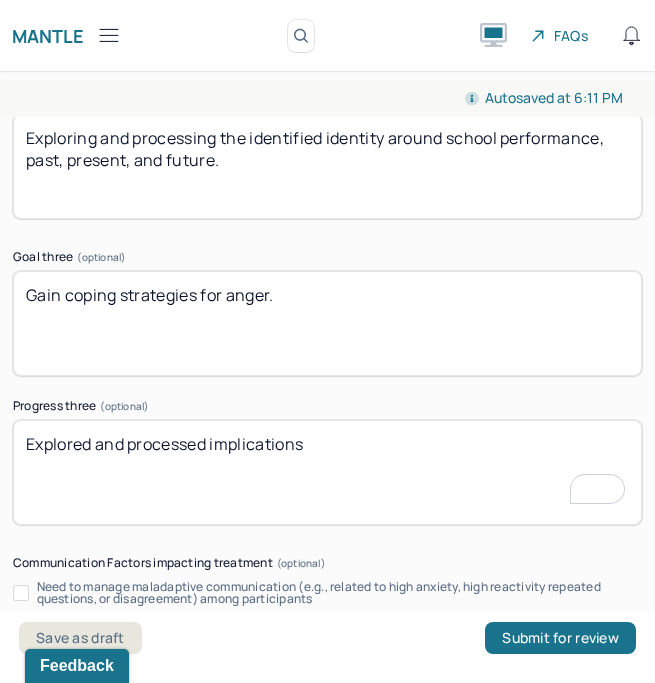 click on "Explored and processed implications" at bounding box center [327, 472] 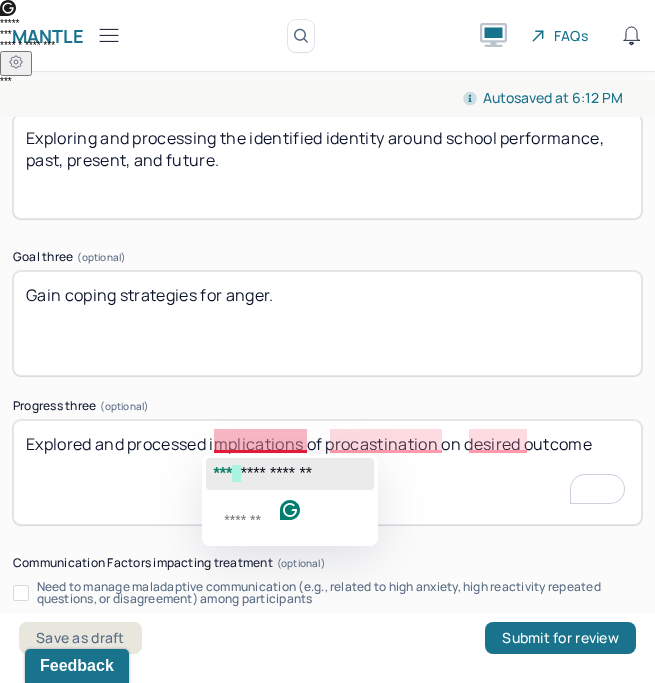 click on "**********" 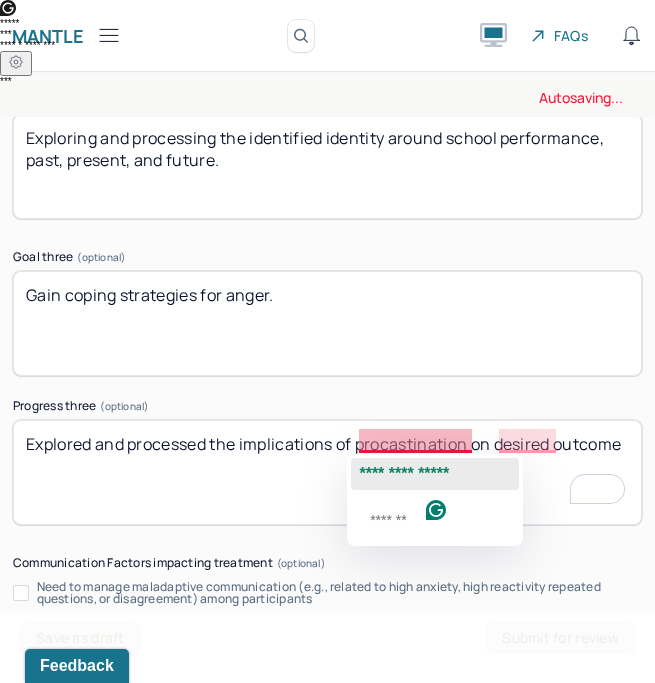 click on "**********" 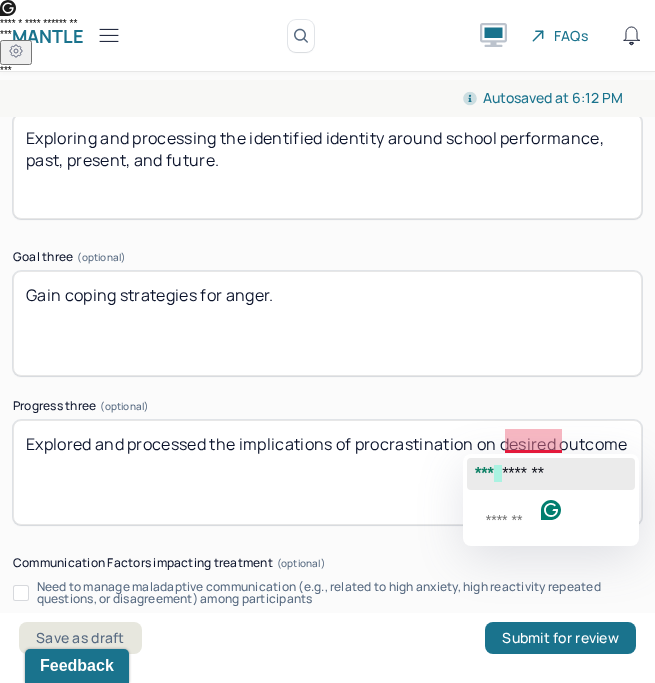 click on "*******" 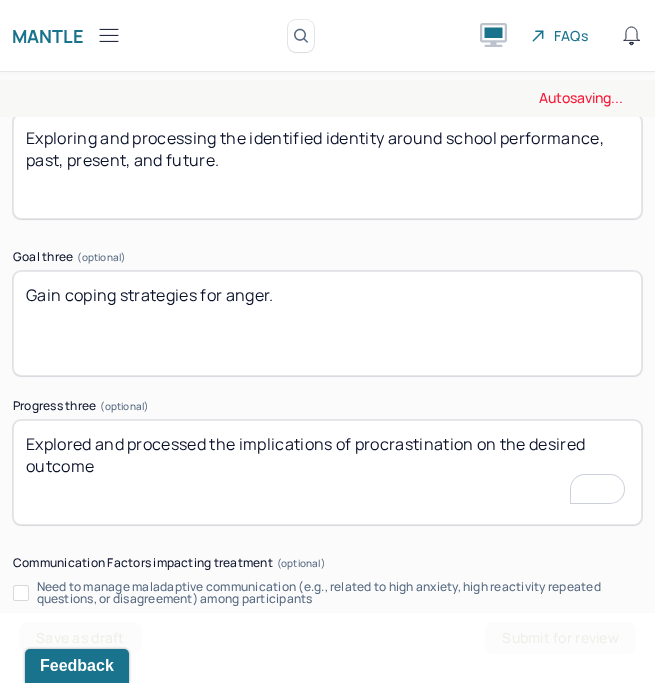 click on "Explored and processed the implications of procastination on desired outcome" at bounding box center [327, 472] 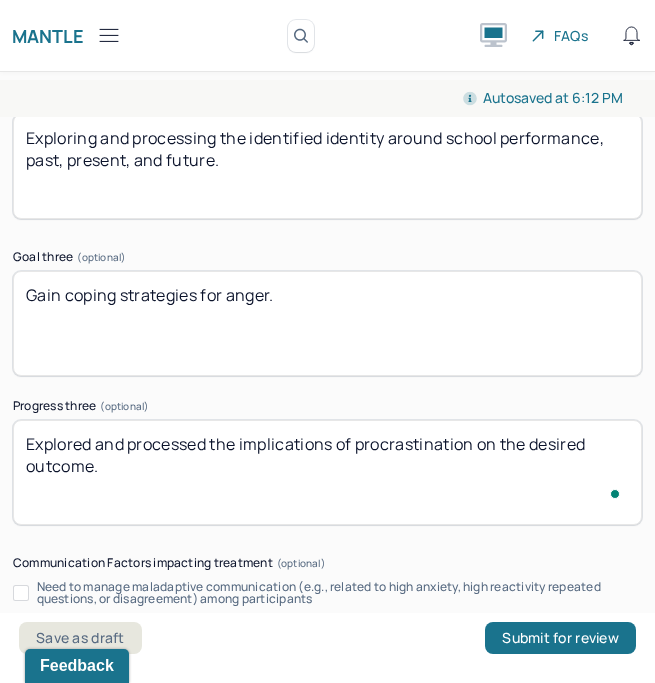 click on "Gain coping strategies for anger." at bounding box center [327, 323] 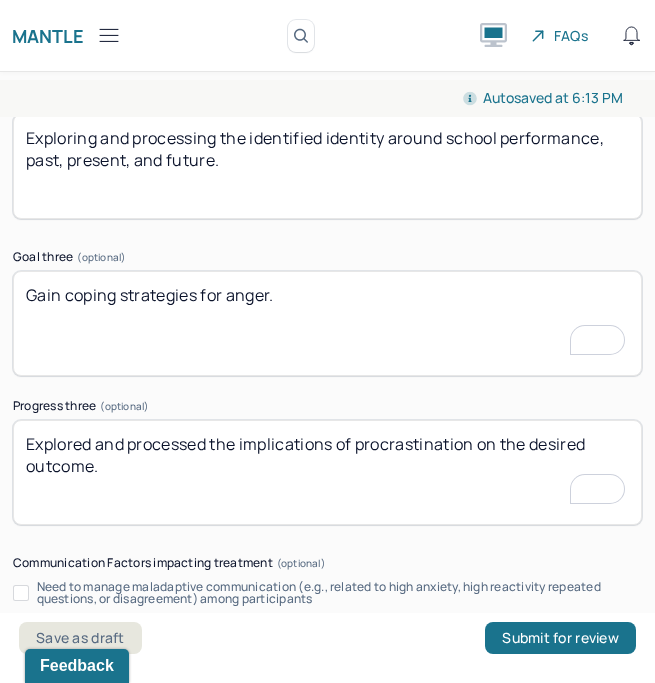 scroll, scrollTop: 4333, scrollLeft: 0, axis: vertical 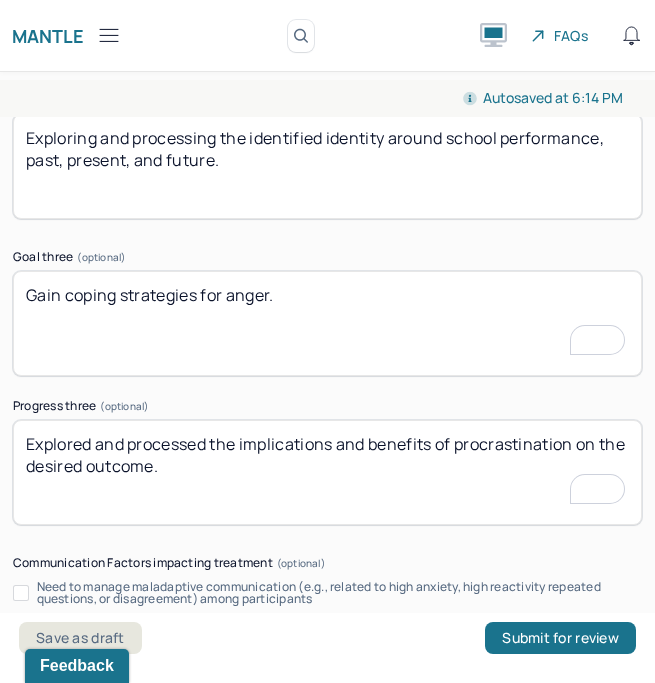 click on "Explored and processed the implications and benefits of procrastination on the desired outcome." at bounding box center [327, 472] 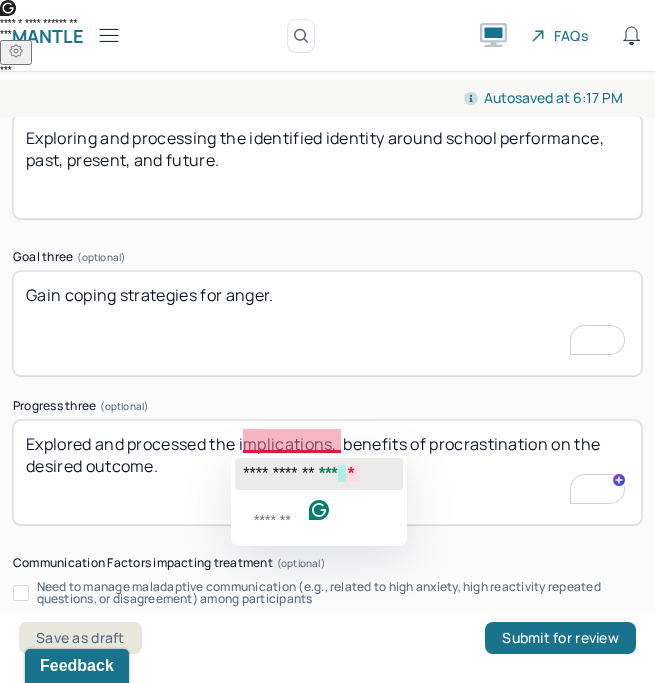 click on "**********" 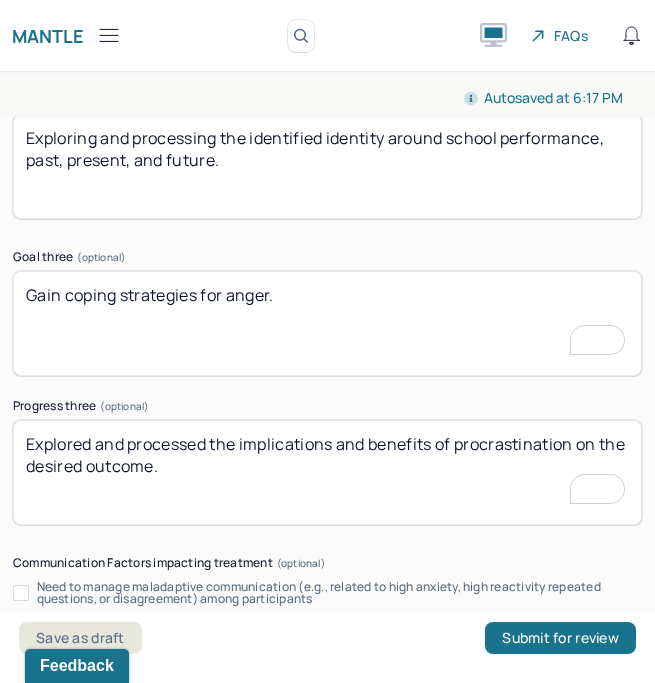 click on "Explored and processed the implications,  benefits of procrastination on the desired outcome." at bounding box center [327, 472] 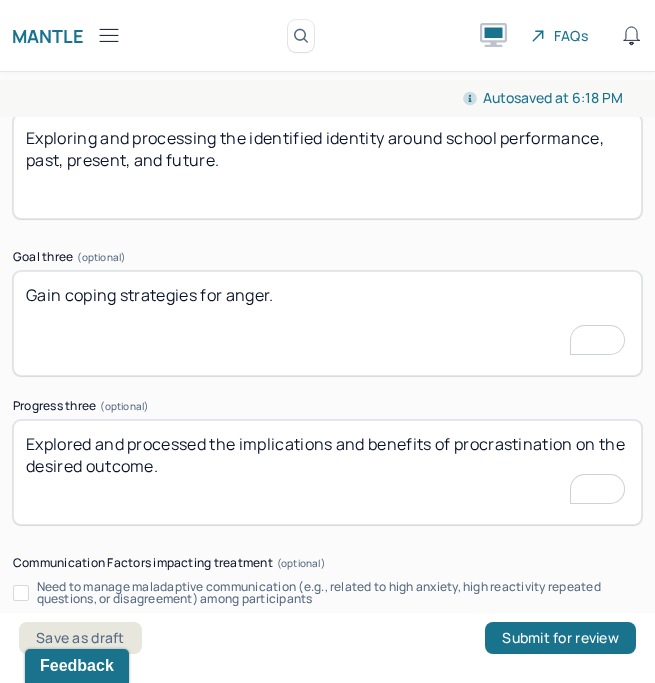 scroll, scrollTop: 4333, scrollLeft: 0, axis: vertical 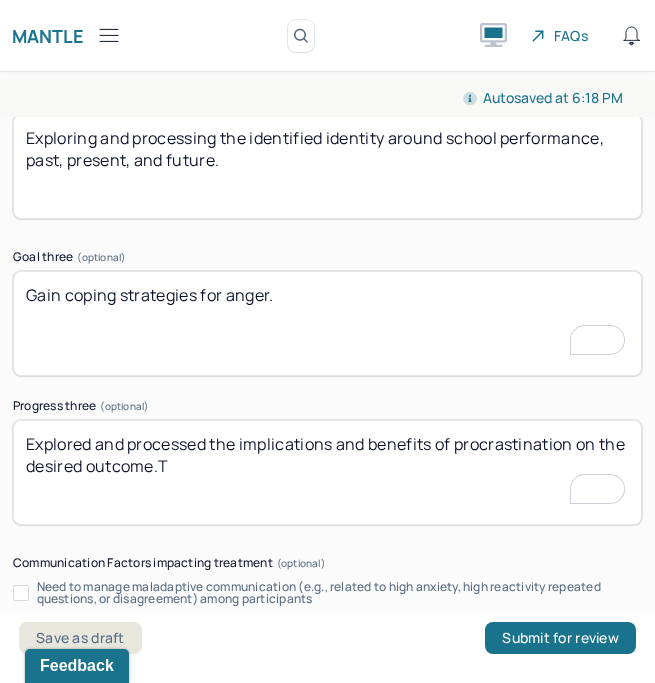 type on "Explored and processed the implications and benefits of procrastination on the desired outcome." 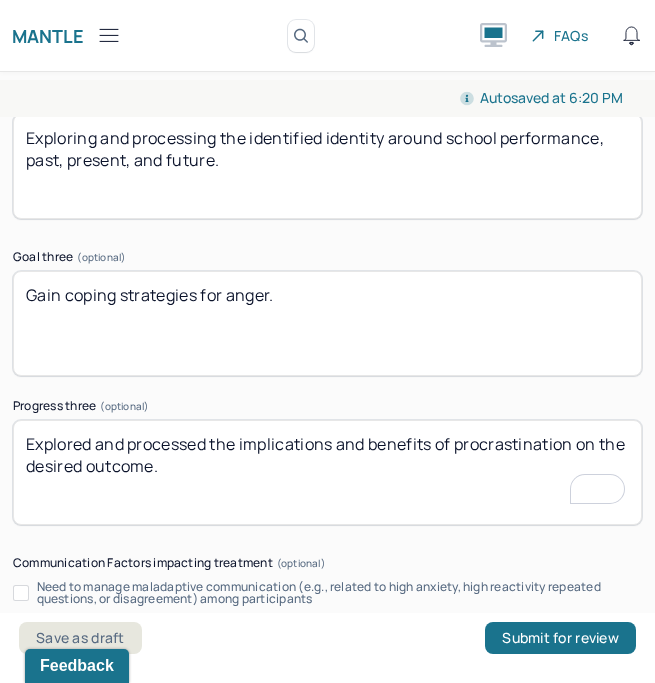 scroll, scrollTop: 4280, scrollLeft: 0, axis: vertical 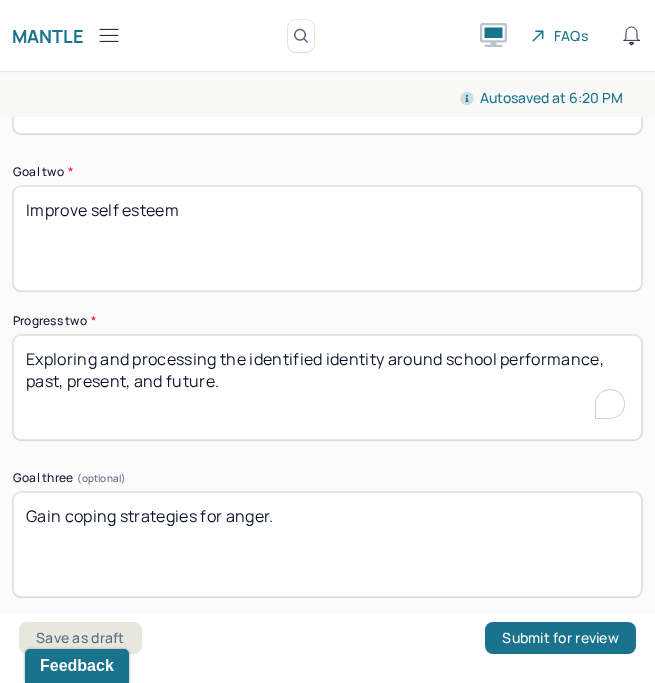 drag, startPoint x: 222, startPoint y: 355, endPoint x: 301, endPoint y: 392, distance: 87.23531 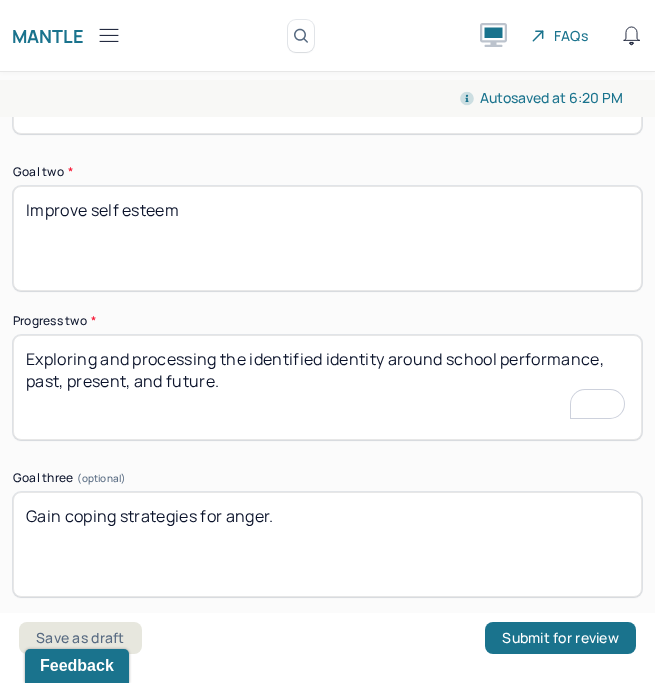 scroll, scrollTop: 4112, scrollLeft: 0, axis: vertical 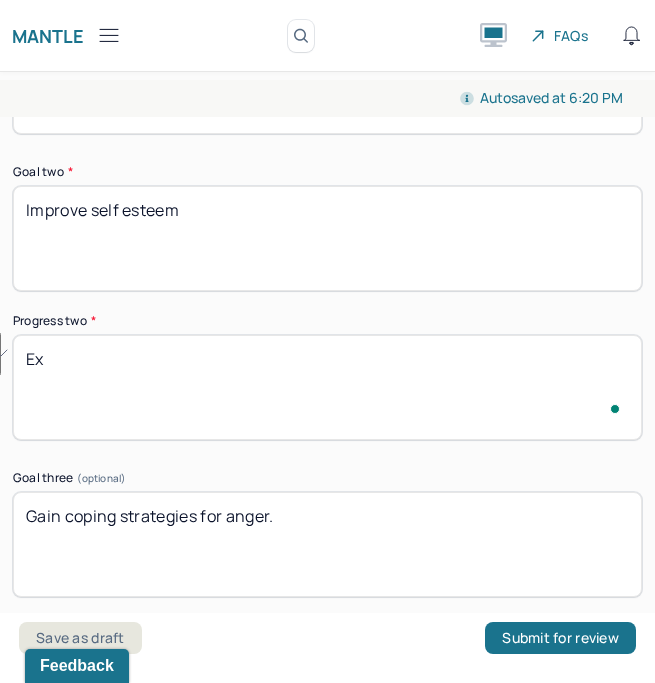 type on "E" 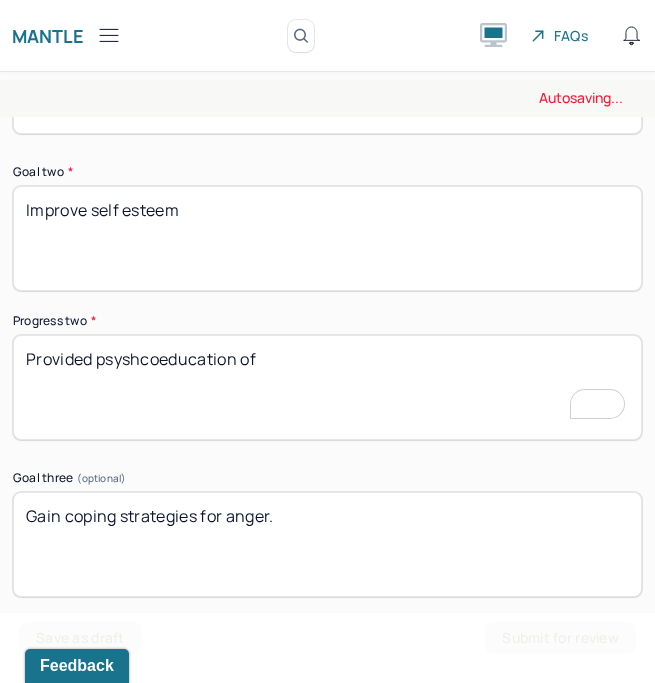 paste on "self efficacy" 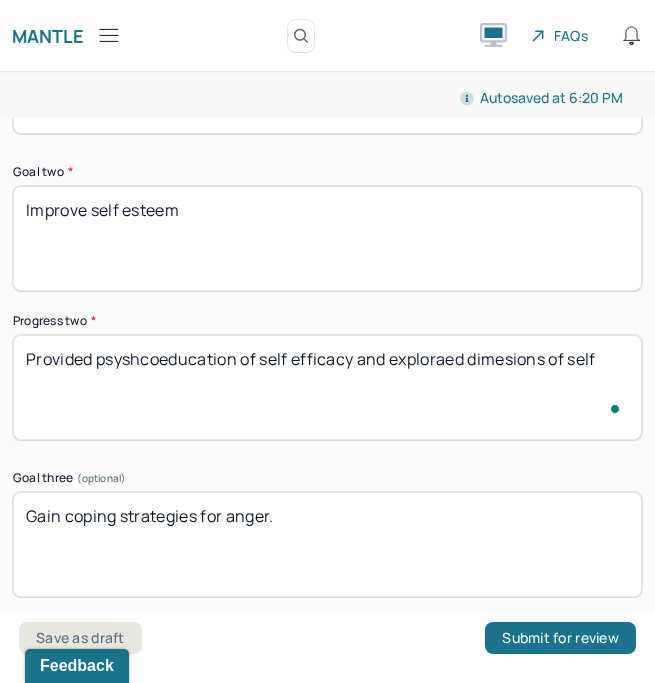 paste on "self efficacy" 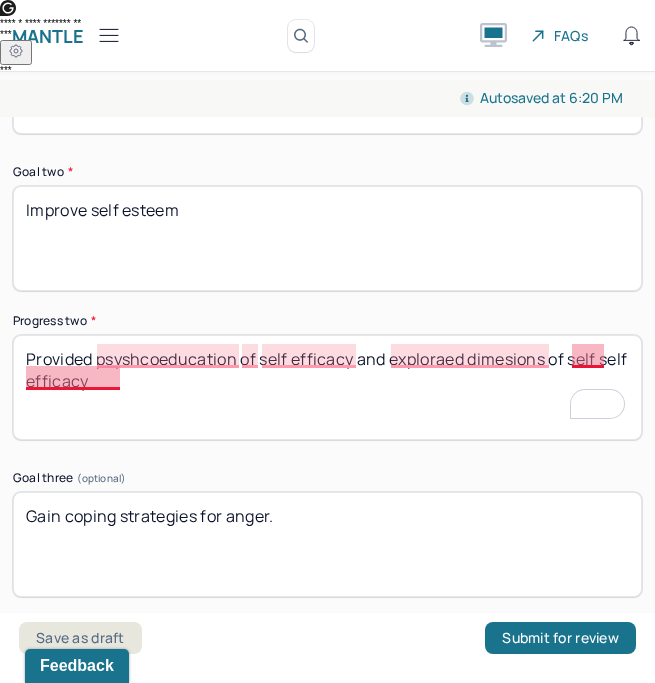 click on "Provided psyshcoeducation of self efficacy and exploraed dimesions of self self efficacy" at bounding box center [327, 387] 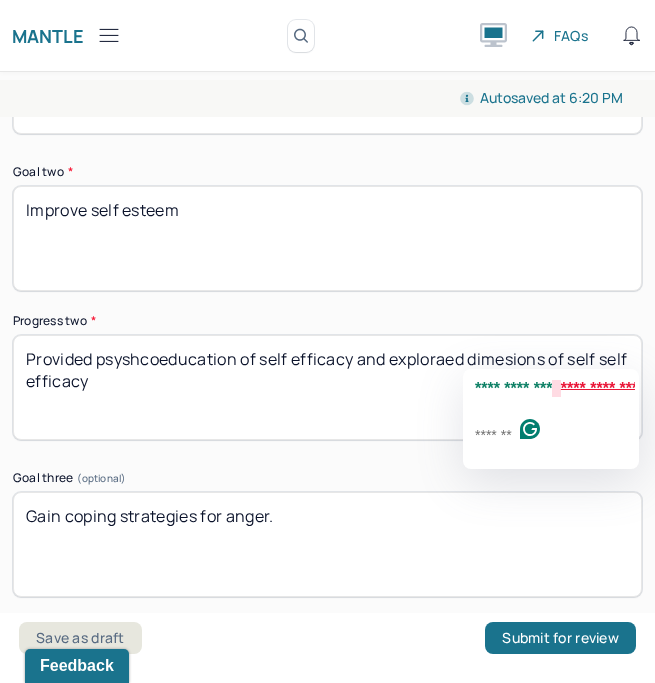 click on "Provided psyshcoeducation of self efficacy and exploraed dimesions of self self efficacy" at bounding box center [327, 387] 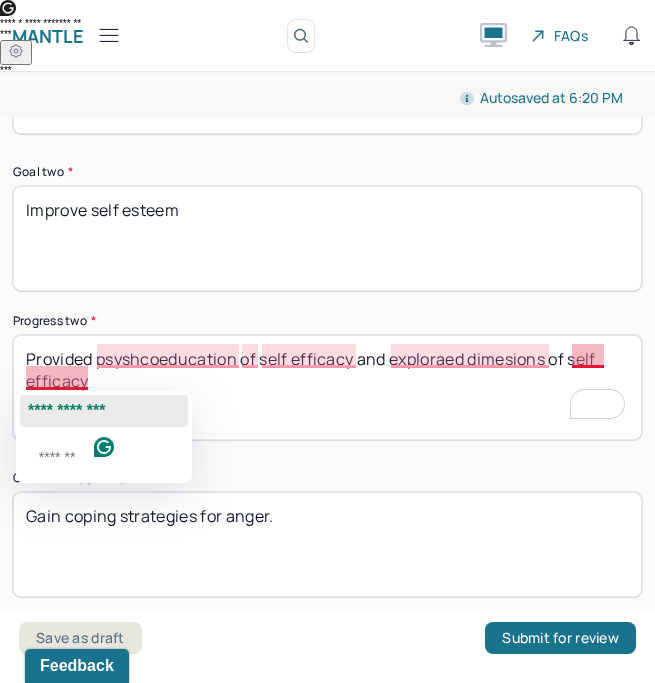 click on "**********" 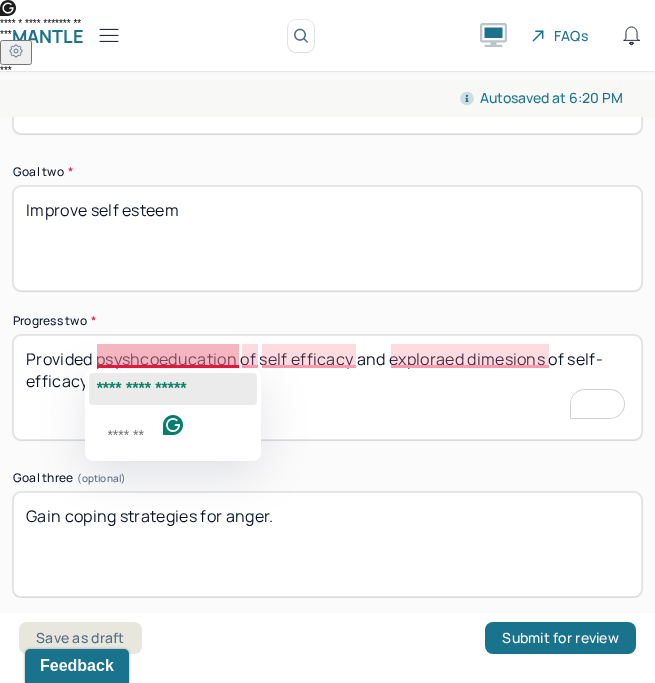 click on "**********" 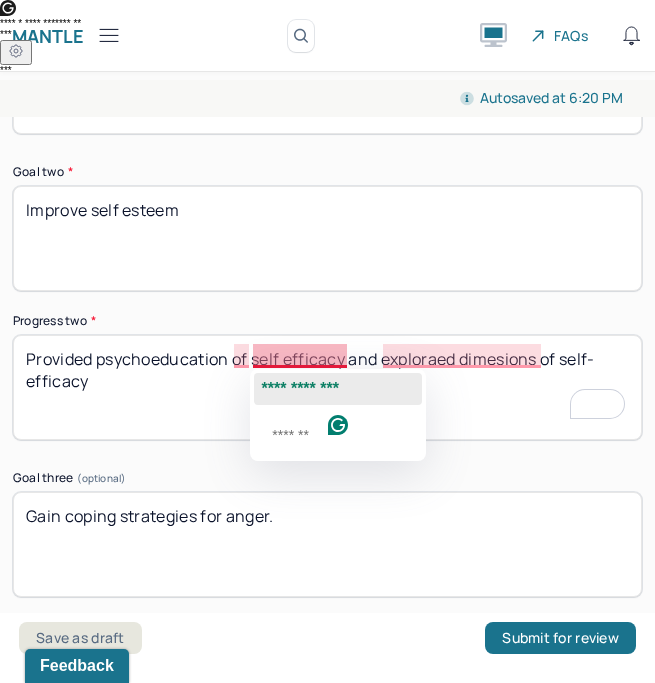 click on "**********" 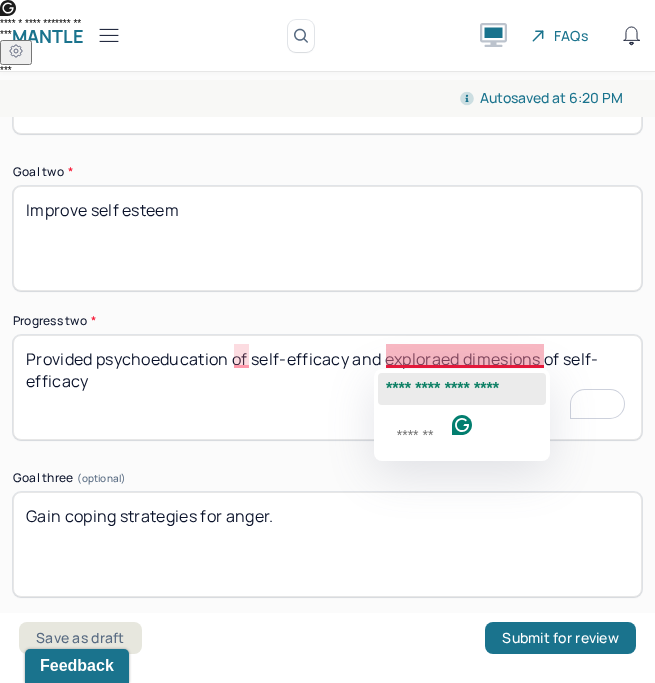 click on "**********" 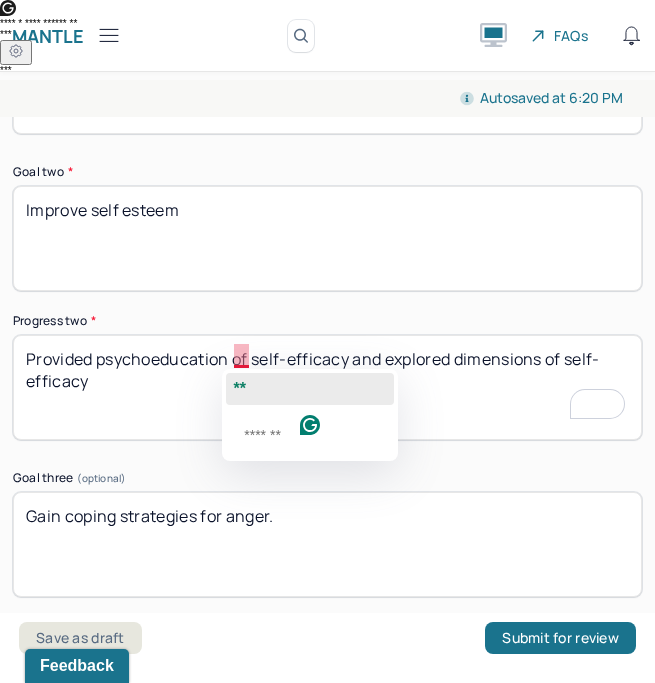 click on "**" 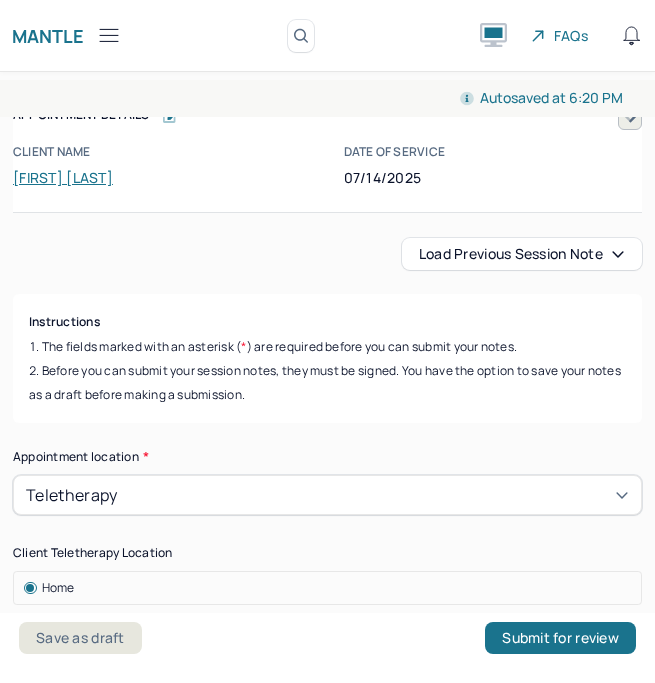 scroll, scrollTop: 0, scrollLeft: 0, axis: both 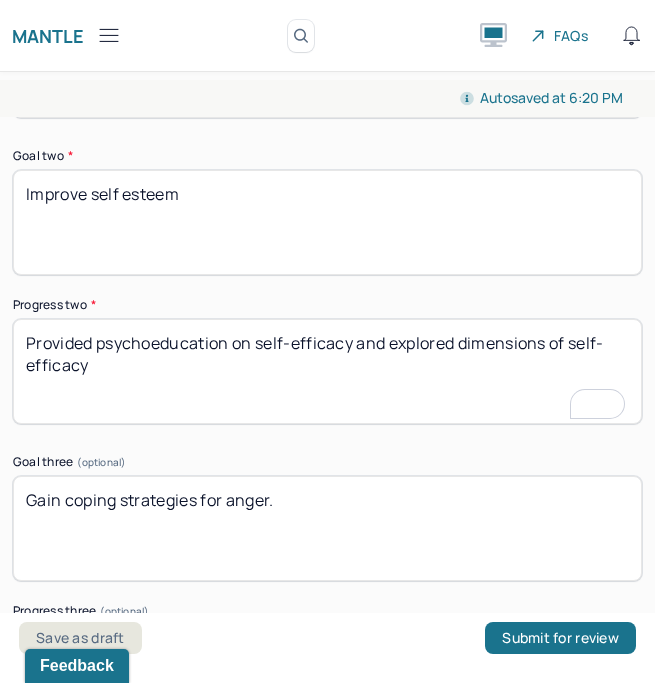 click on "Provided psychoeducation on self-efficacy and explored dimensions of self-efficacy" at bounding box center (327, 371) 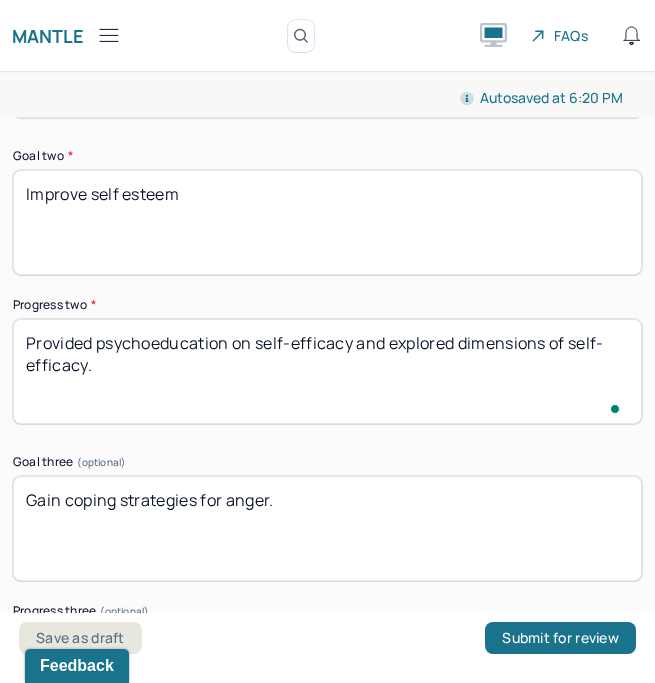 scroll, scrollTop: 4042, scrollLeft: 0, axis: vertical 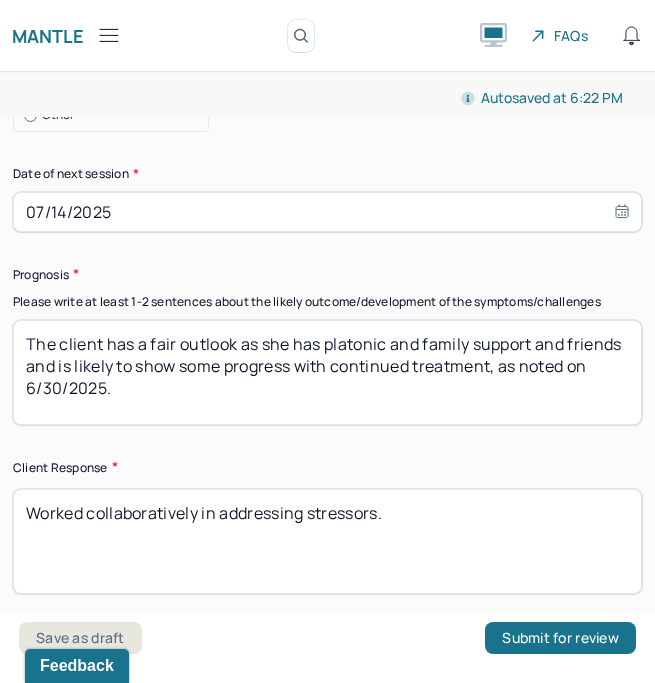 type on "Provided psychoeducation on self-efficacy and explored dimensions of self-efficacy." 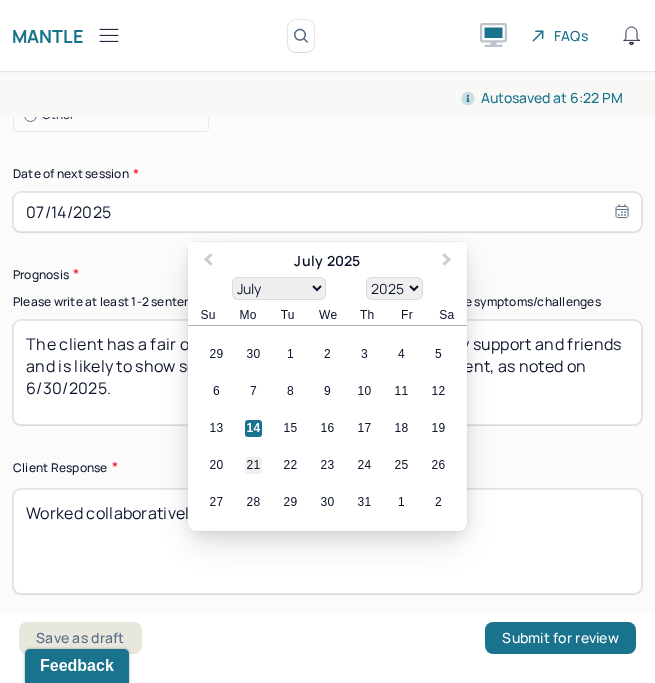 click on "21" at bounding box center (253, 465) 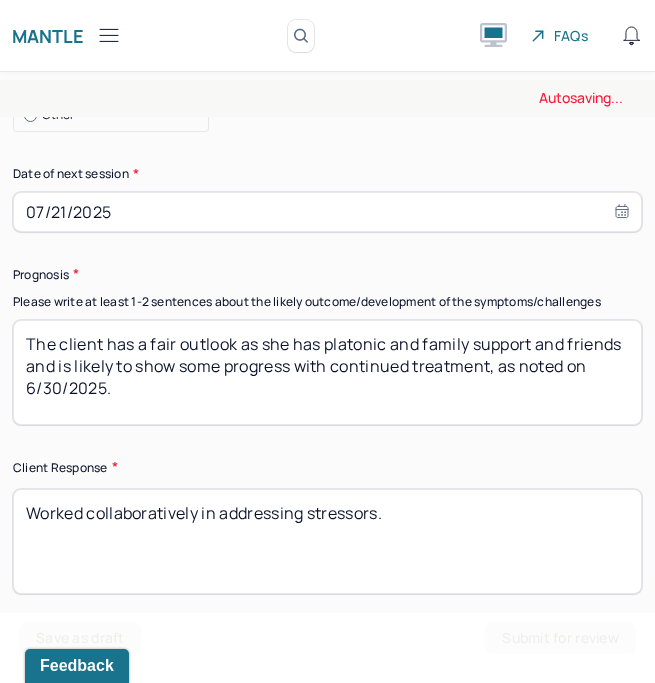 click on "Prognosis" at bounding box center [327, 274] 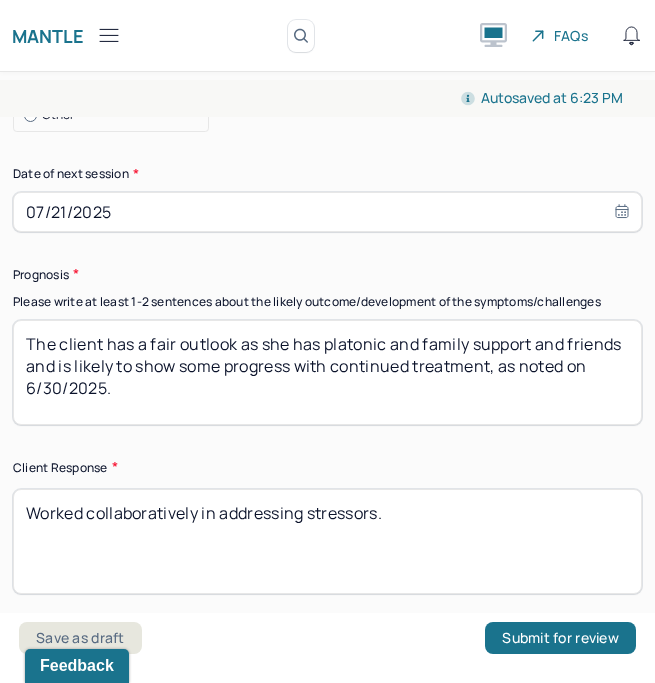 click on "The client has a fair outlook as she has platonic and family support and friends and is likely to show some progress with continued treatment, as noted on 6/30/2025." at bounding box center (327, 372) 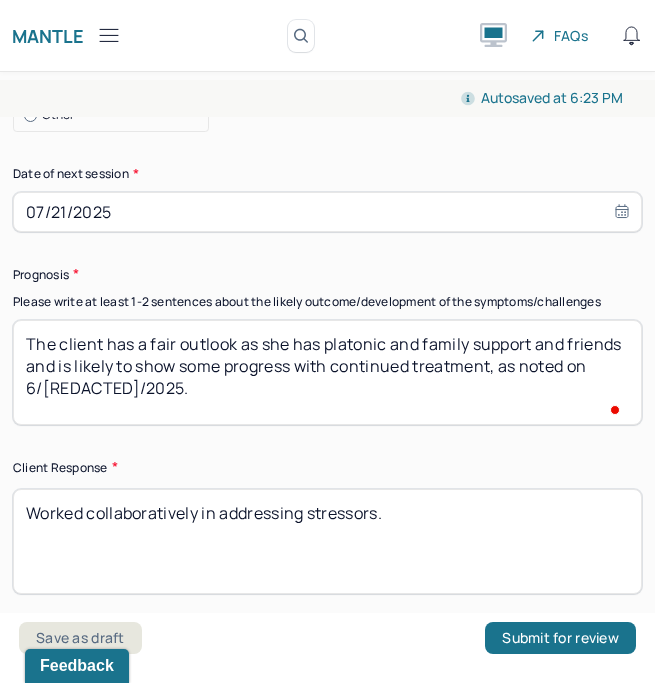 scroll, scrollTop: 3290, scrollLeft: 0, axis: vertical 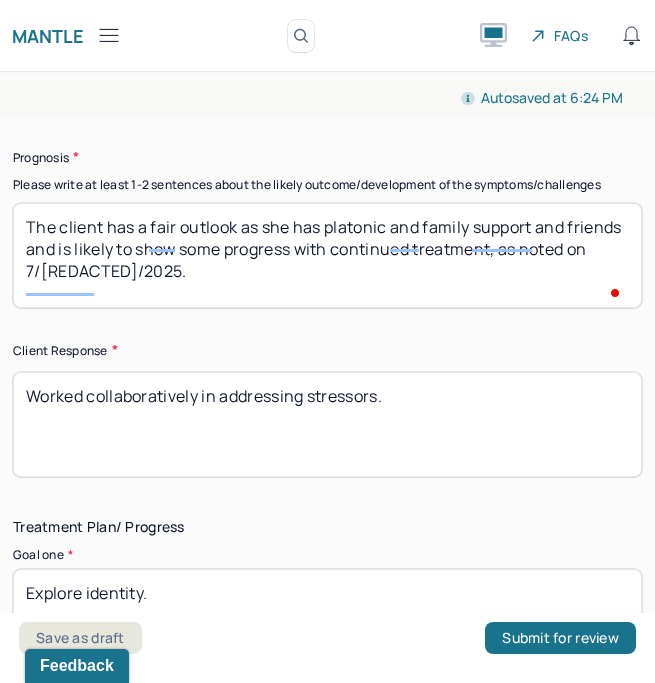 type on "The client has a fair outlook as she has platonic and family support and friends and is likely to show some progress with continued treatment, as noted on [DATE]." 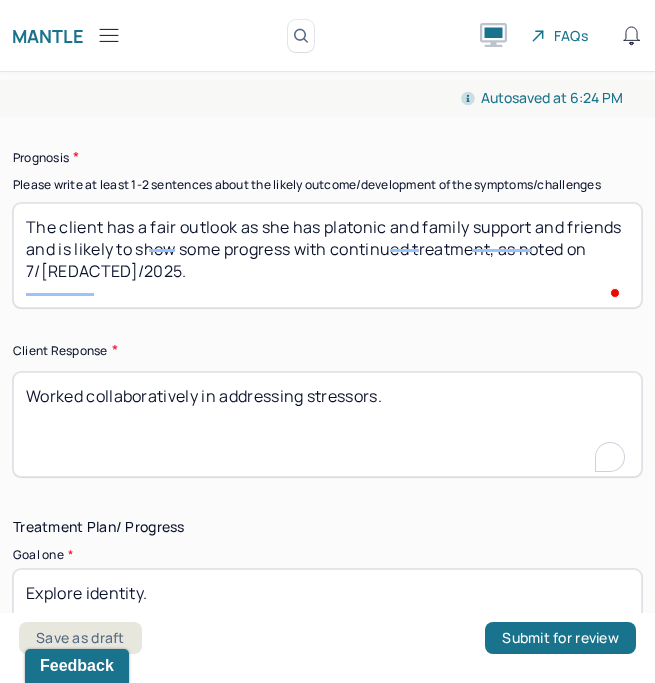 drag, startPoint x: 402, startPoint y: 404, endPoint x: 27, endPoint y: 400, distance: 375.02133 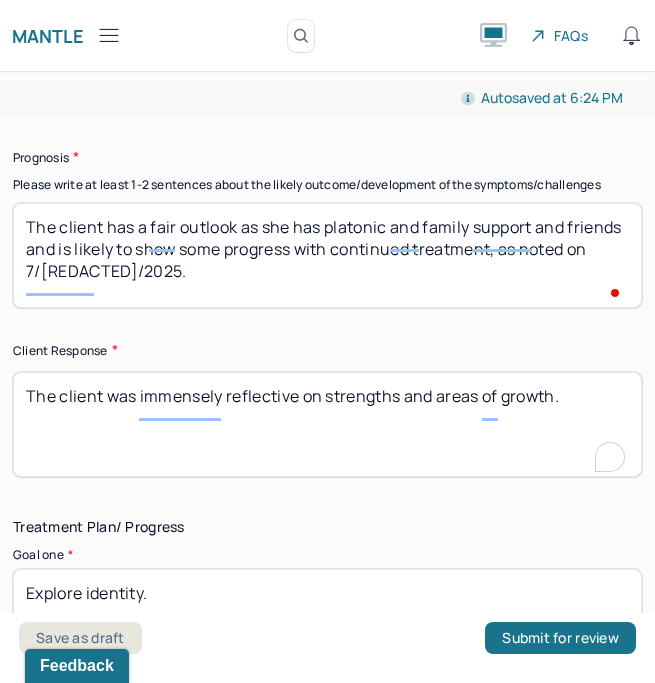scroll, scrollTop: 3228, scrollLeft: 0, axis: vertical 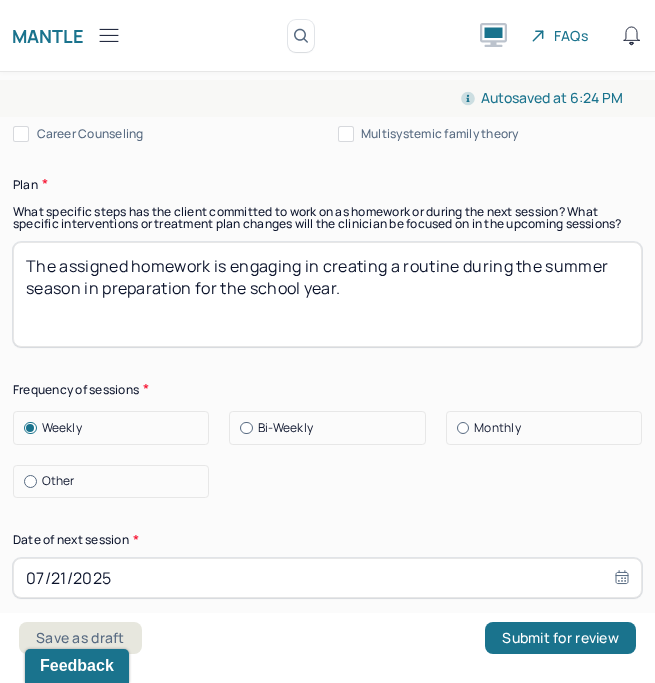 type on "The client was immensely reflective on strengths and areas of growth." 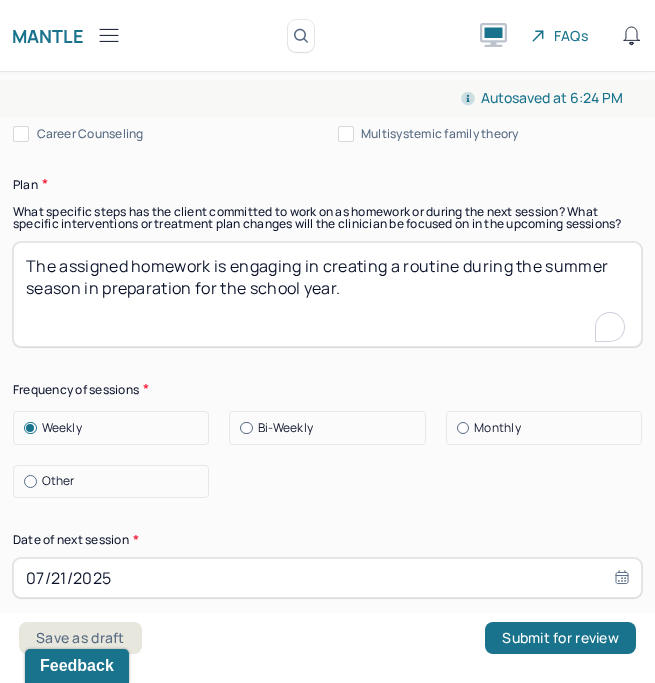 click on "The assigned homework is engaging in creating a routine during the summer season in preparation for the school year." at bounding box center [327, 294] 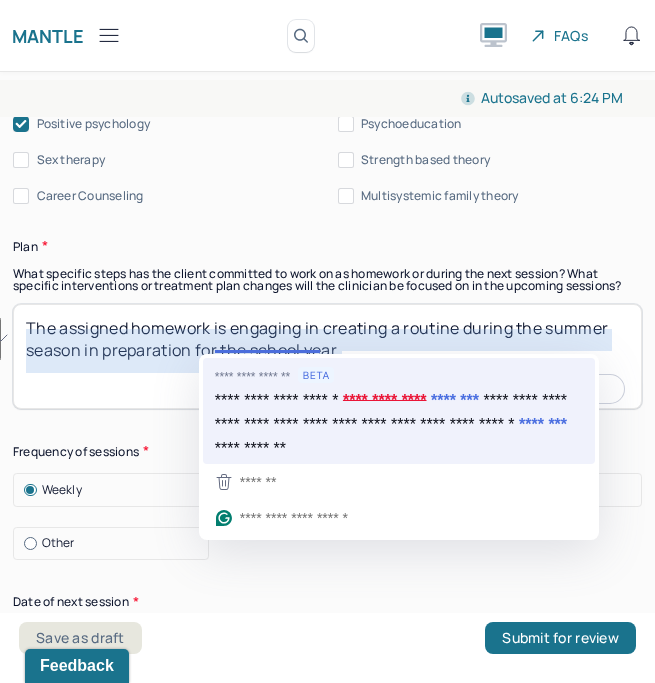 drag, startPoint x: 216, startPoint y: 346, endPoint x: 353, endPoint y: 367, distance: 138.60014 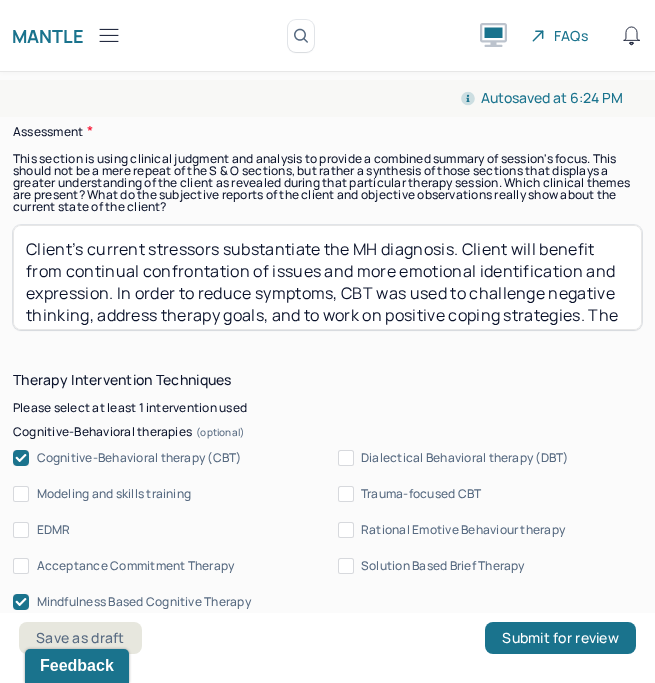 scroll, scrollTop: 1755, scrollLeft: 0, axis: vertical 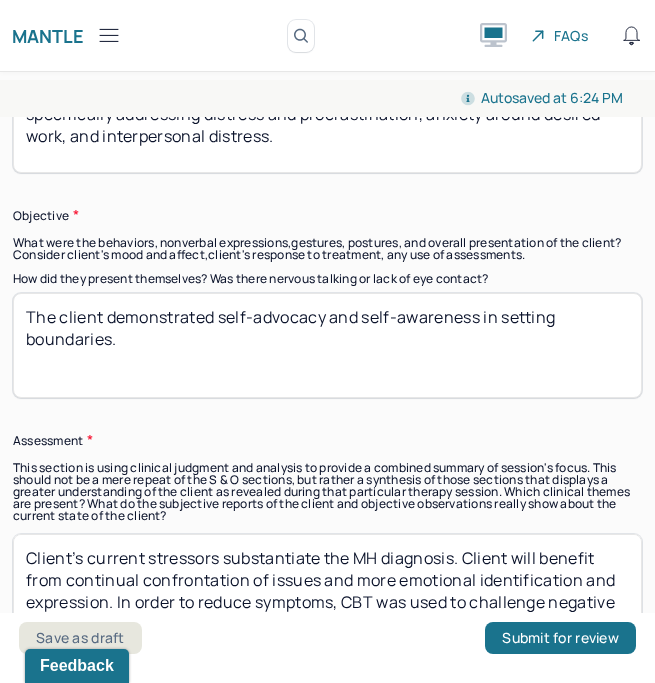 type on "The assigned homework" 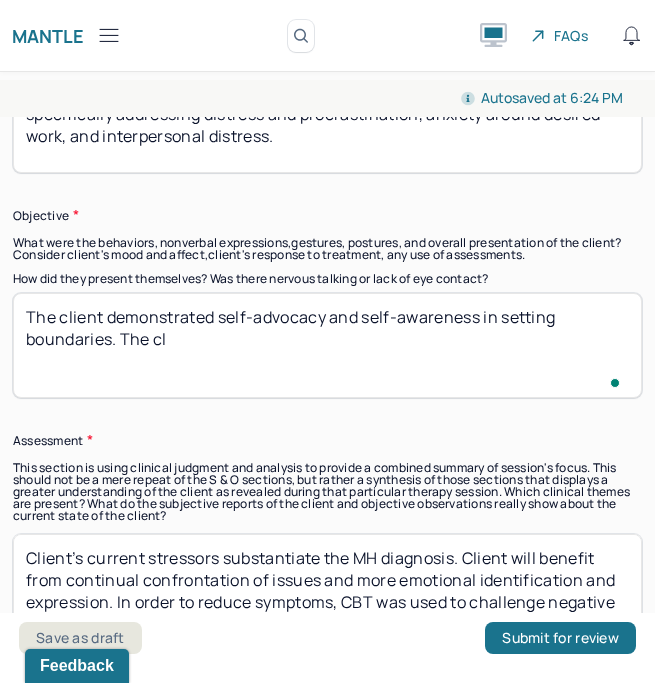 scroll, scrollTop: 1751, scrollLeft: 0, axis: vertical 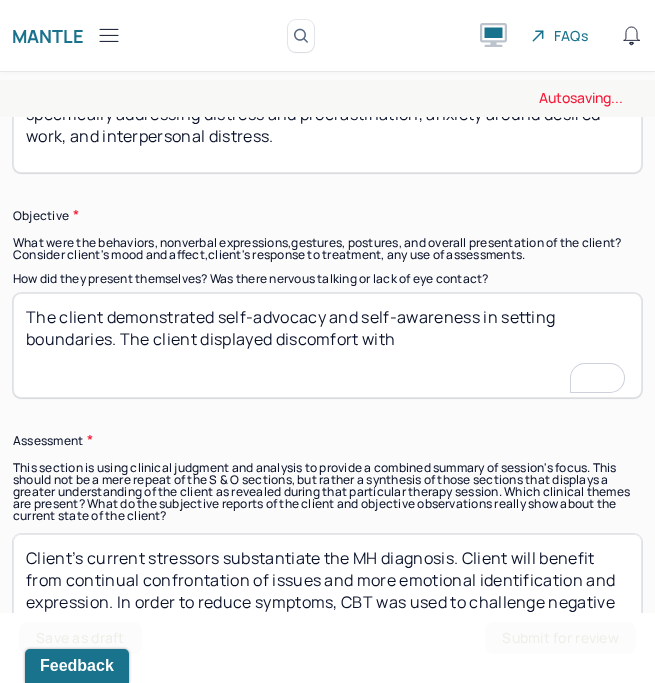 type on "The client demonstrated self-advocacy and self-awareness in setting boundaries. The client displayed discomfort with" 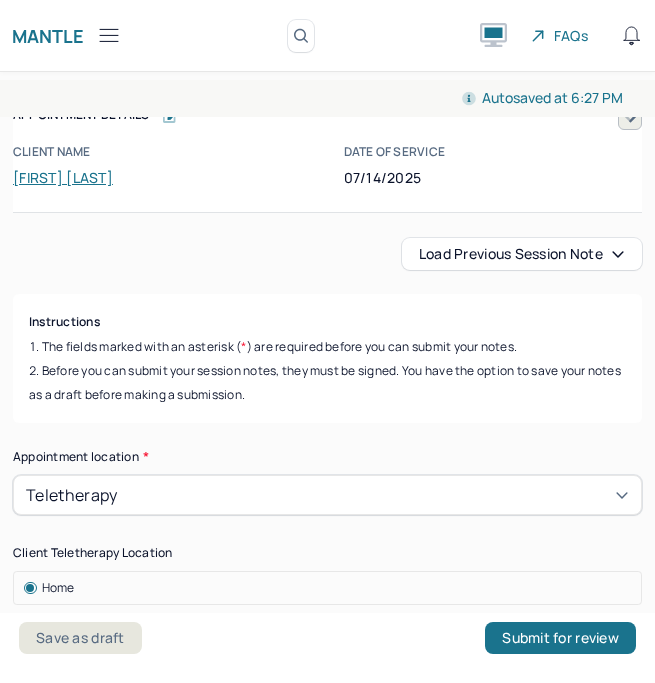 scroll, scrollTop: 0, scrollLeft: 0, axis: both 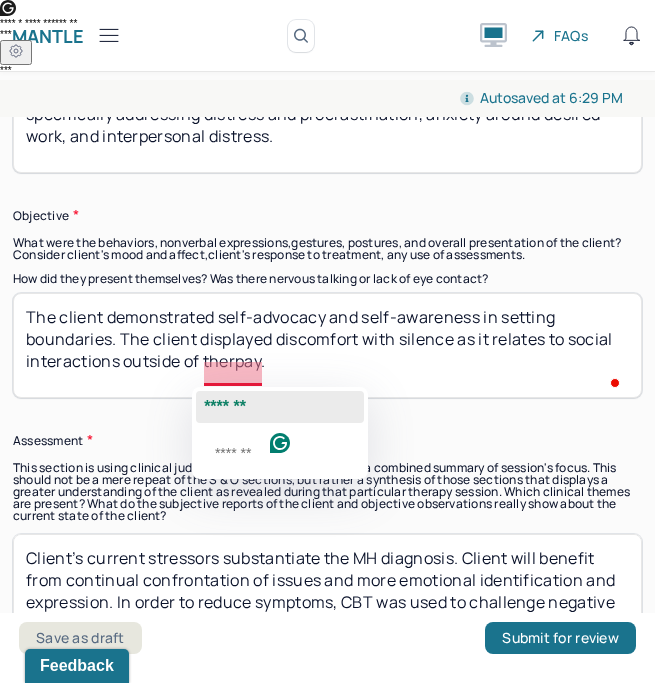 click on "*******" 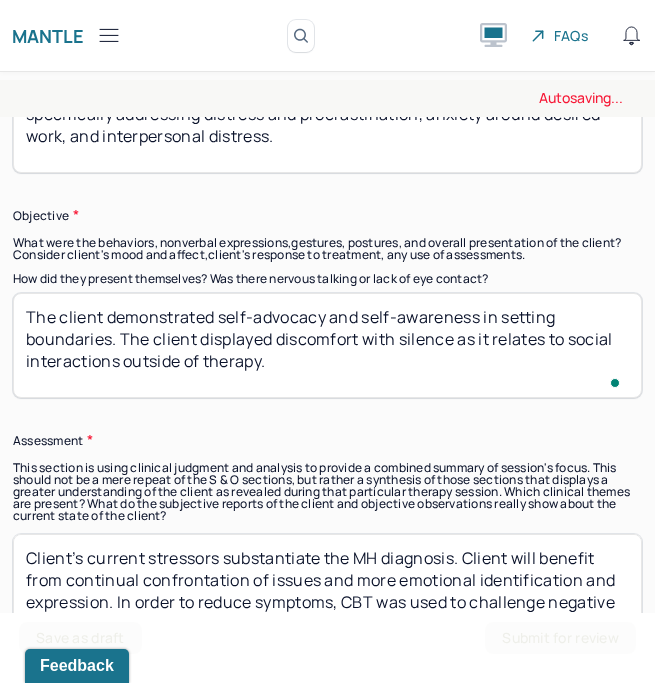 scroll, scrollTop: 1917, scrollLeft: 0, axis: vertical 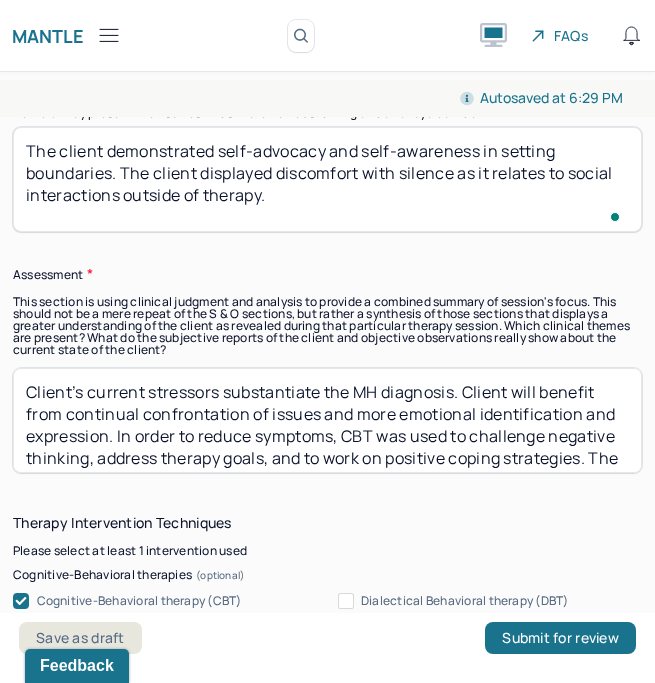 type on "The client demonstrated self-advocacy and self-awareness in setting boundaries. The client displayed discomfort with silence as it relates to social interactions outside of therapy." 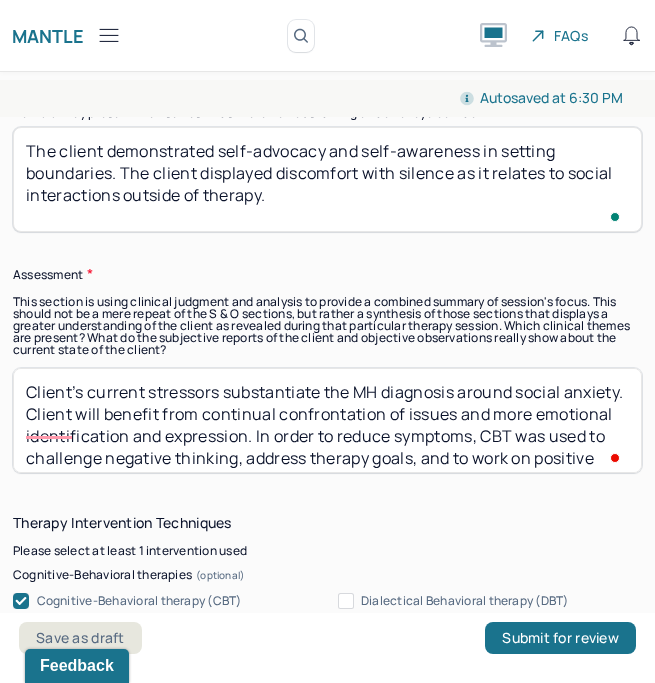 scroll, scrollTop: 1645, scrollLeft: 0, axis: vertical 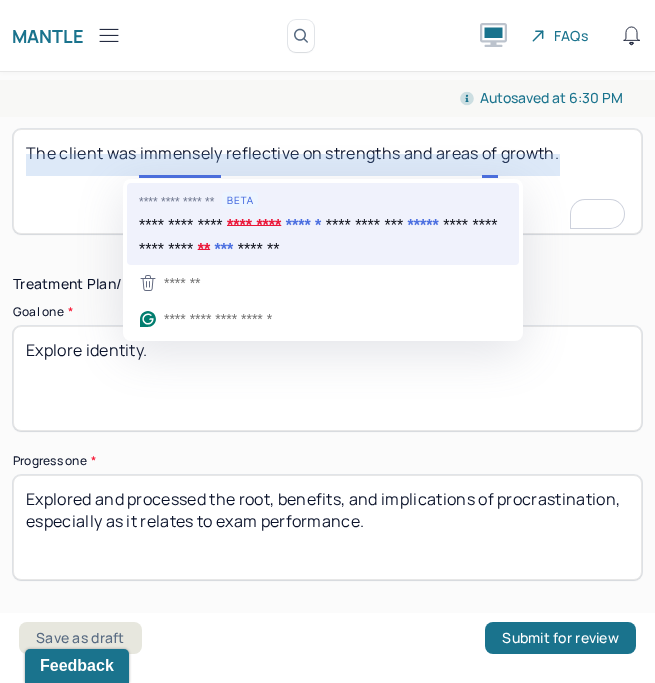type on "Client’s current stressors substantiate the MH diagnosis around social anxiety. Client will benefit from continual confrontation of issues and more emotional identification and expression. In order to reduce symptoms, CBT was used to challenge negative thinking, address therapy goals, and to work on positive coping strategies. The client explored past sucidal ideation." 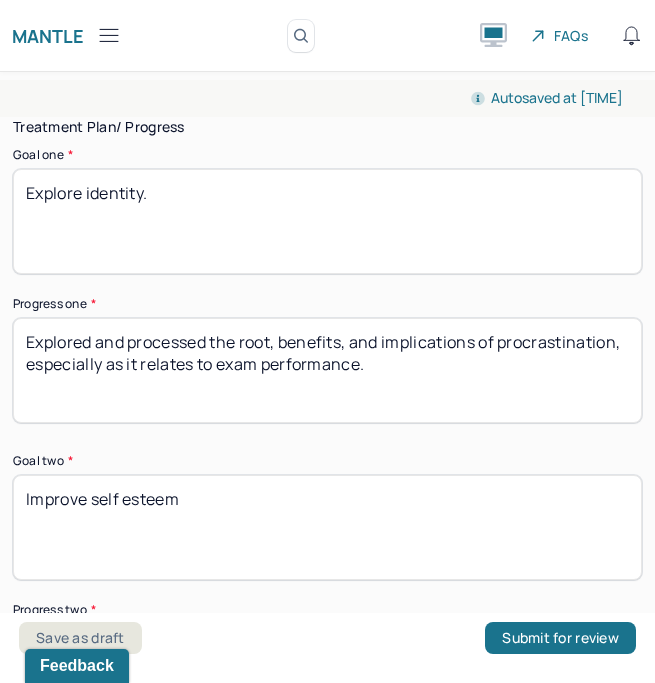 type on "The client was highly reflective on their strengths and areas for growth." 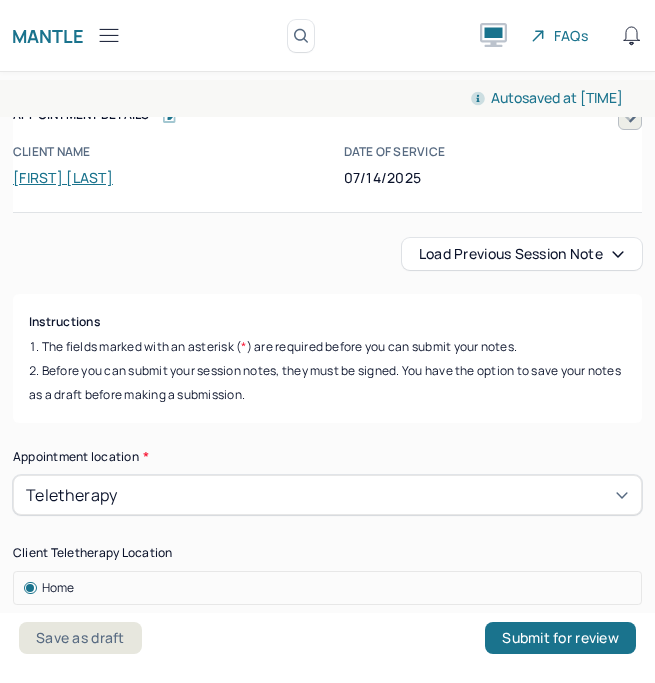 scroll, scrollTop: 0, scrollLeft: 0, axis: both 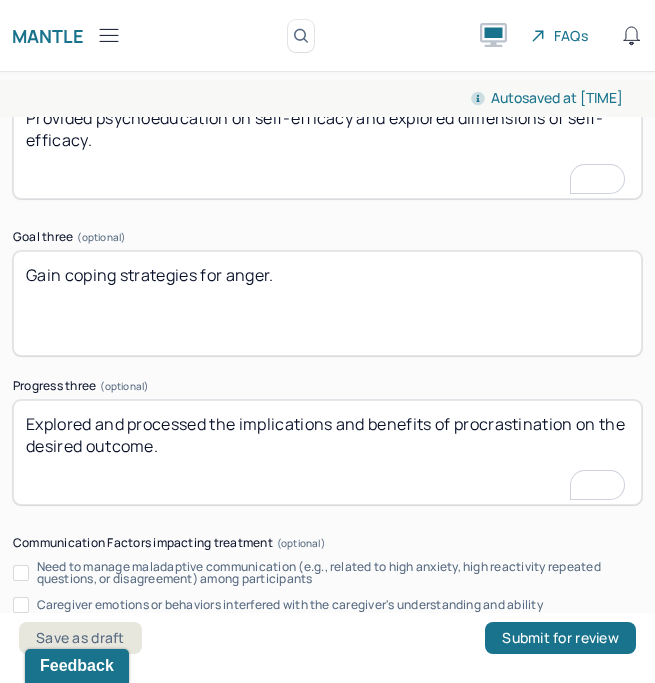 type on "Explored and processed social anxiety and increased self-efficacy and self-confidence in engaging with others." 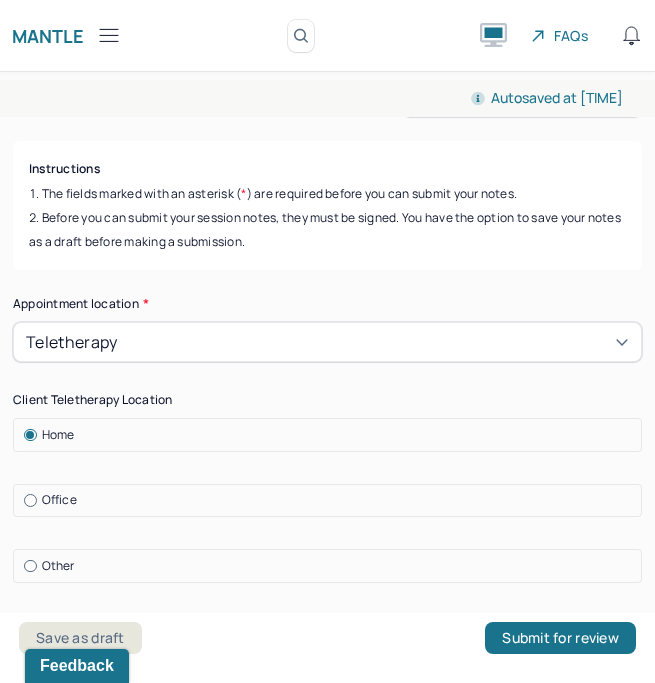 scroll, scrollTop: 316, scrollLeft: 0, axis: vertical 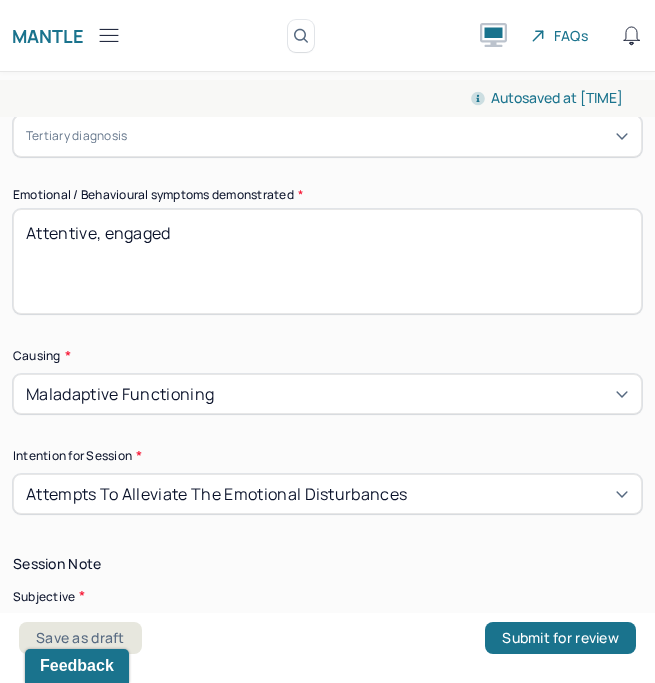 click on "Attentive, engaged" at bounding box center (327, 261) 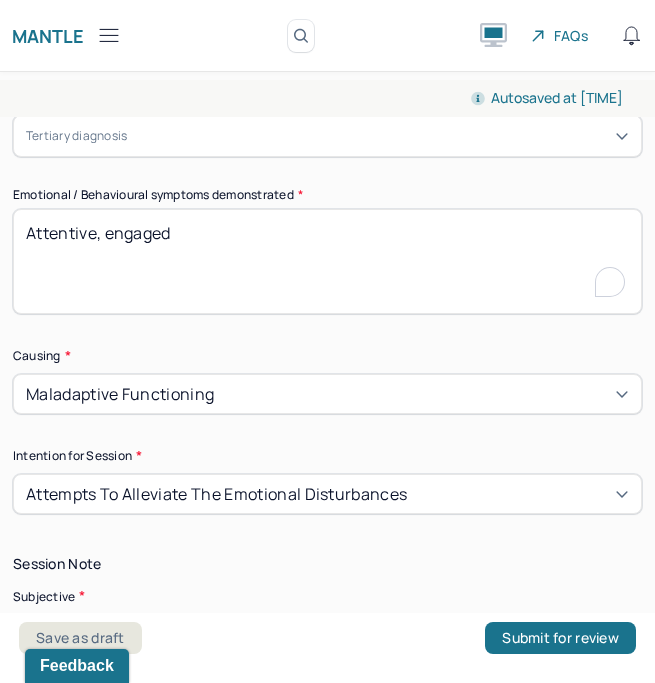 click on "Attentive, engaged" at bounding box center (327, 261) 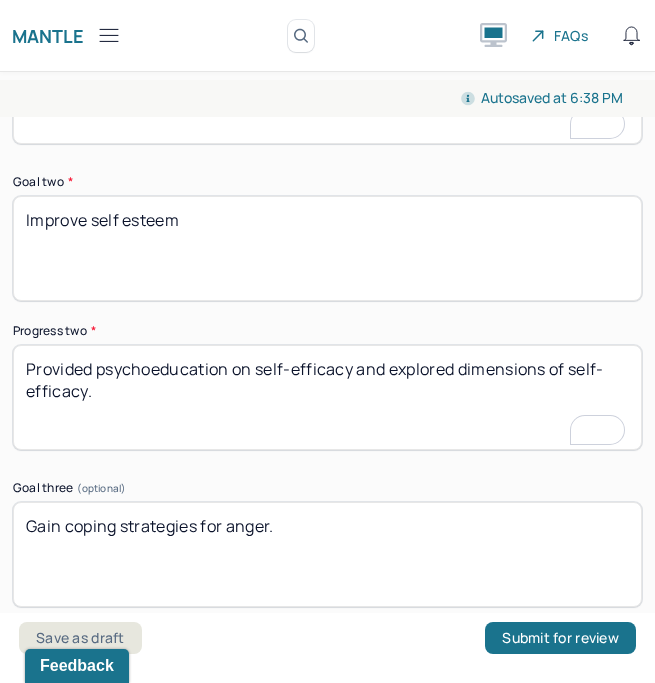 type on "Reflective" 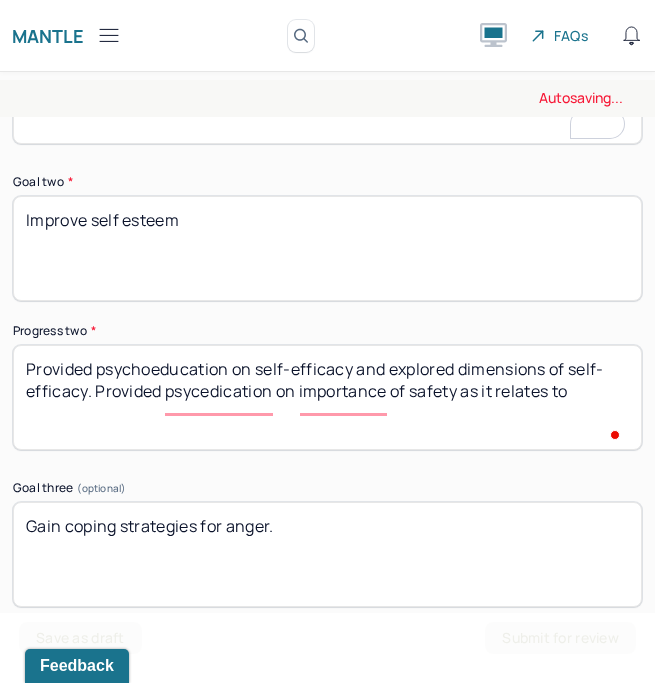 scroll, scrollTop: 4278, scrollLeft: 0, axis: vertical 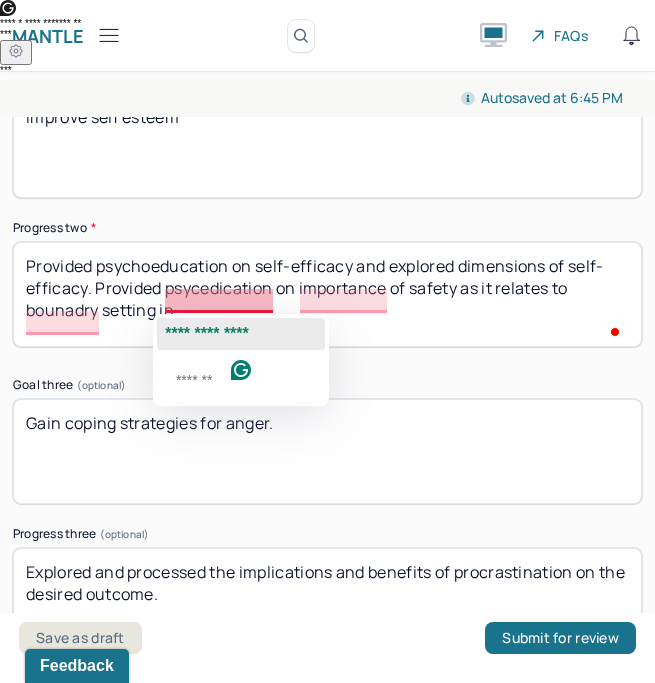 click on "**********" 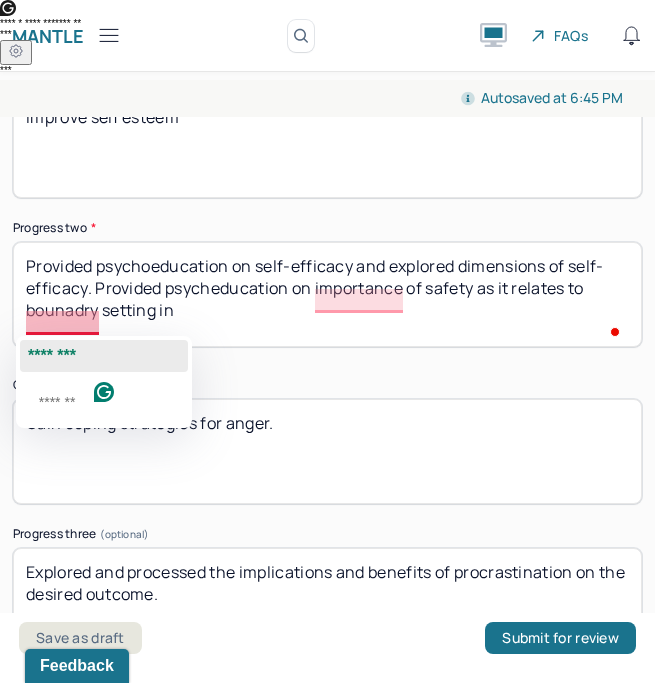 click on "********" 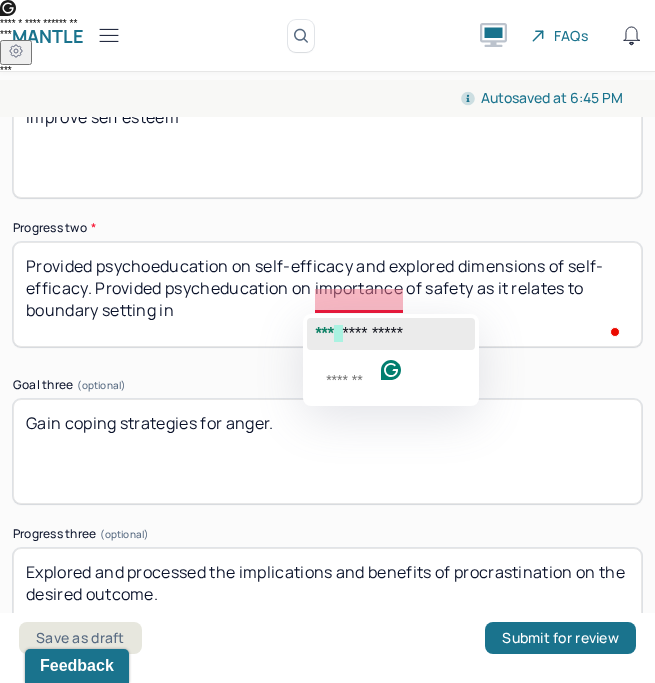 click on "**********" 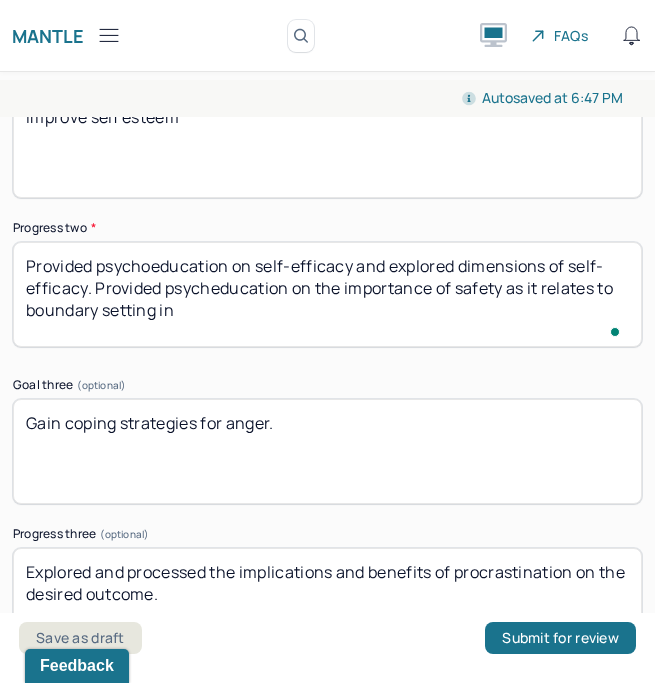 click on "Provided psychoeducation on self-efficacy and explored dimensions of self-efficacy. Provided psycheducation on importance of safety as it relates to boundary setting in" at bounding box center (327, 294) 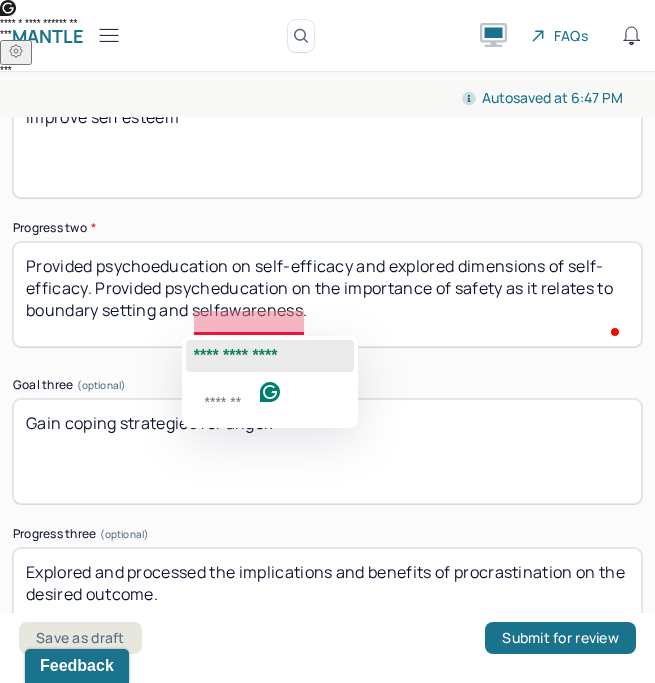 click on "**********" 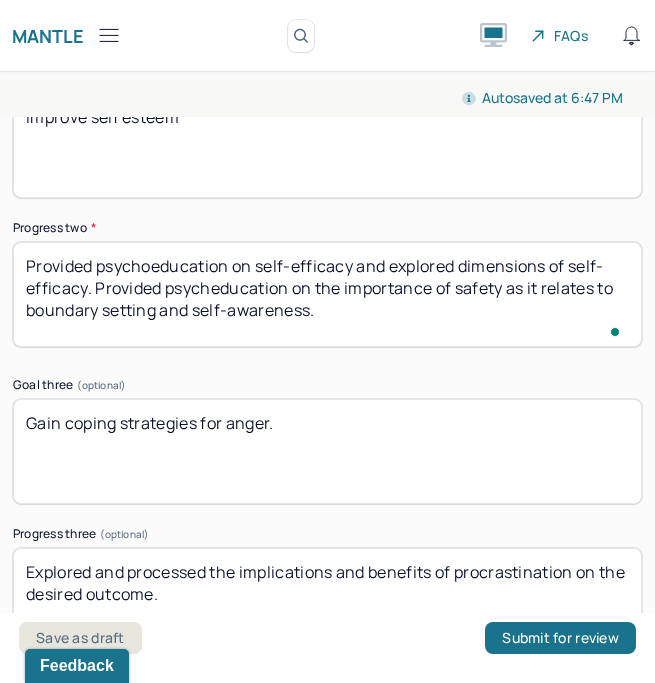 type on "Provided psychoeducation on self-efficacy and explored dimensions of self-efficacy. Provided psycheducation on the importance of safety as it relates to boundary setting and self-awareness." 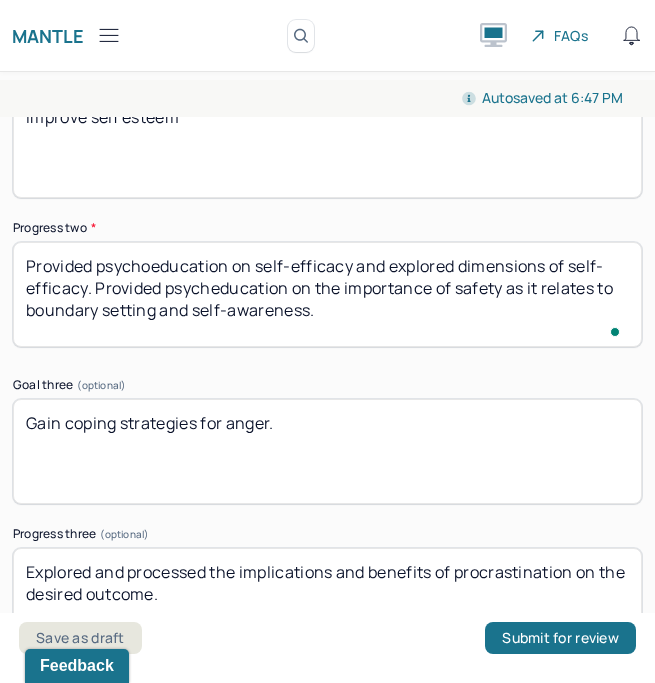 scroll, scrollTop: 4012, scrollLeft: 0, axis: vertical 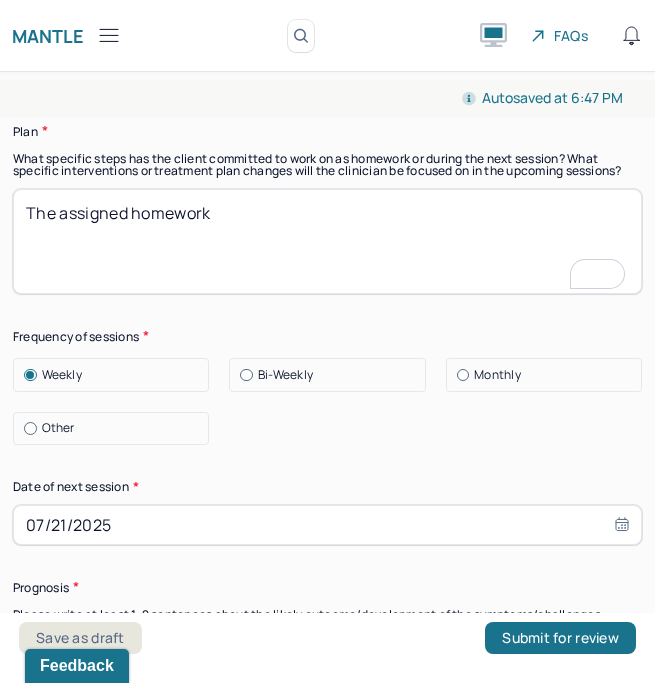 click on "The assigned homework" at bounding box center (327, 241) 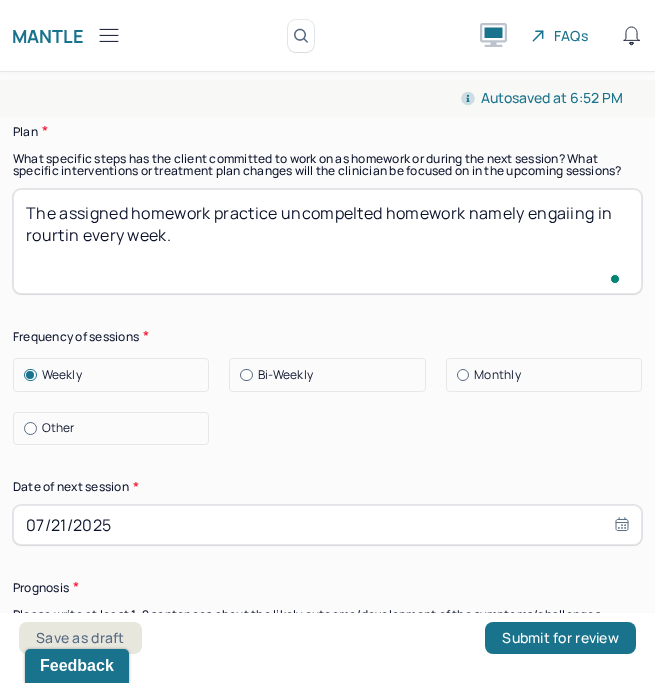 type on "The assigned homework practice uncompelted homework namely engaiing in rourtin every week." 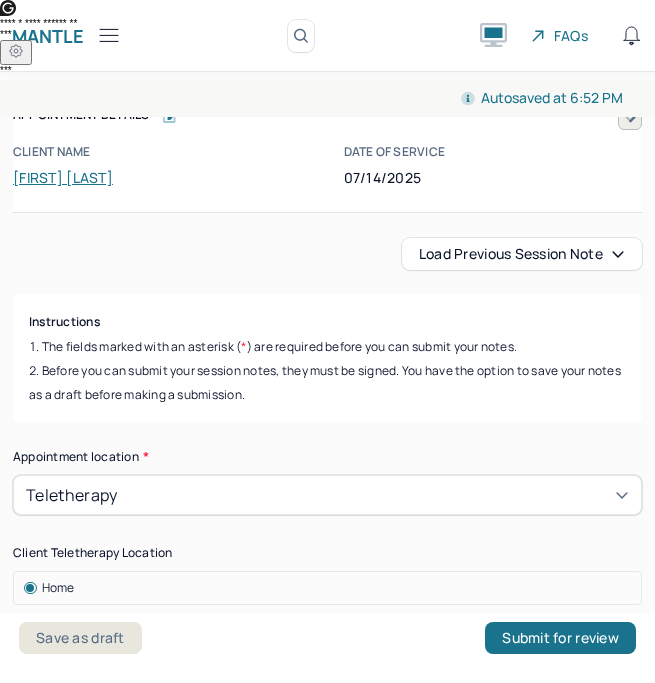 scroll, scrollTop: 0, scrollLeft: 0, axis: both 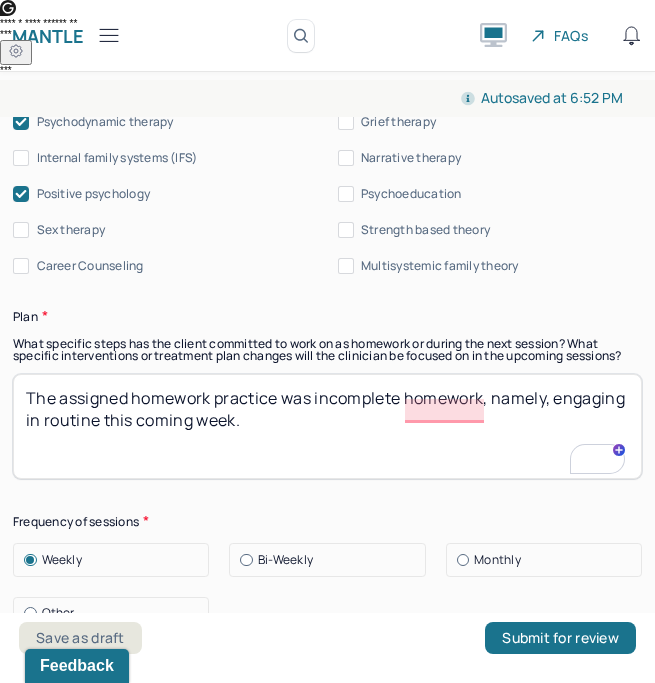 type on "The assigned homework practice was incomplete homework, namely, engaging in routine this coming week." 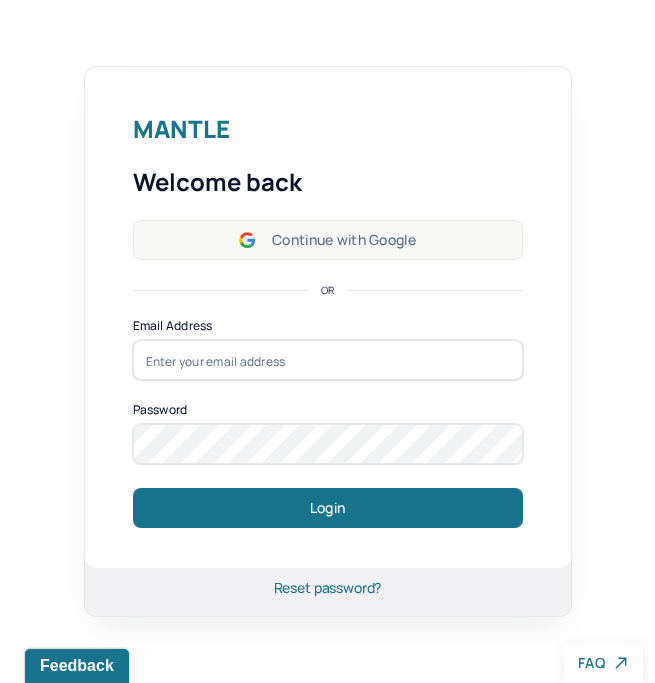 click on "Continue with Google" at bounding box center (328, 240) 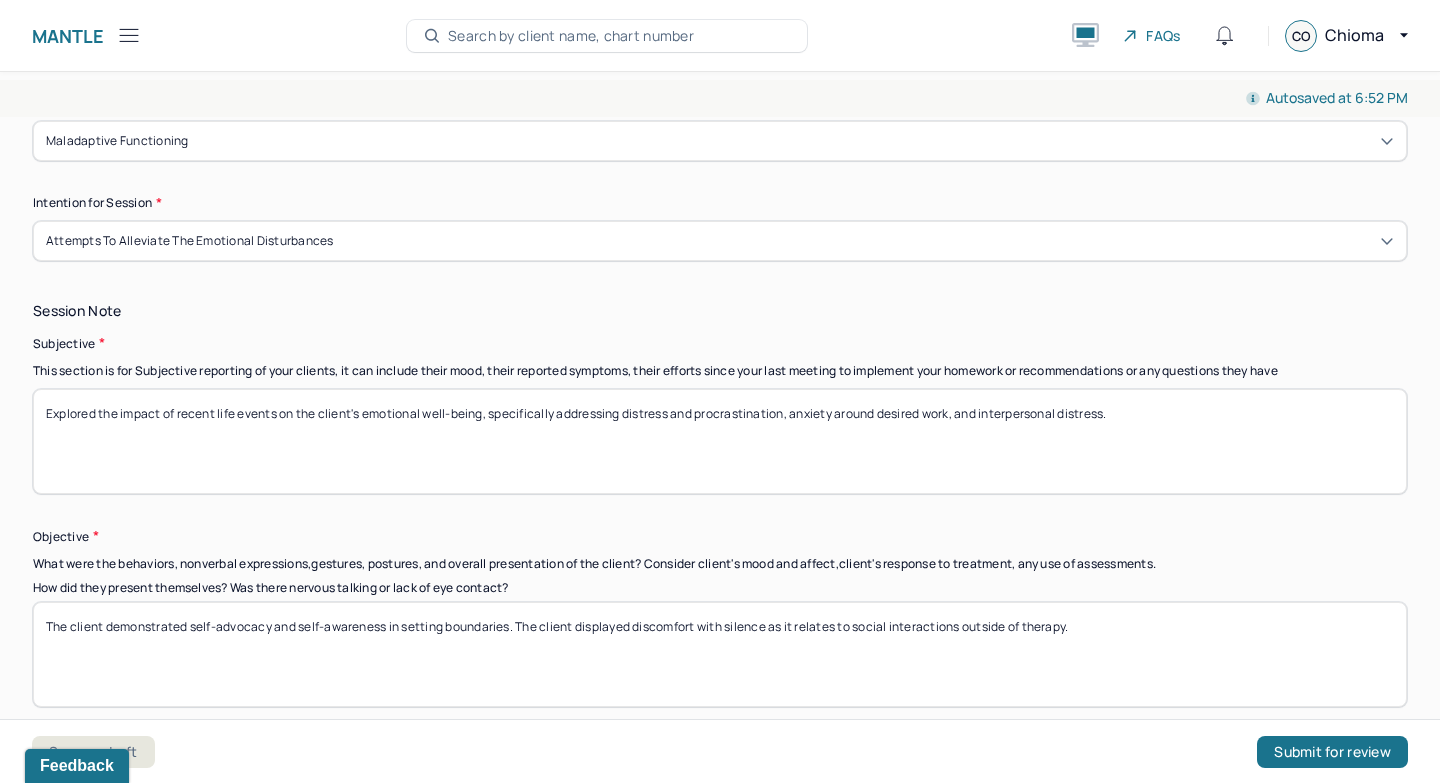 scroll, scrollTop: 1229, scrollLeft: 0, axis: vertical 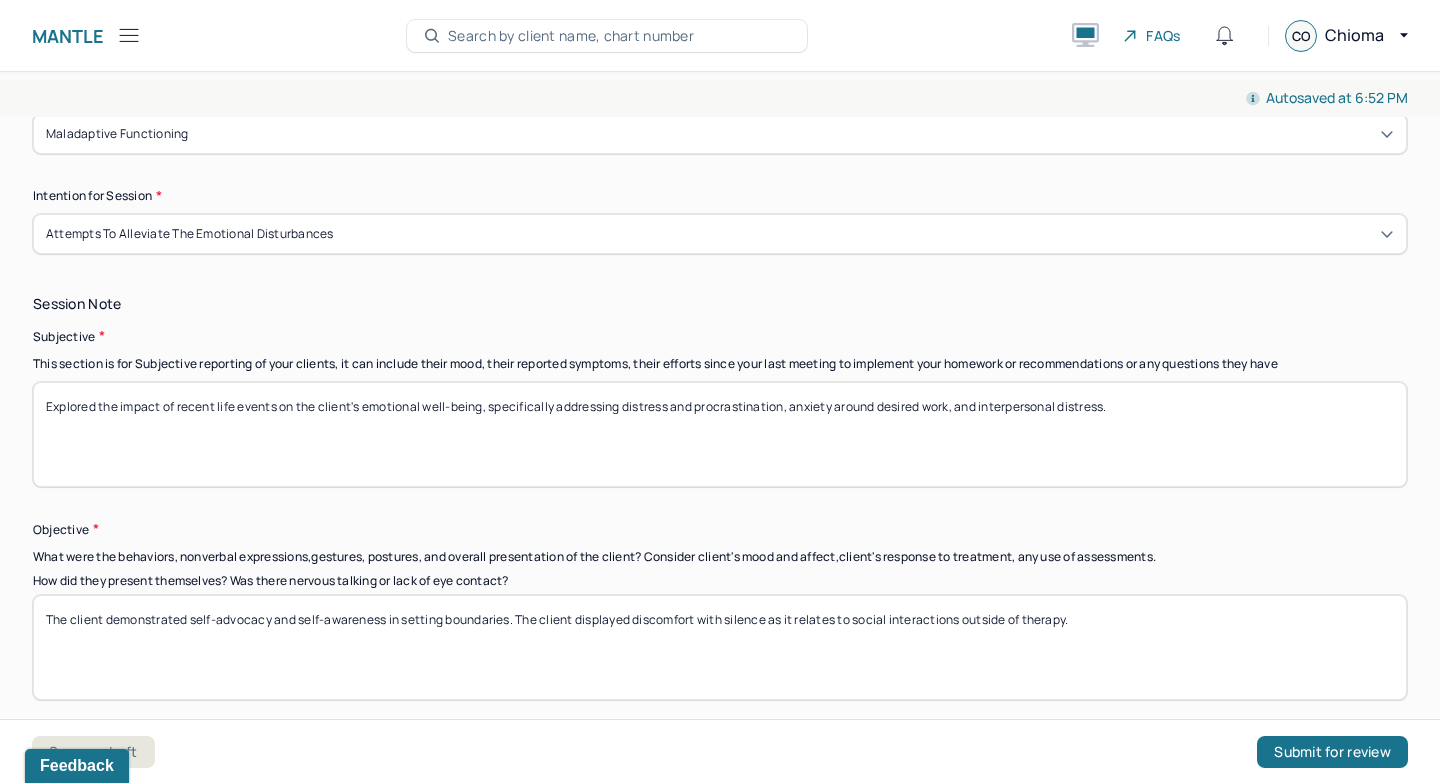 click on "The client demonstrated self-advocacy and self-awareness in setting boundaries. The client displayed discomfort with silence as it relates to social interactions outside of therapy." at bounding box center (720, 647) 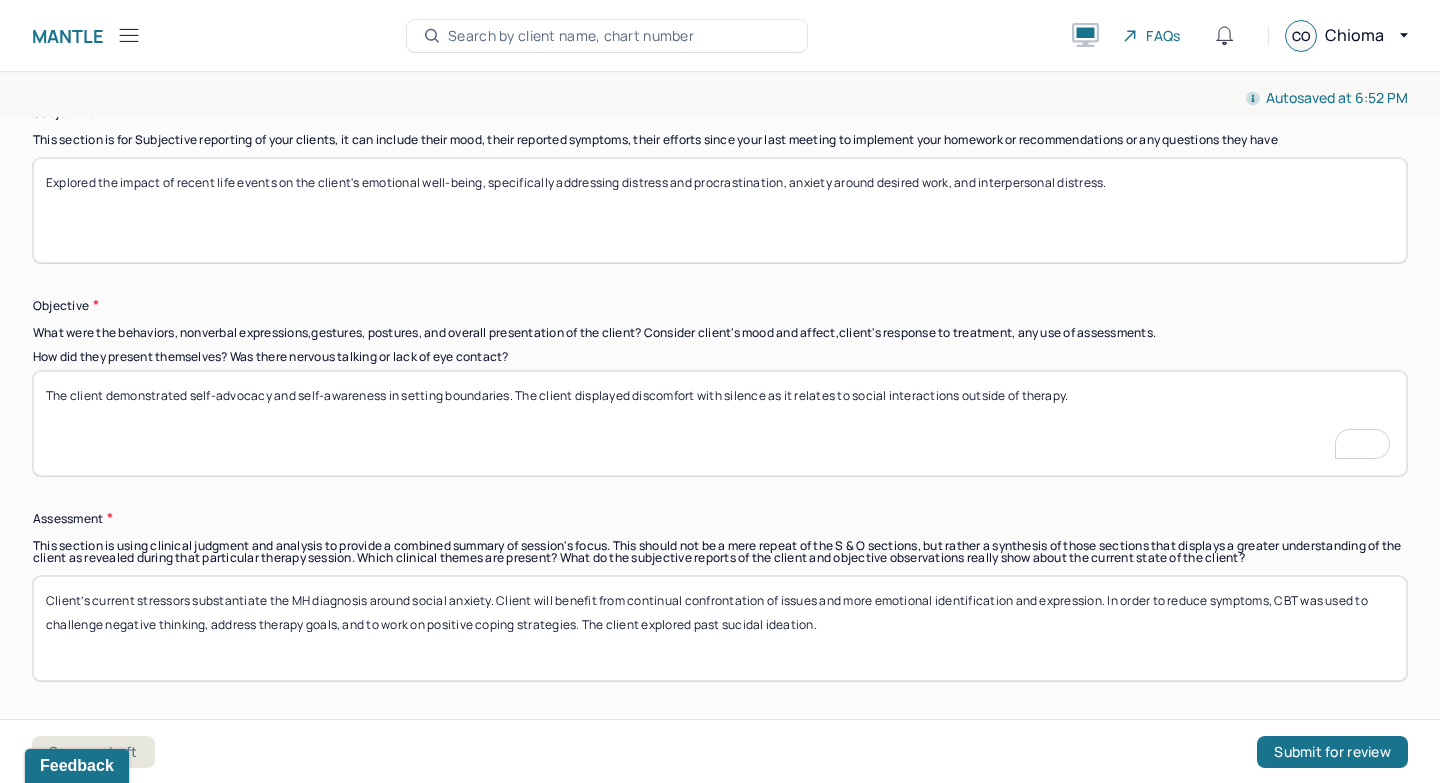scroll, scrollTop: 1460, scrollLeft: 0, axis: vertical 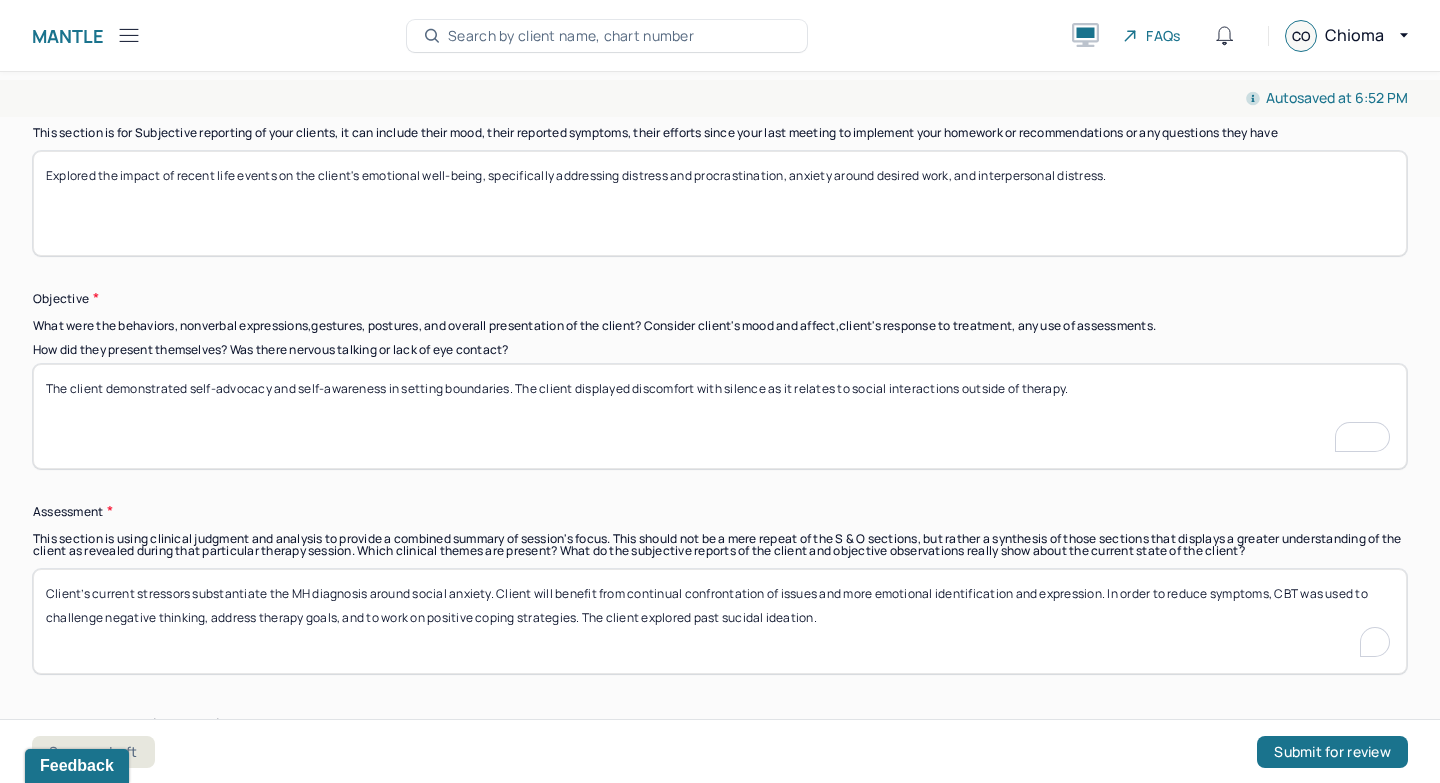 click on "Client’s current stressors substantiate the MH diagnosis around social anxiety. Client will benefit from continual confrontation of issues and more emotional identification and expression. In order to reduce symptoms, CBT was used to challenge negative thinking, address therapy goals, and to work on positive coping strategies. The client explored past sucidal ideation." at bounding box center [720, 621] 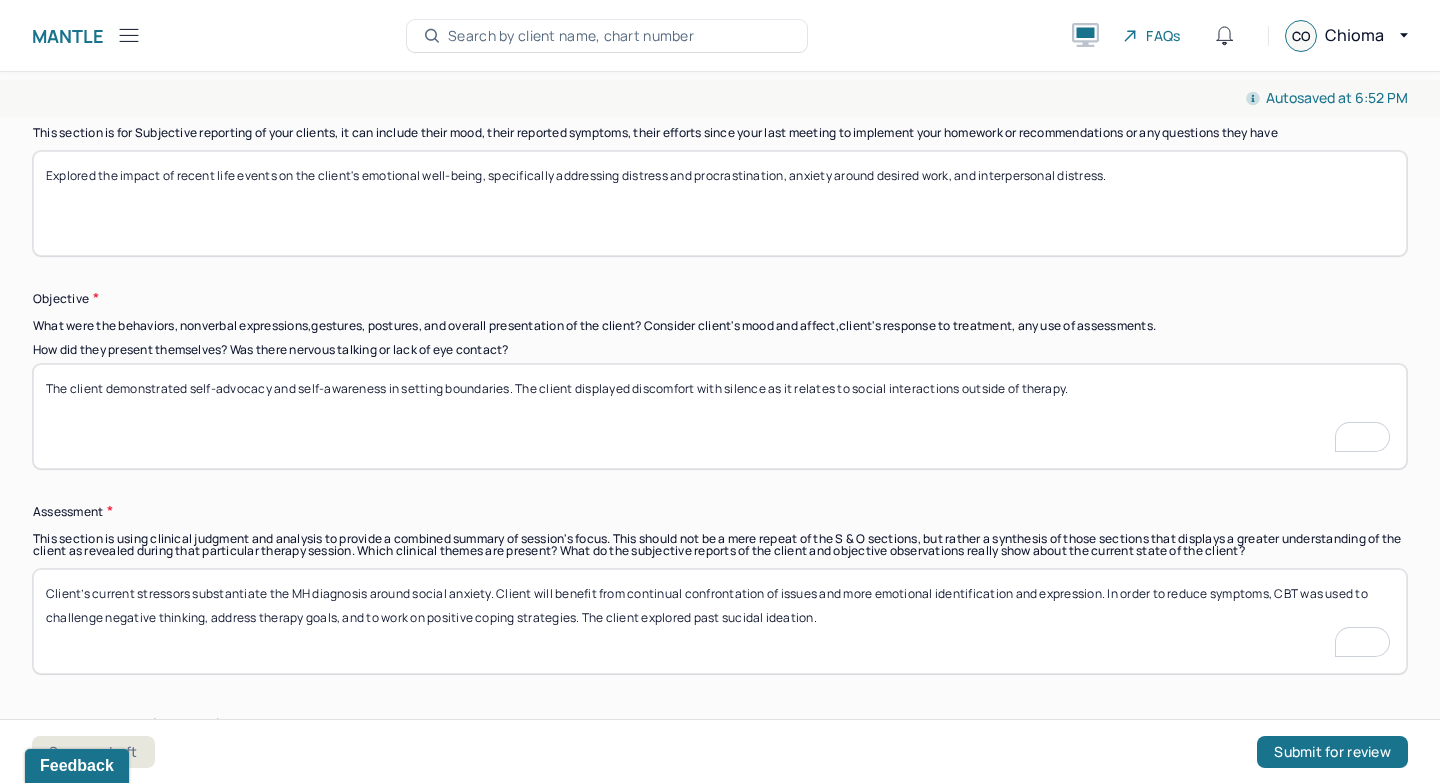 scroll, scrollTop: 1634, scrollLeft: 0, axis: vertical 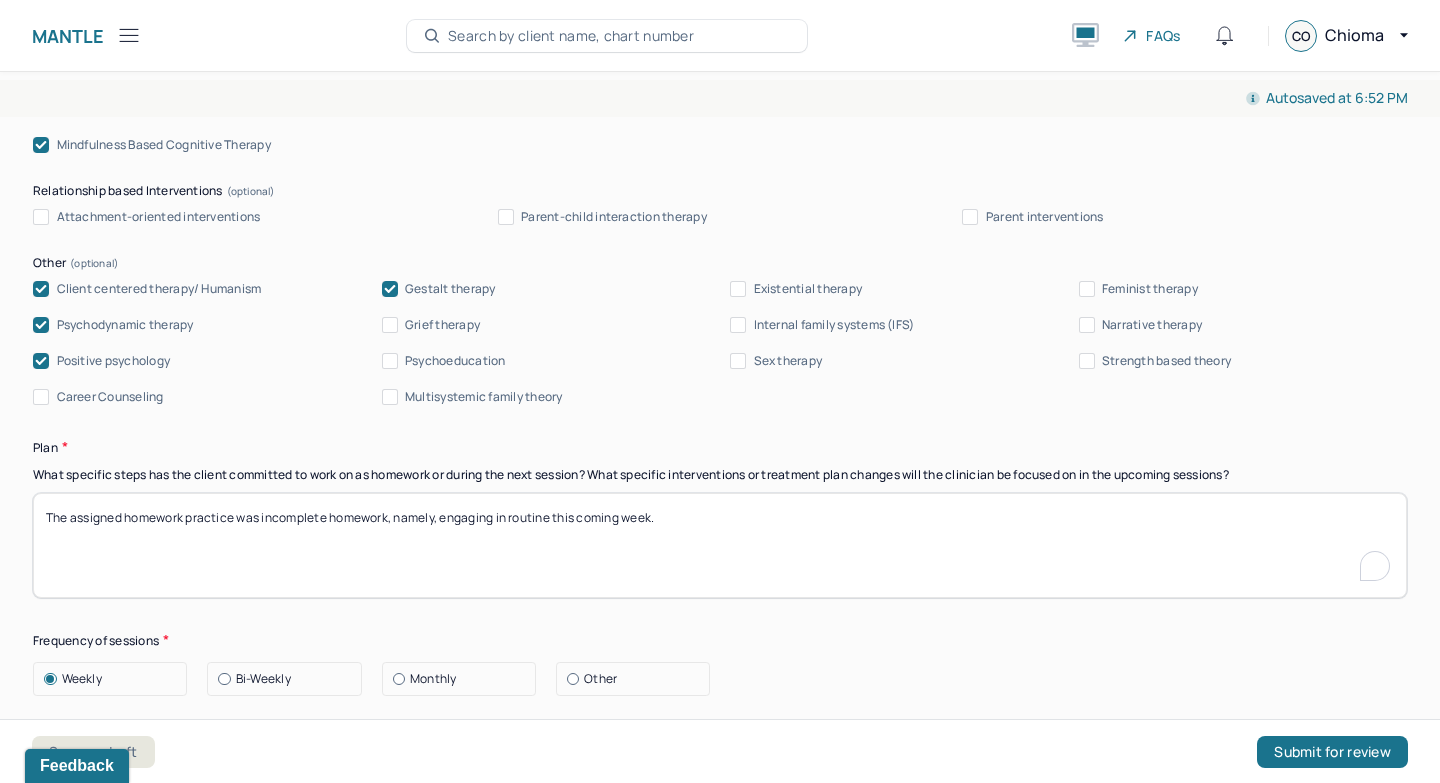 click on "The assigned homework practice was incomplete homework, namely, engaging in routine this coming week." at bounding box center (720, 545) 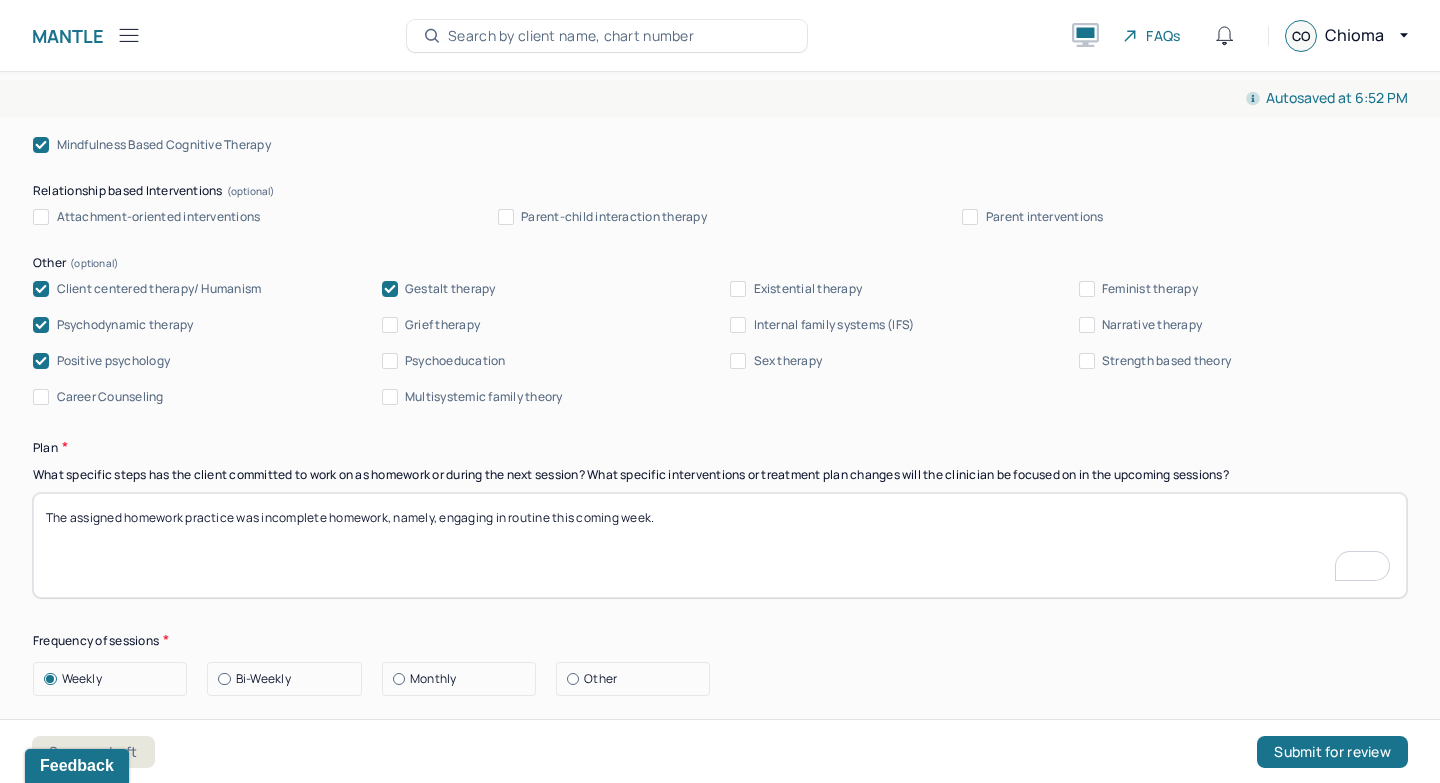 scroll, scrollTop: 2443, scrollLeft: 0, axis: vertical 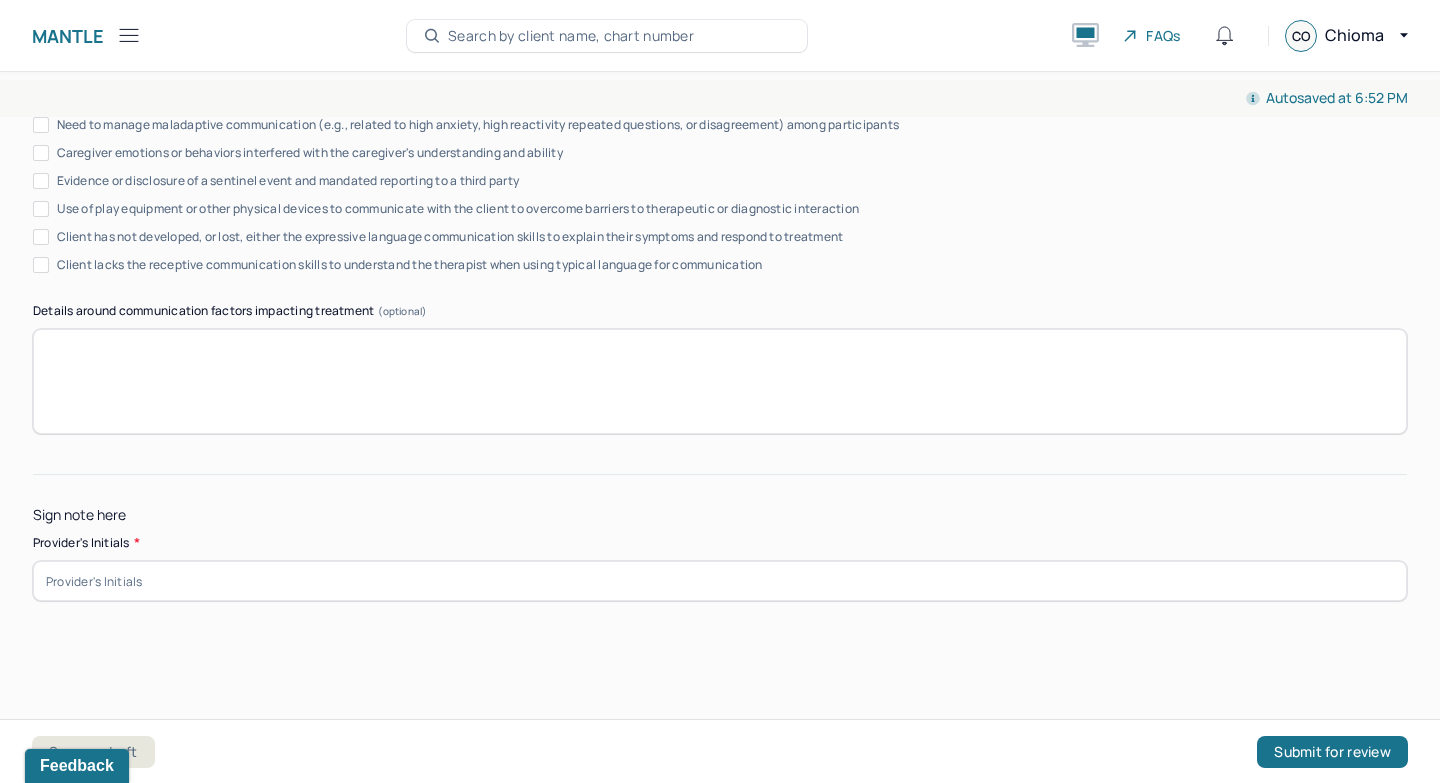 click at bounding box center (720, 581) 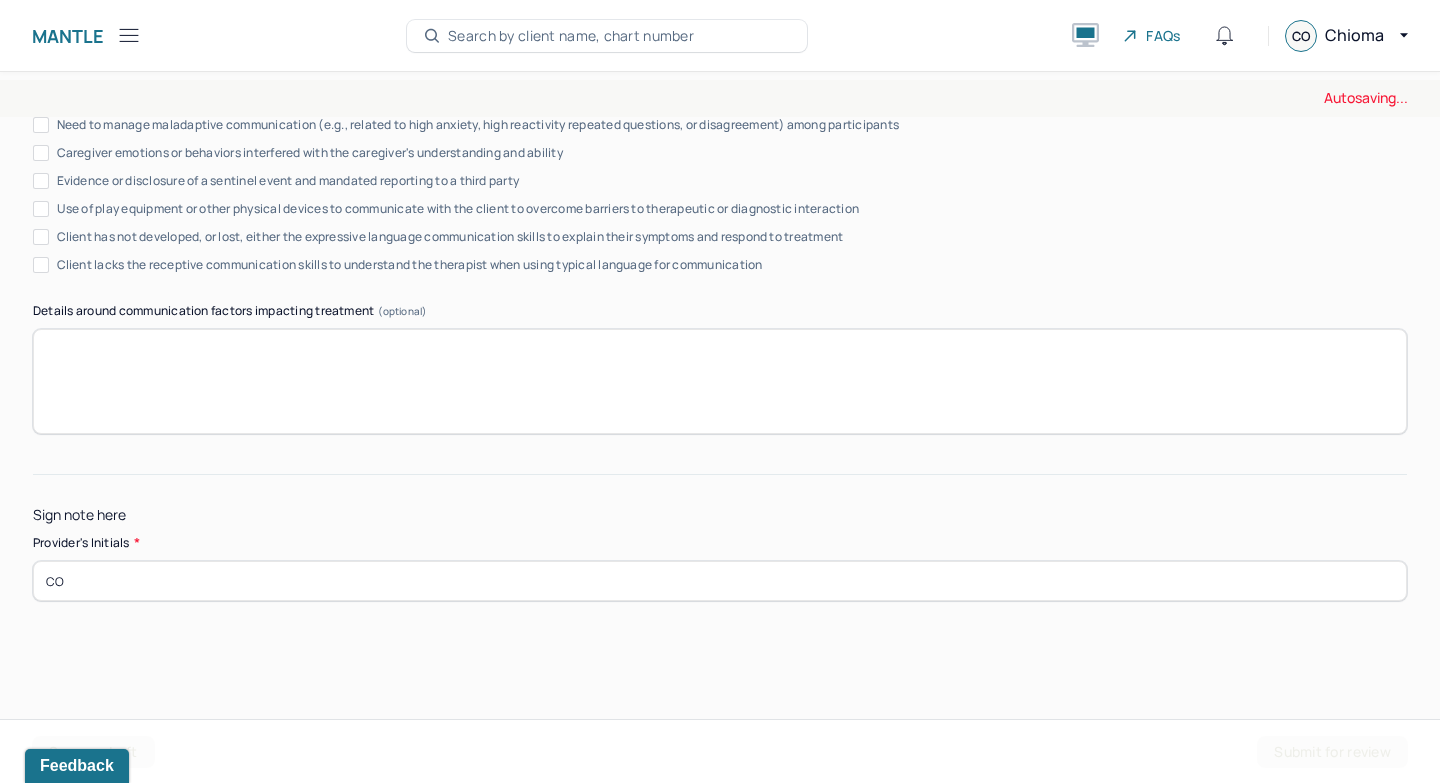 type on "CO" 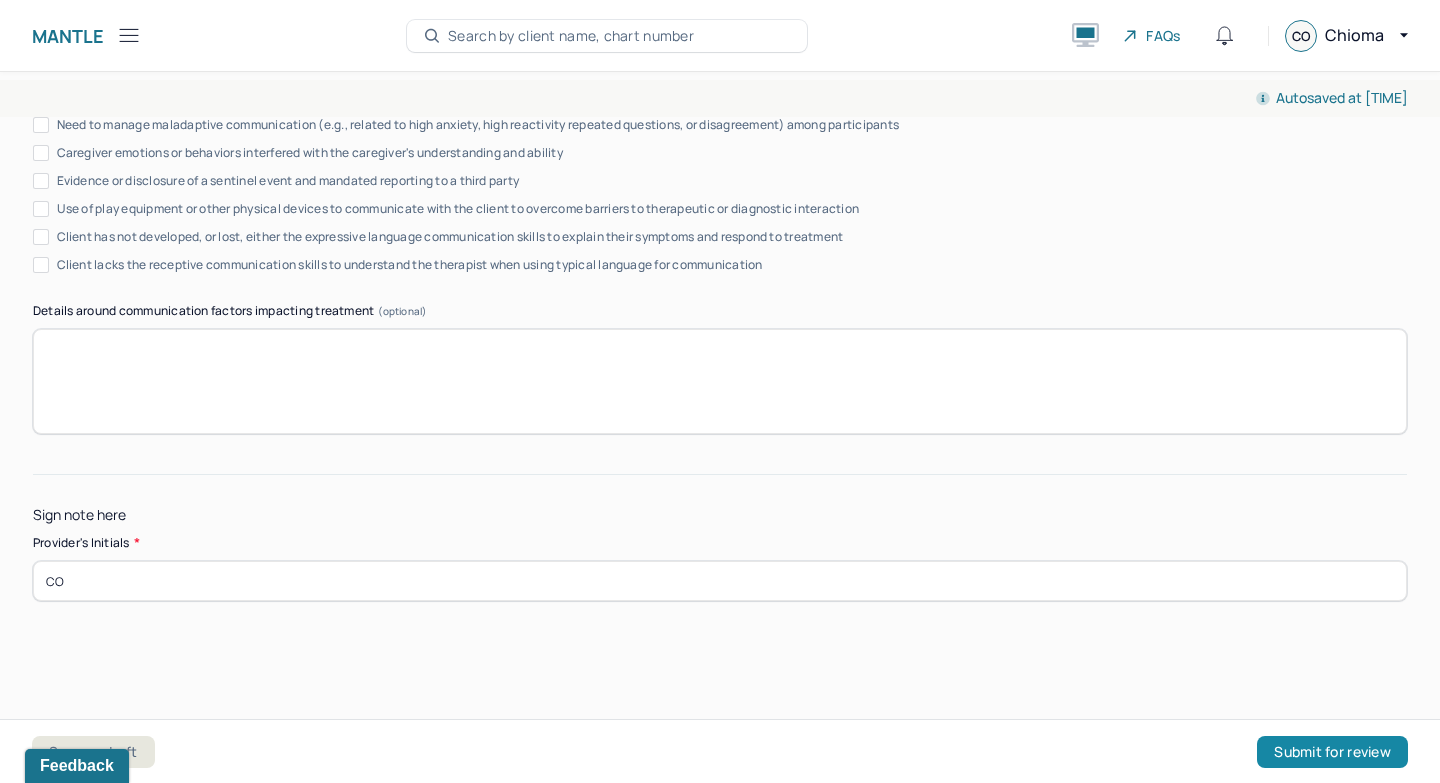 click on "Submit for review" at bounding box center [1332, 752] 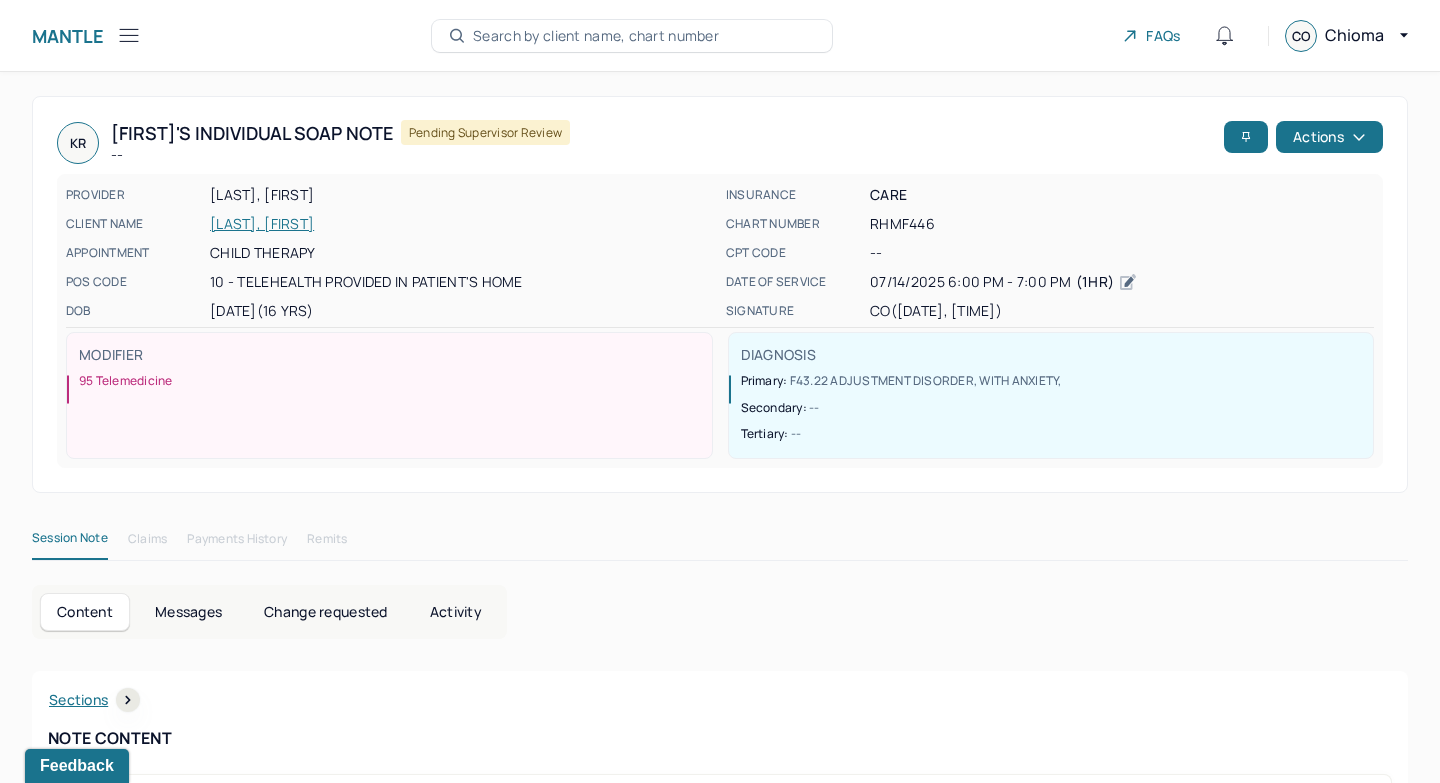 click 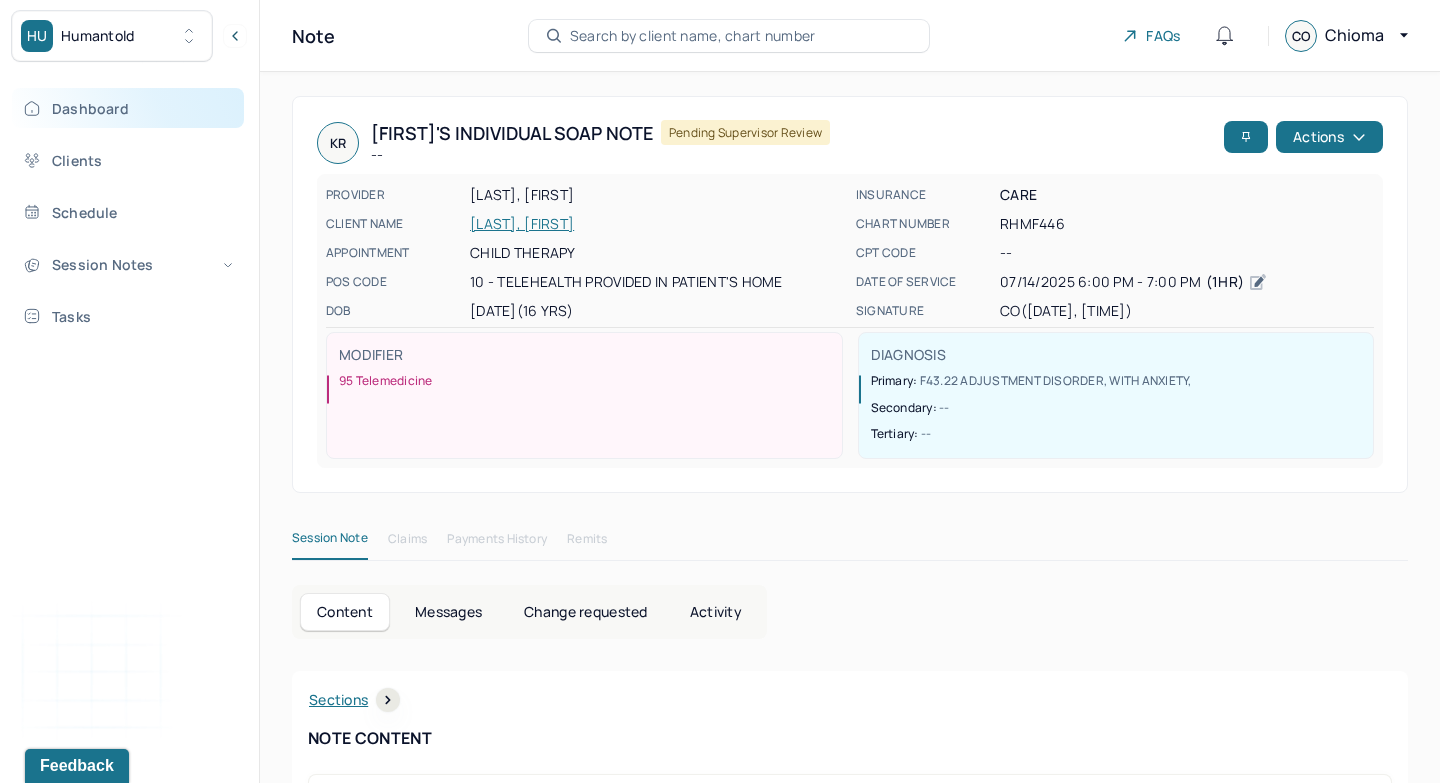 click on "Dashboard" at bounding box center [128, 108] 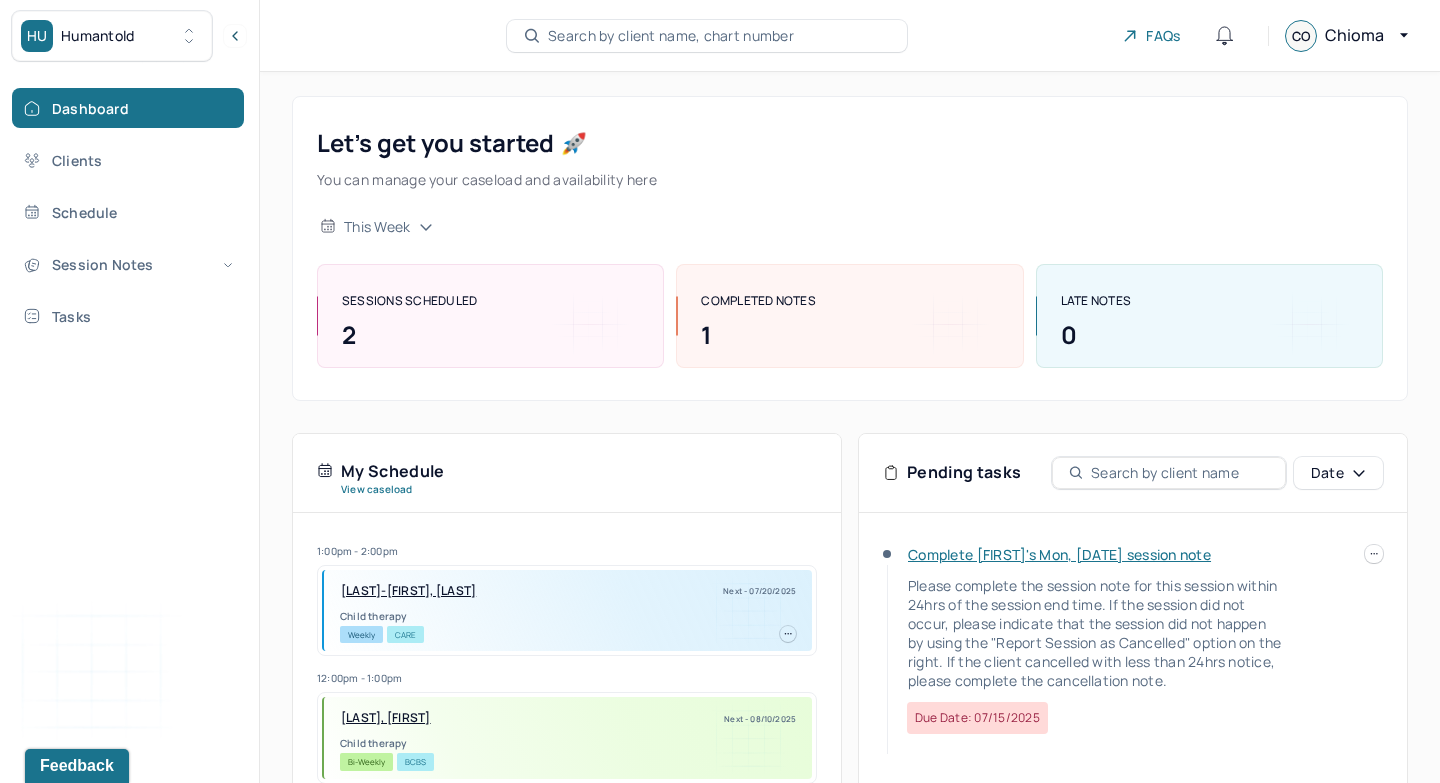 click on "Complete Joshua's Mon, 07/14 session note" at bounding box center [1059, 554] 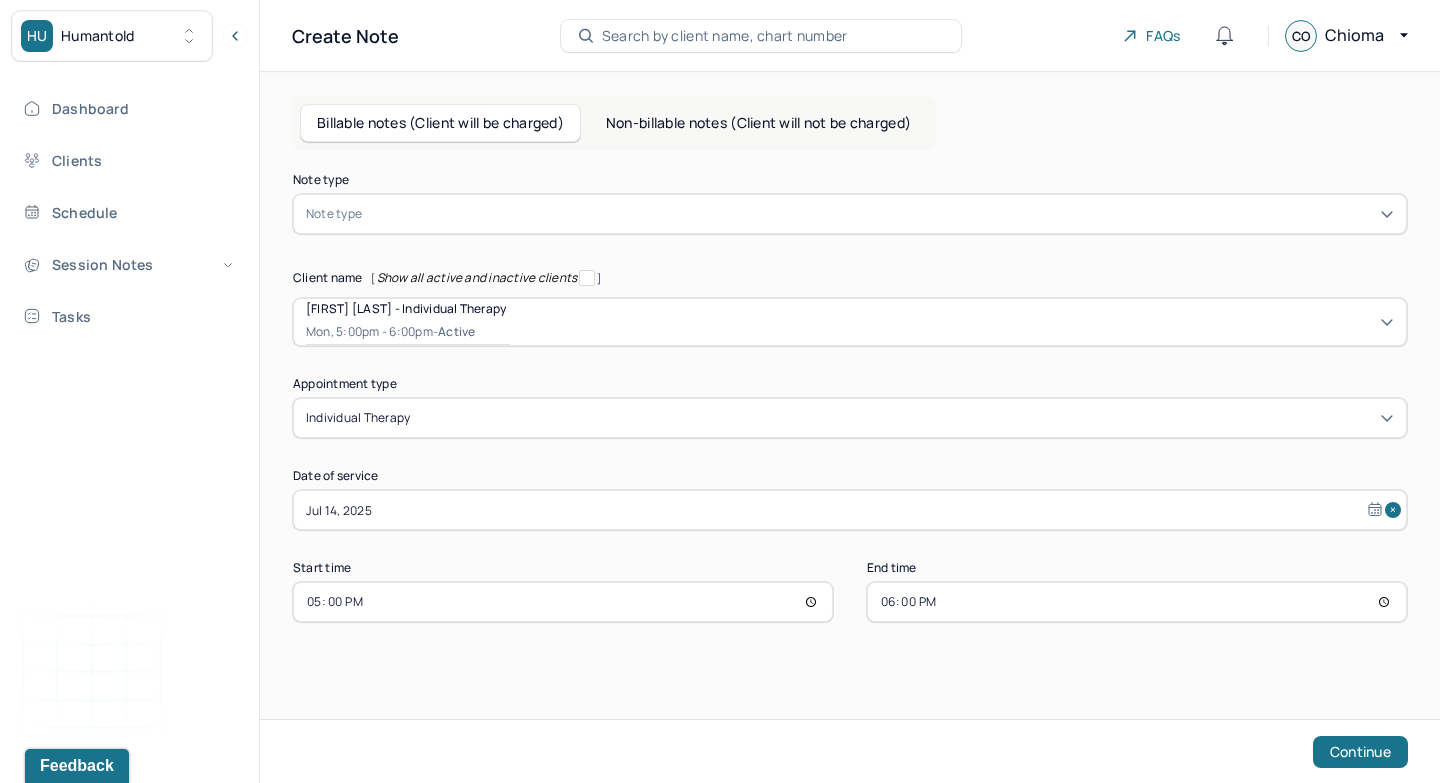 scroll, scrollTop: 0, scrollLeft: 0, axis: both 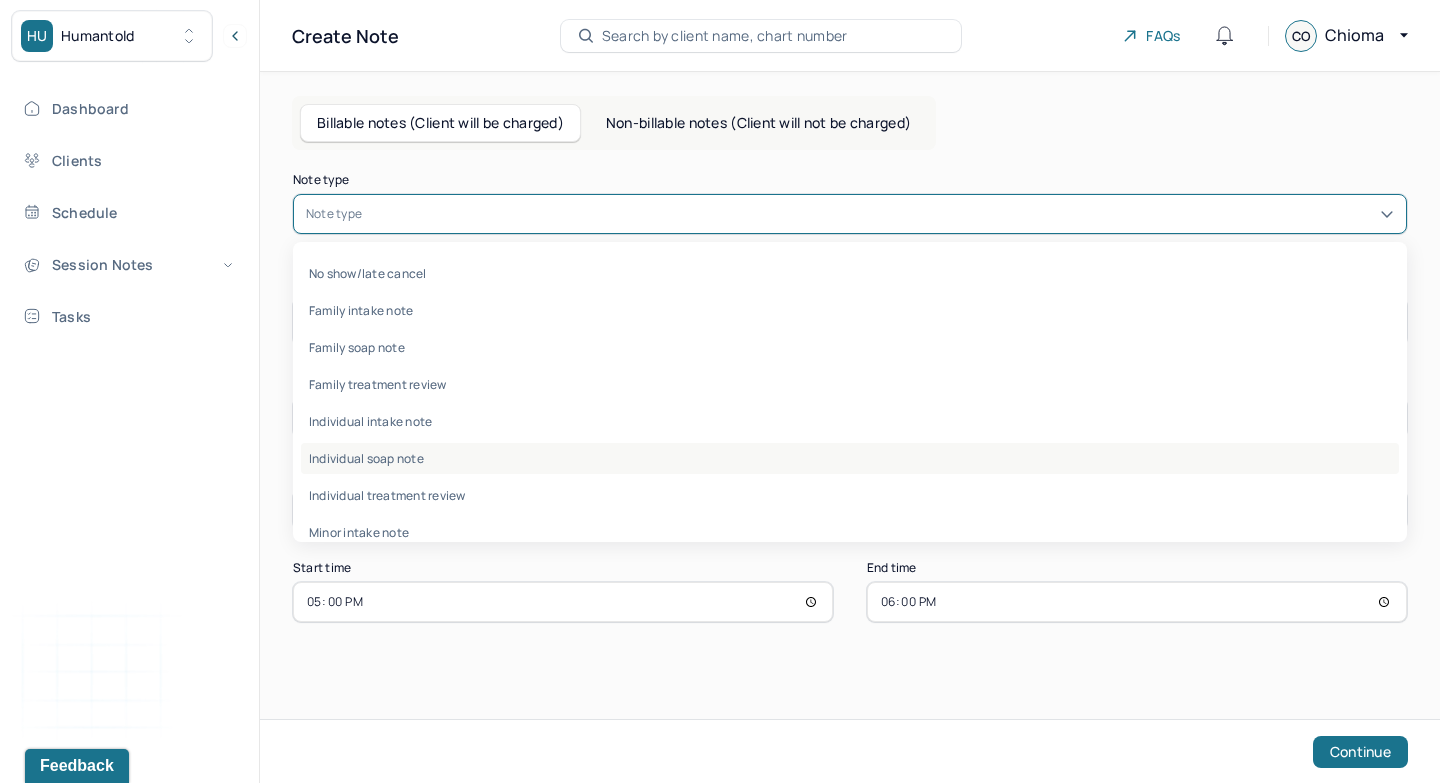 click on "Individual soap note" at bounding box center [850, 458] 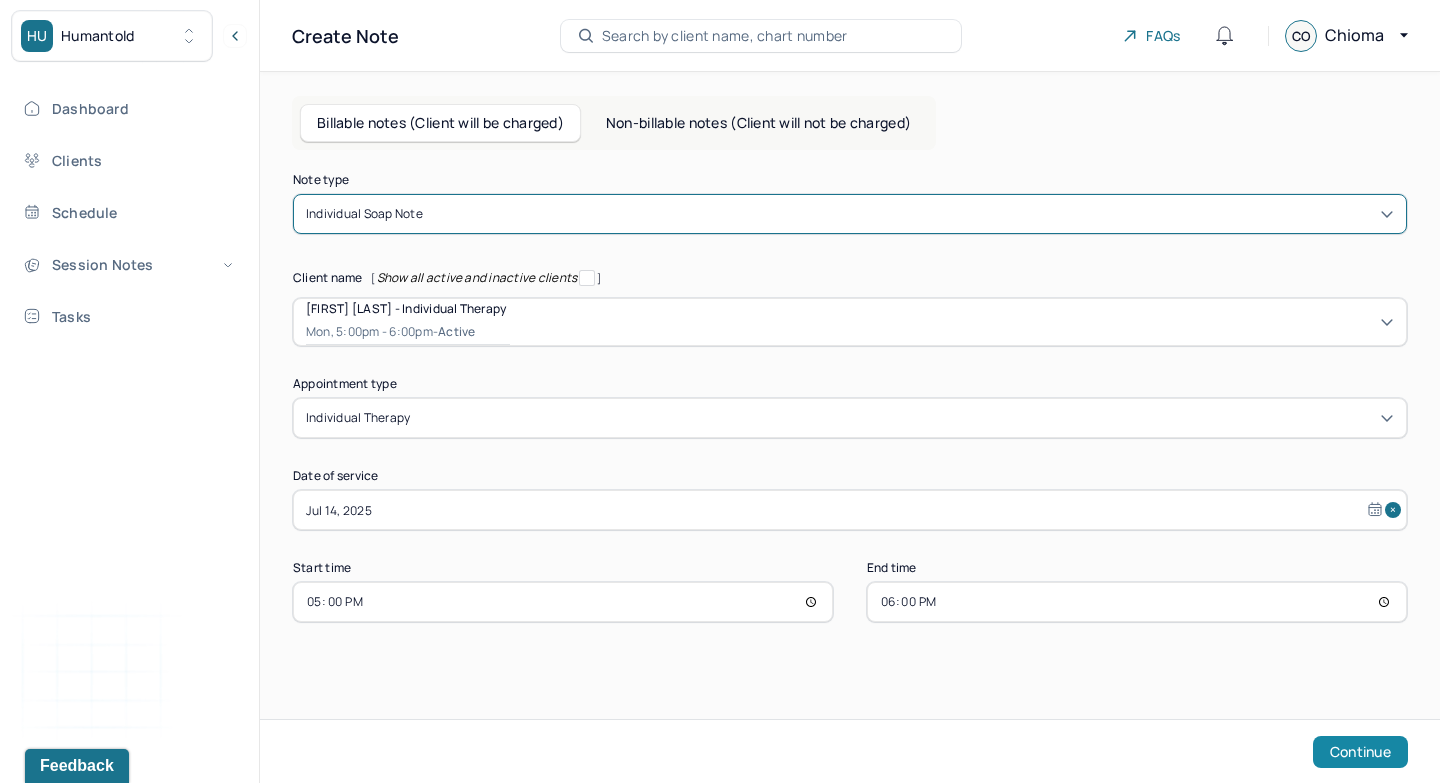 click on "Continue" at bounding box center [1360, 752] 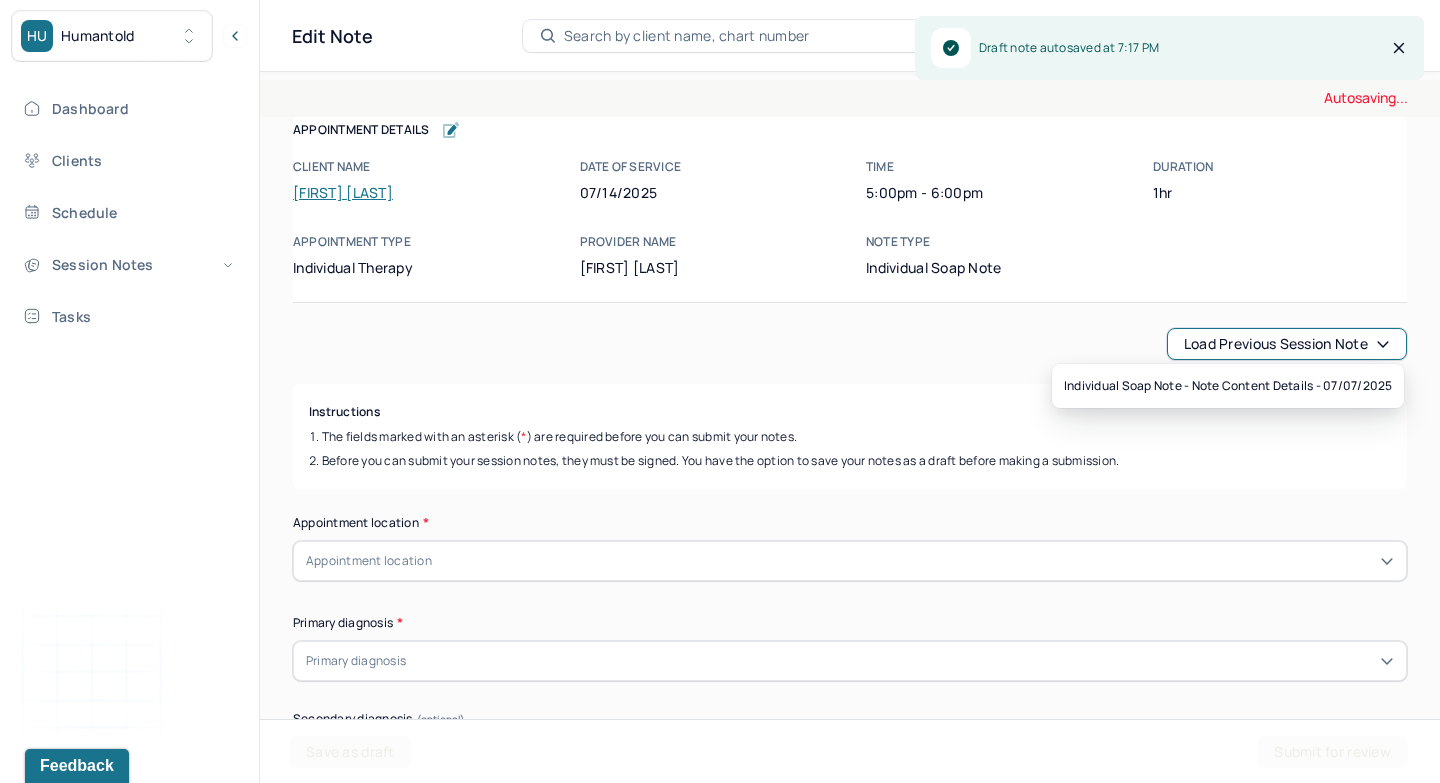 click on "Load previous session note" at bounding box center (1287, 344) 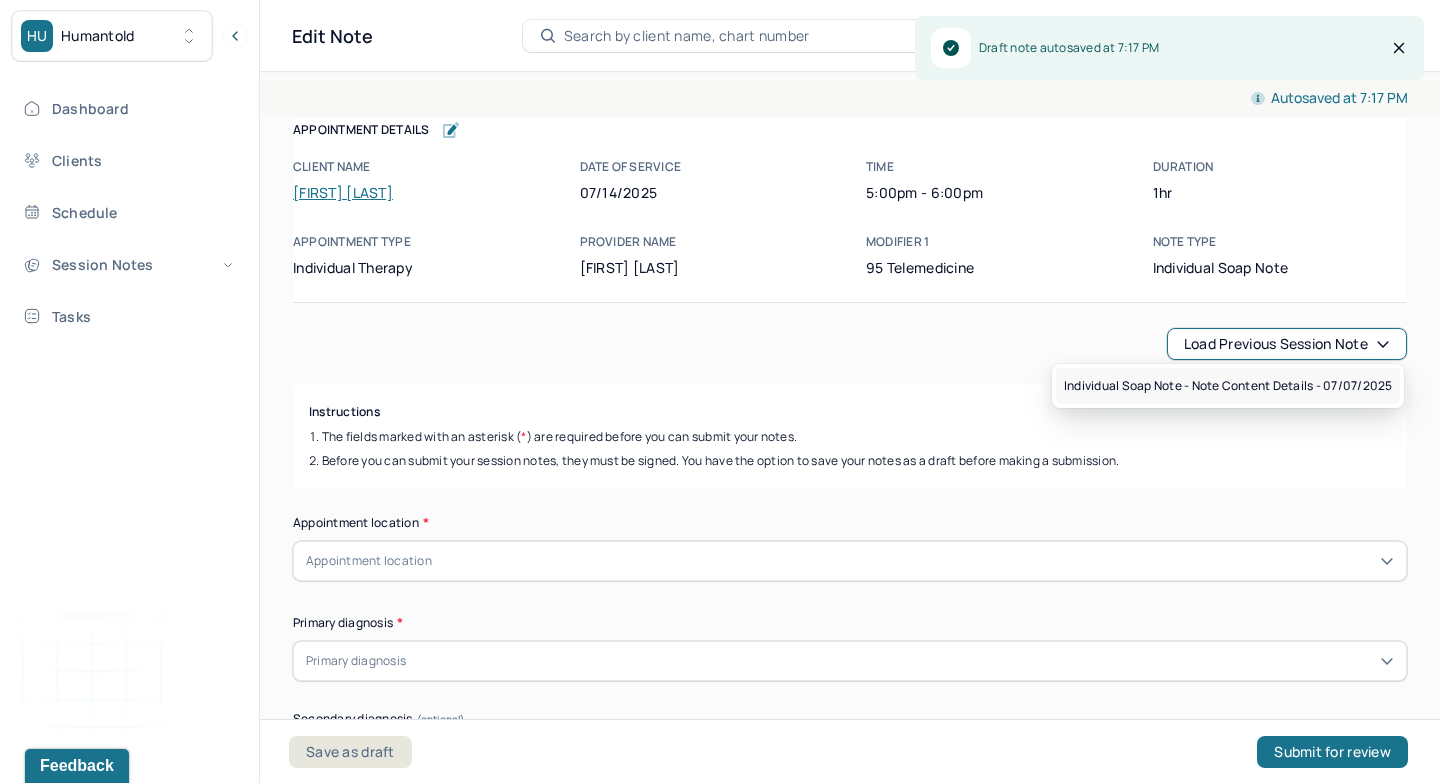 click on "Individual soap note   - Note content Details -   07/07/2025" at bounding box center [1228, 386] 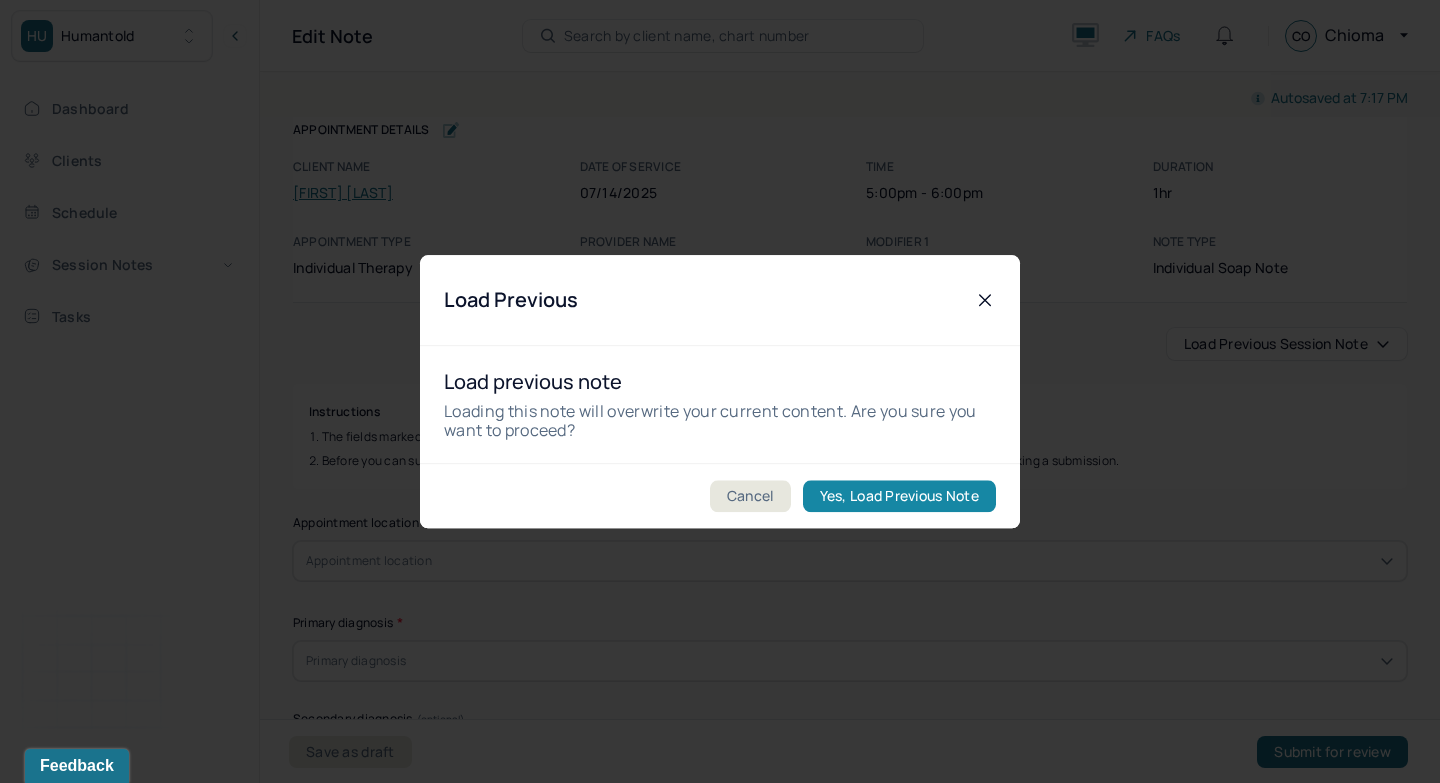 click on "Yes, Load Previous Note" at bounding box center [899, 496] 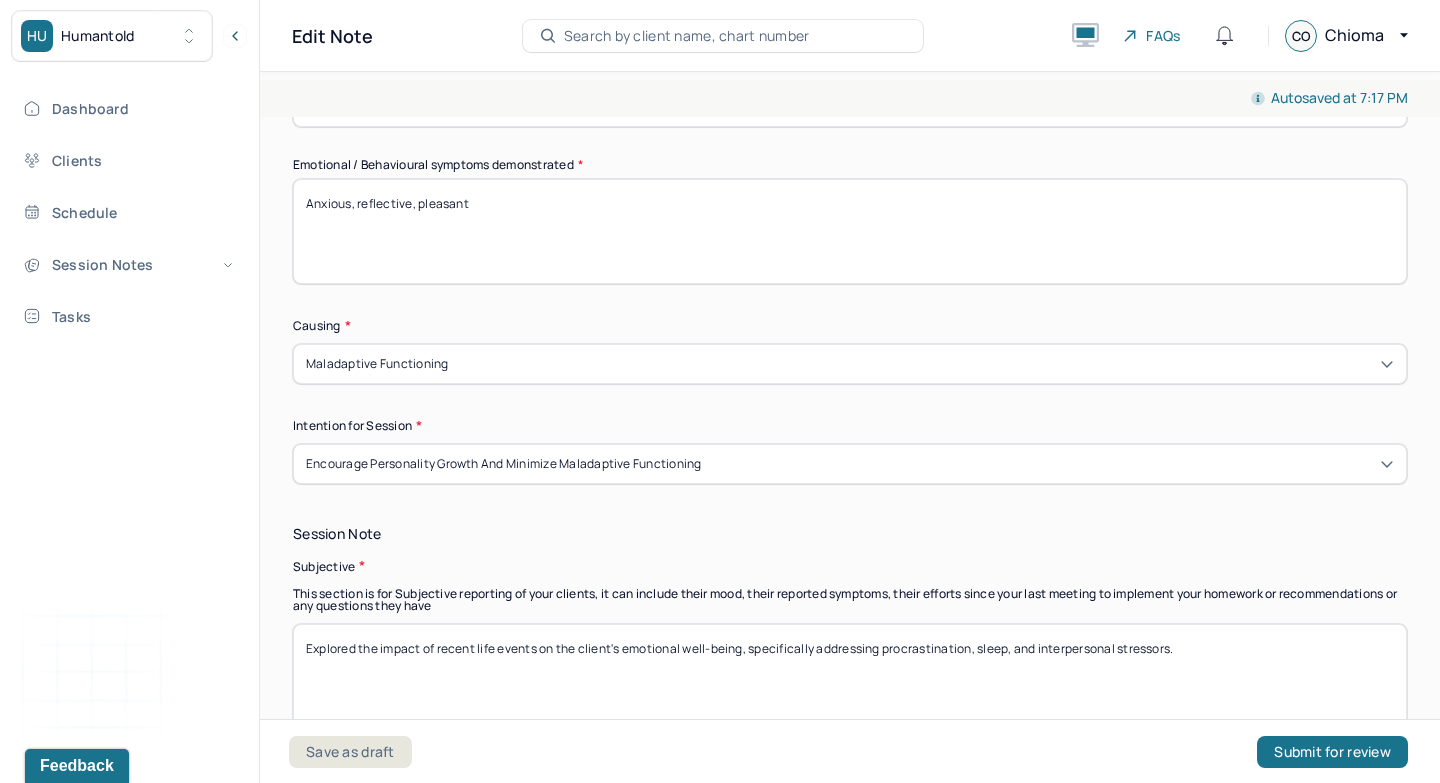 scroll, scrollTop: 745, scrollLeft: 0, axis: vertical 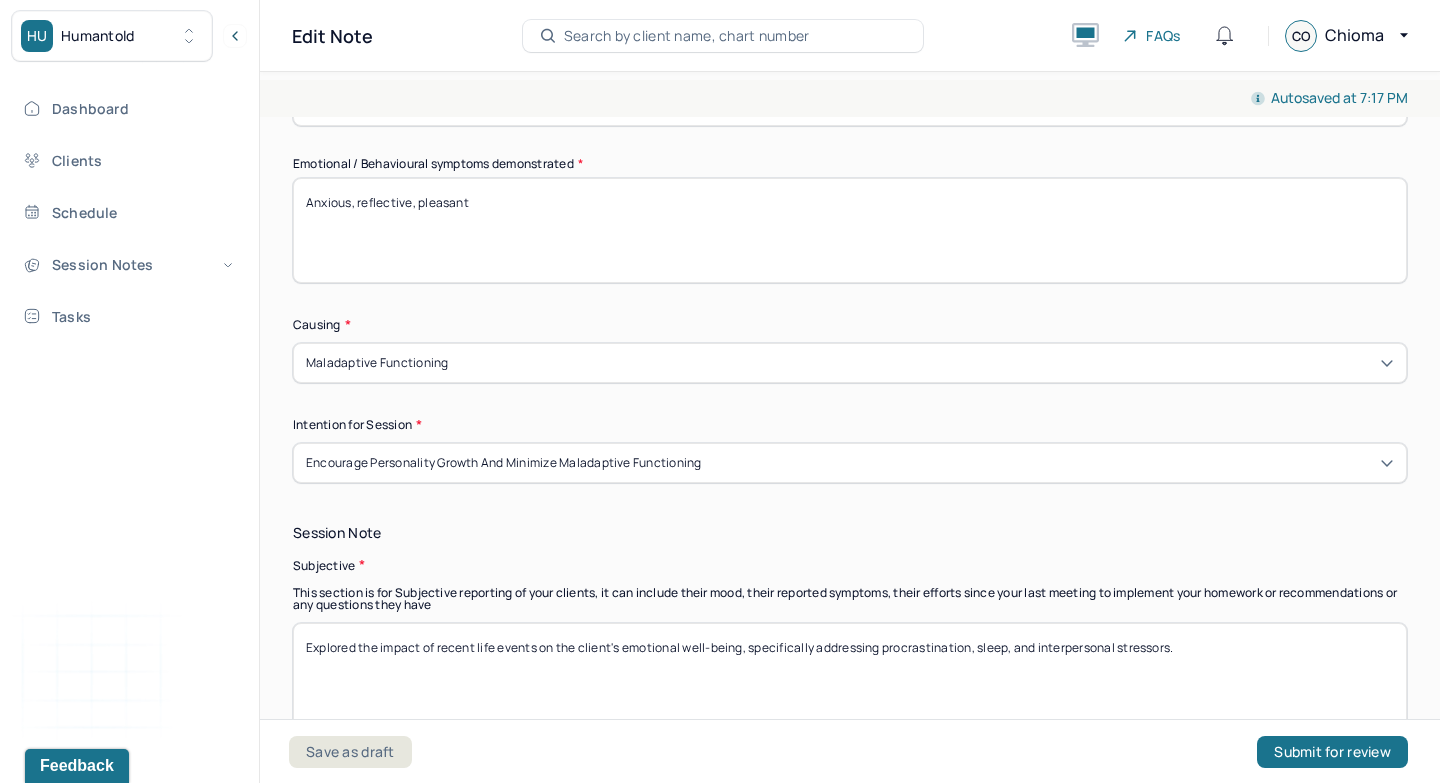 click on "Anxious, reflective, pleasant" at bounding box center (850, 230) 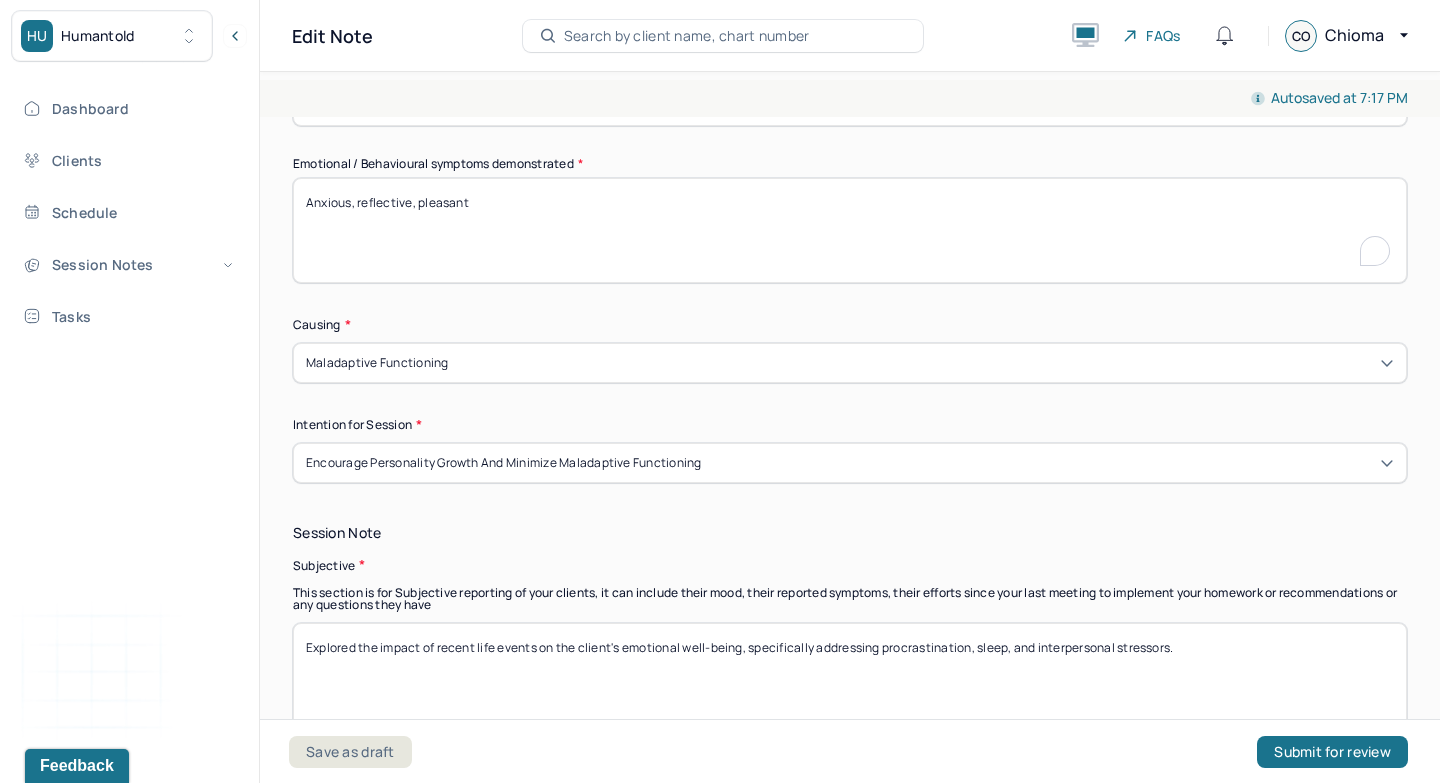 click on "Anxious, reflective, pleasant" at bounding box center [850, 230] 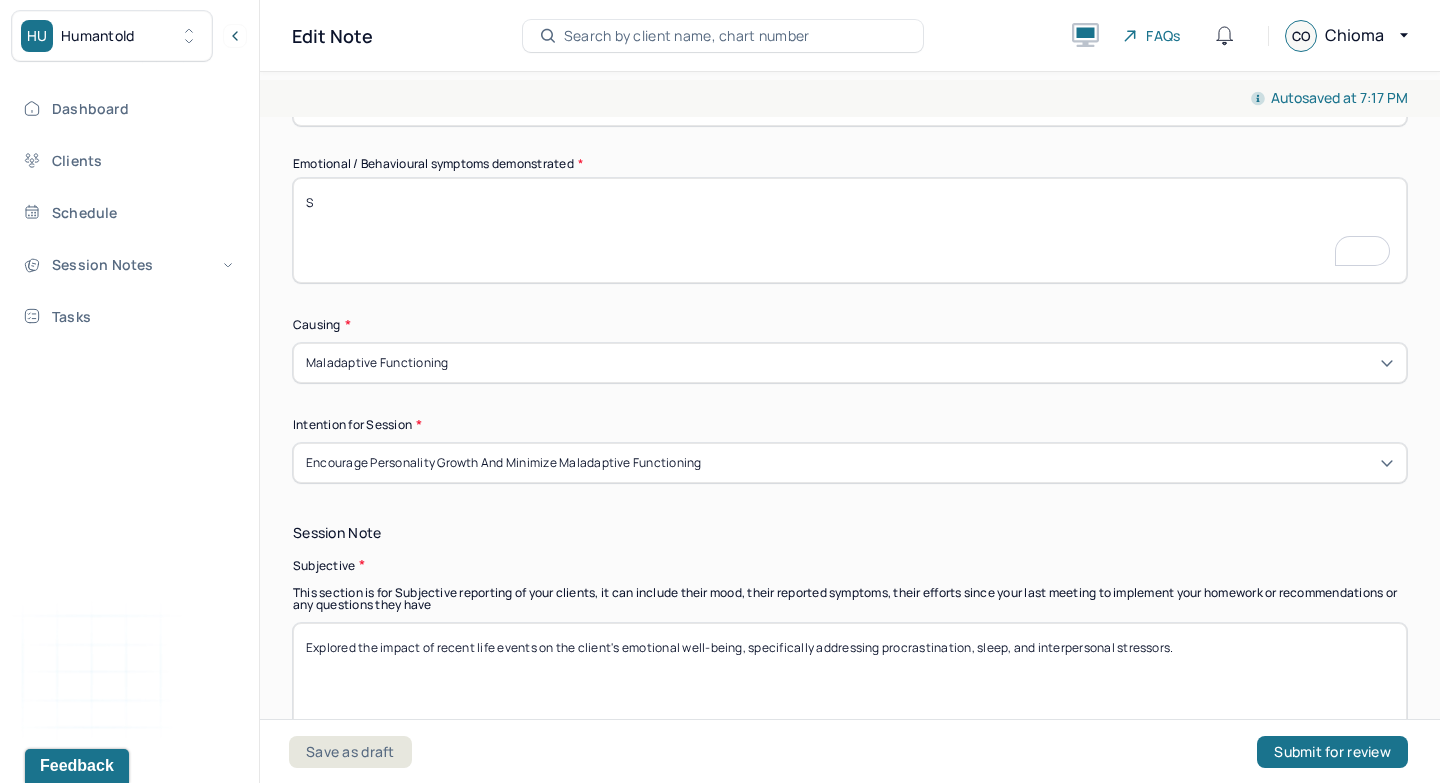 scroll, scrollTop: 745, scrollLeft: 0, axis: vertical 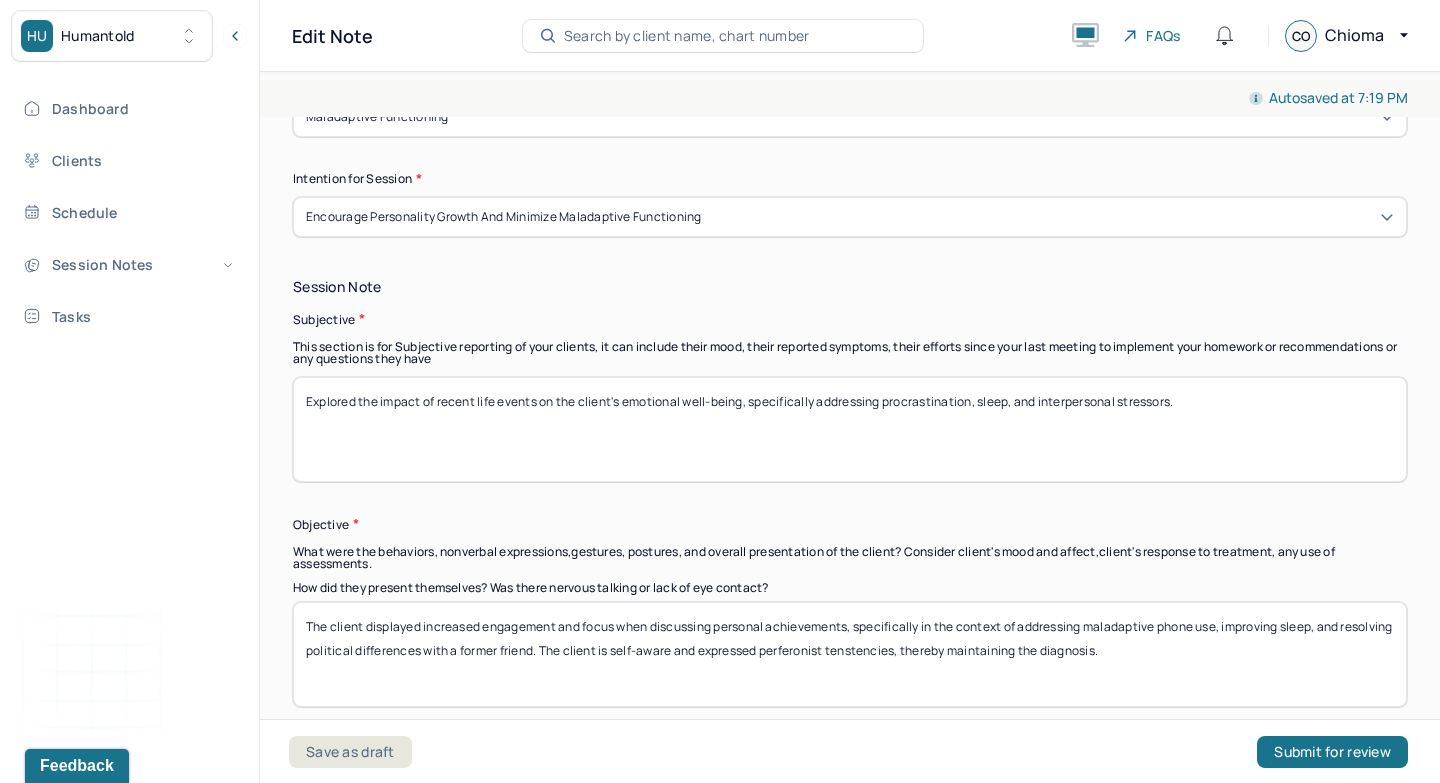 type on "Shame, guilt" 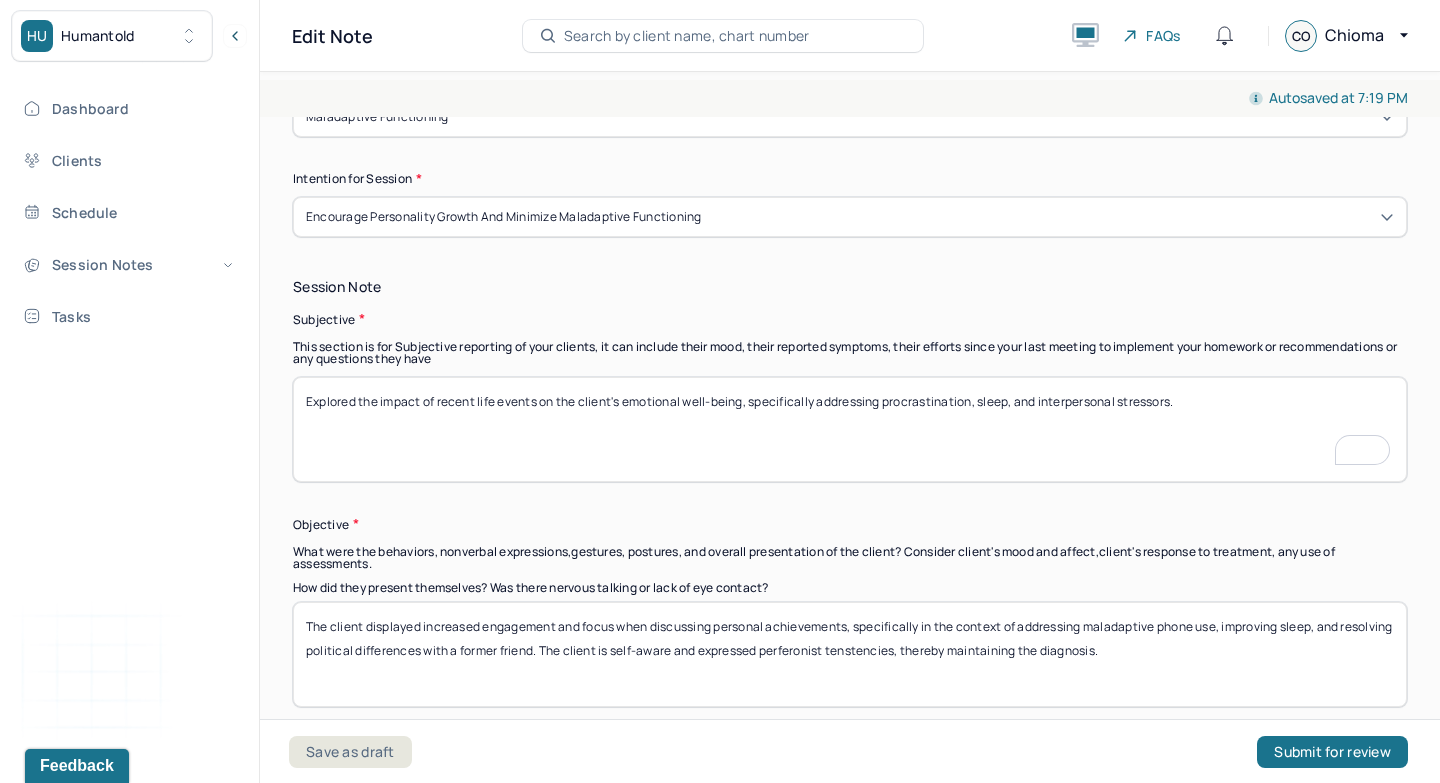 scroll, scrollTop: 991, scrollLeft: 0, axis: vertical 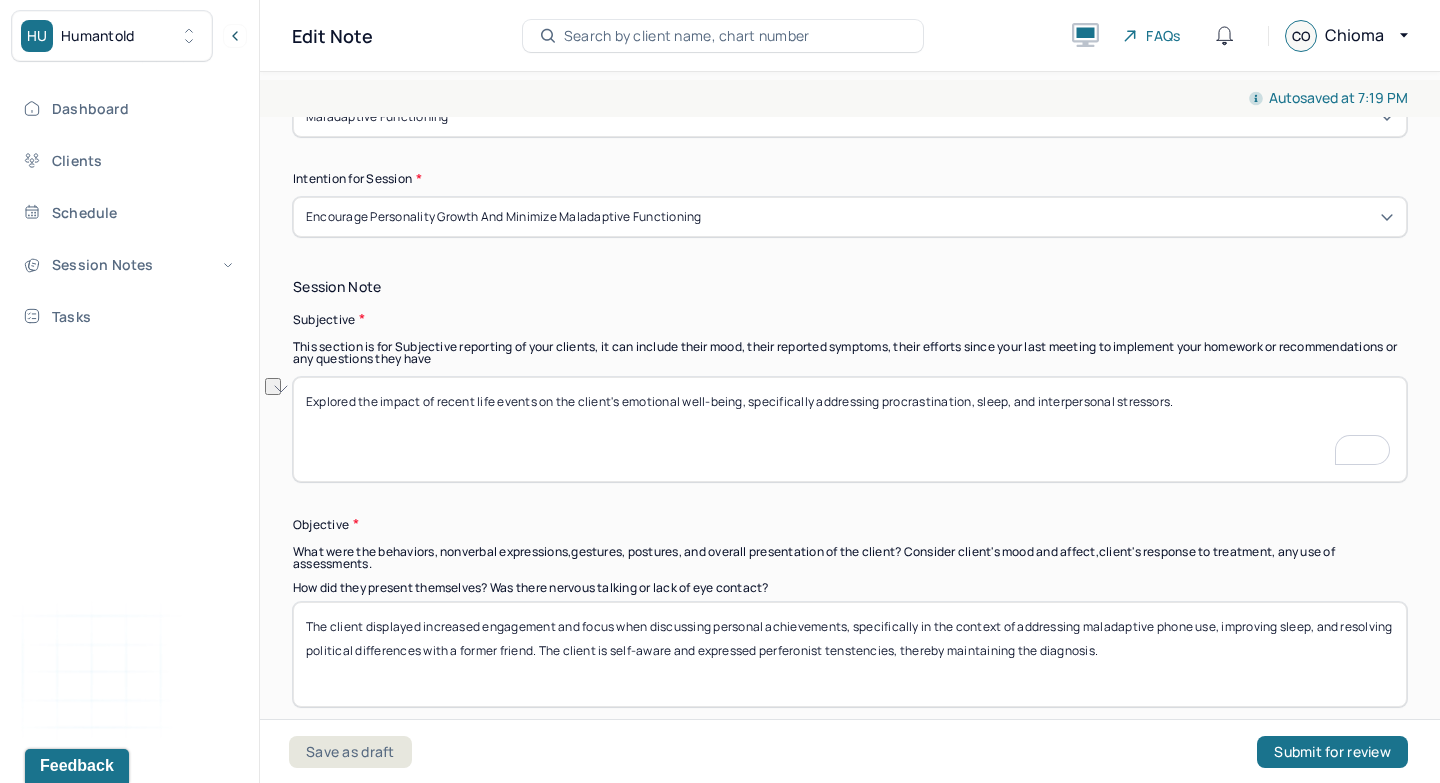 drag, startPoint x: 1198, startPoint y: 397, endPoint x: 885, endPoint y: 403, distance: 313.0575 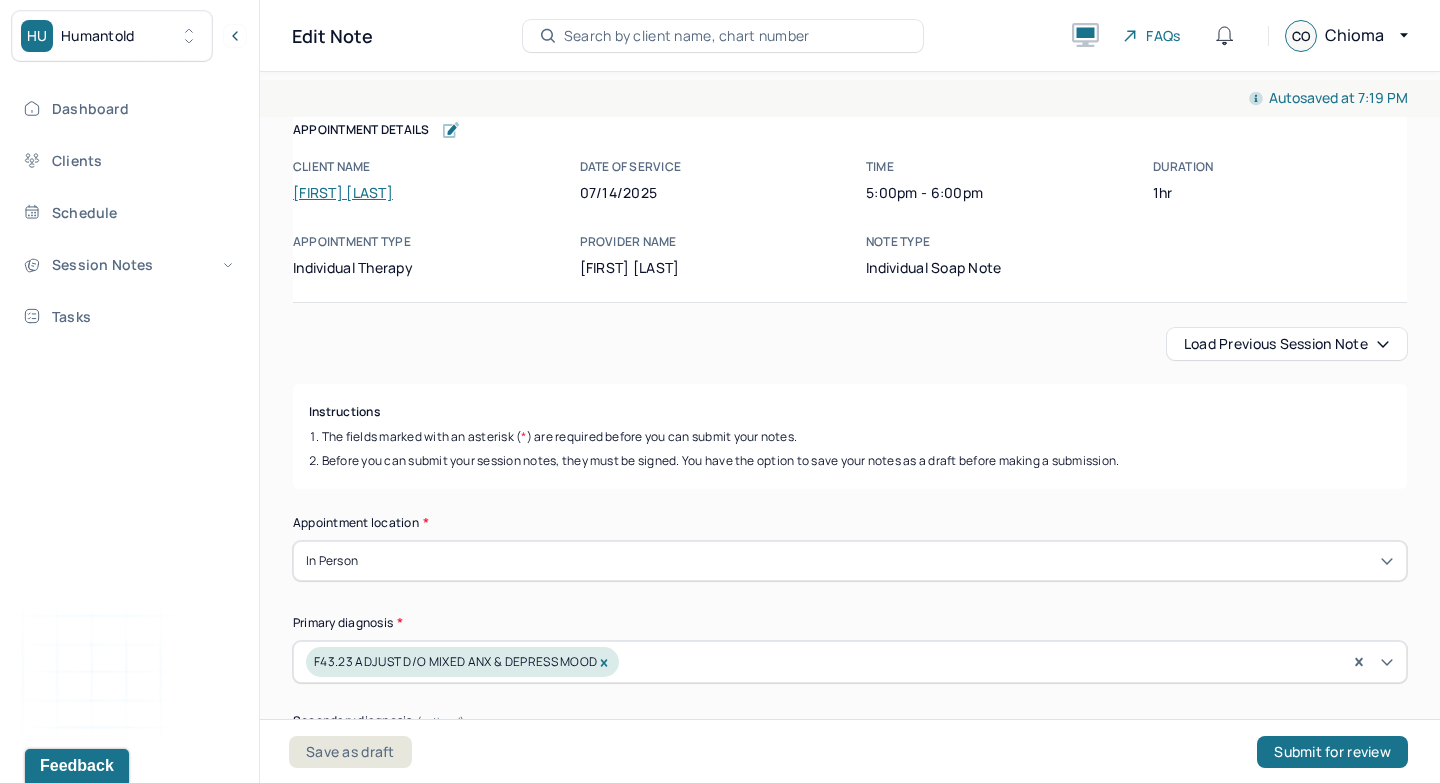 scroll, scrollTop: 483, scrollLeft: 0, axis: vertical 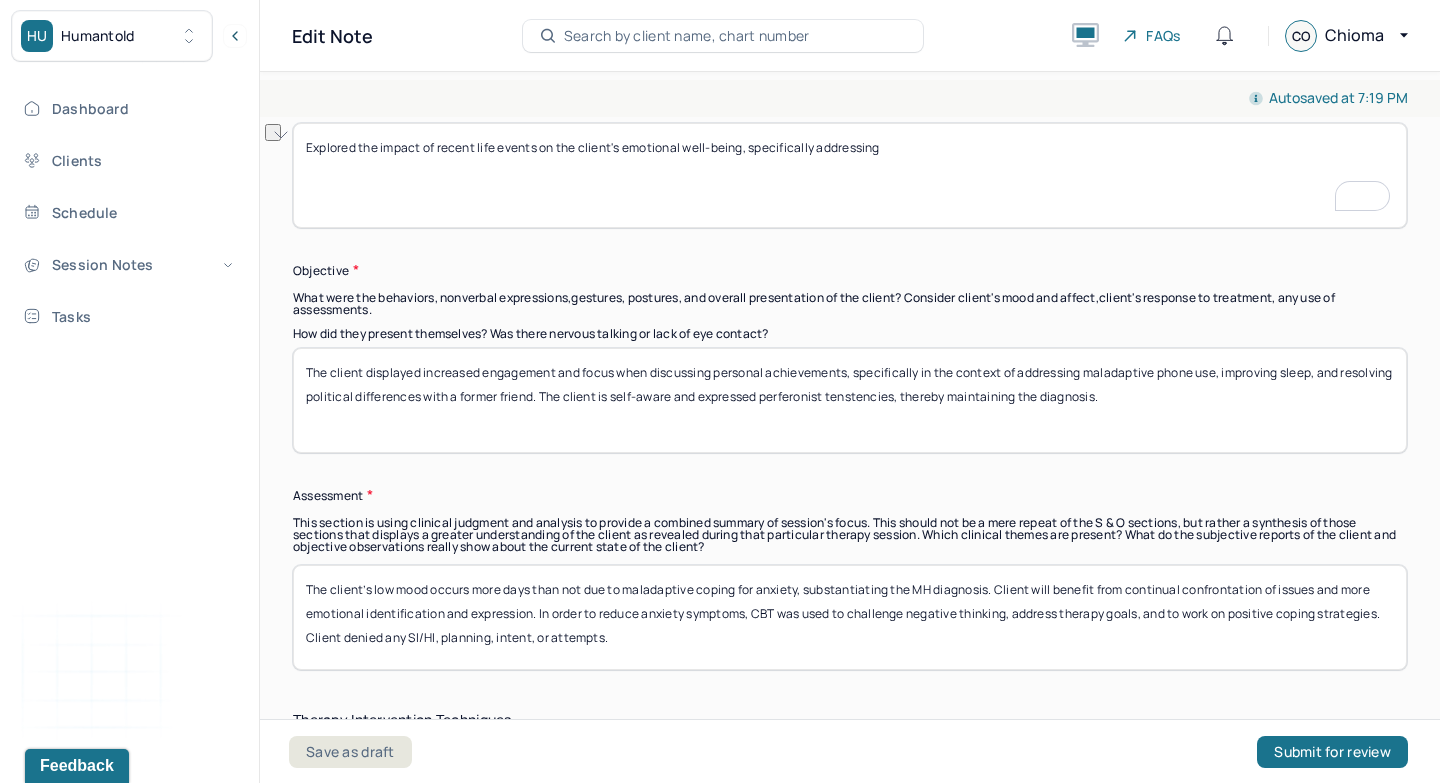type on "Explored the impact of recent life events on the client's emotional well-being, specifically addressing" 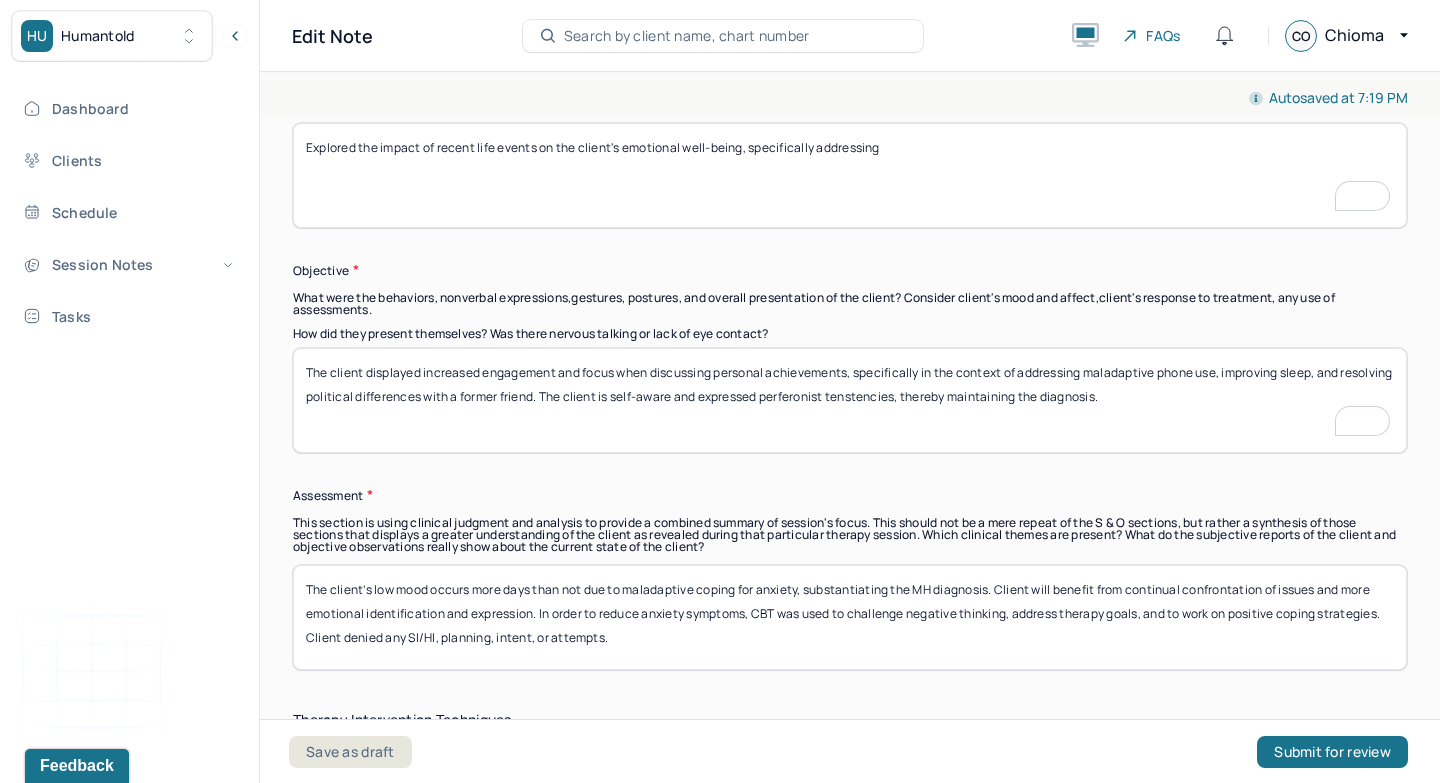 drag, startPoint x: 716, startPoint y: 376, endPoint x: 1179, endPoint y: 409, distance: 464.17453 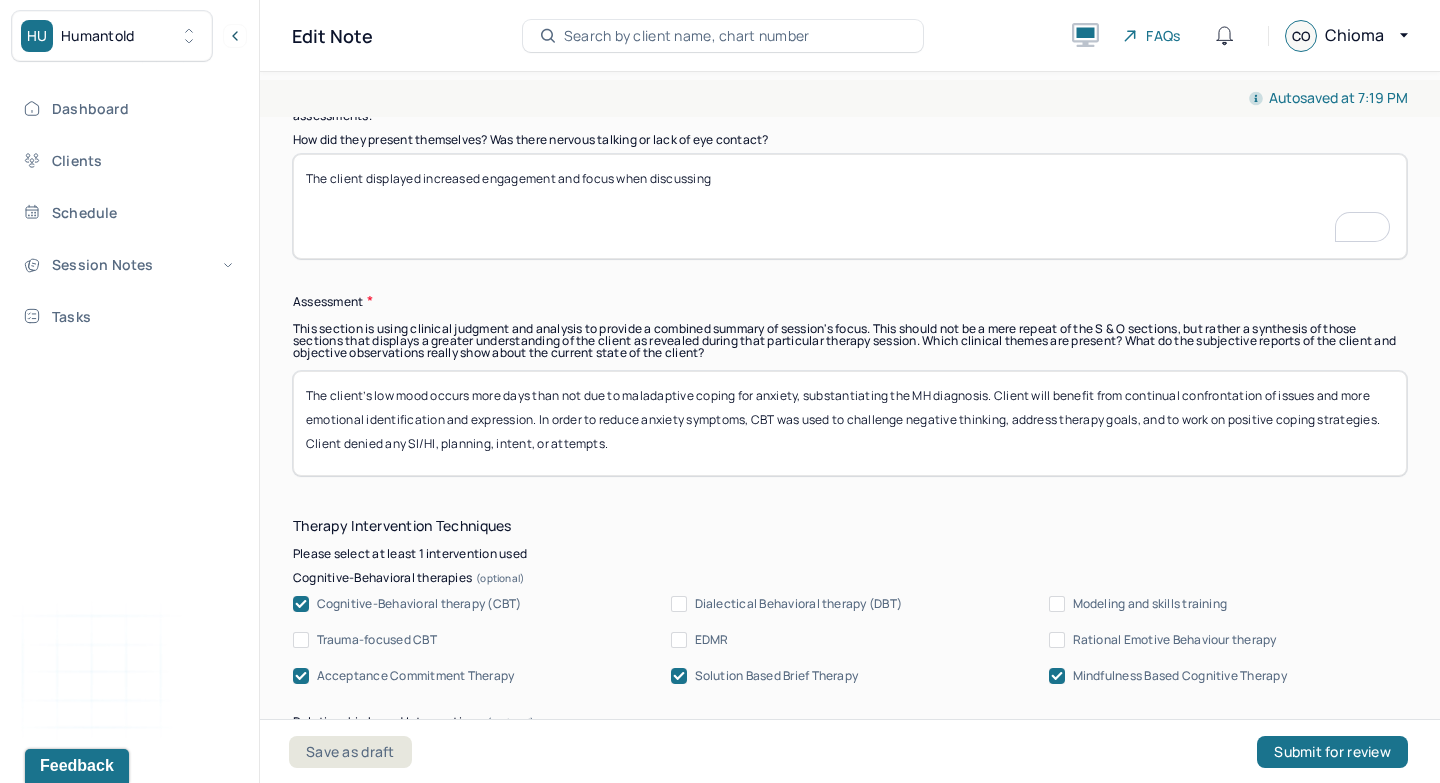 type on "The client displayed increased engagement and focus when discussing" 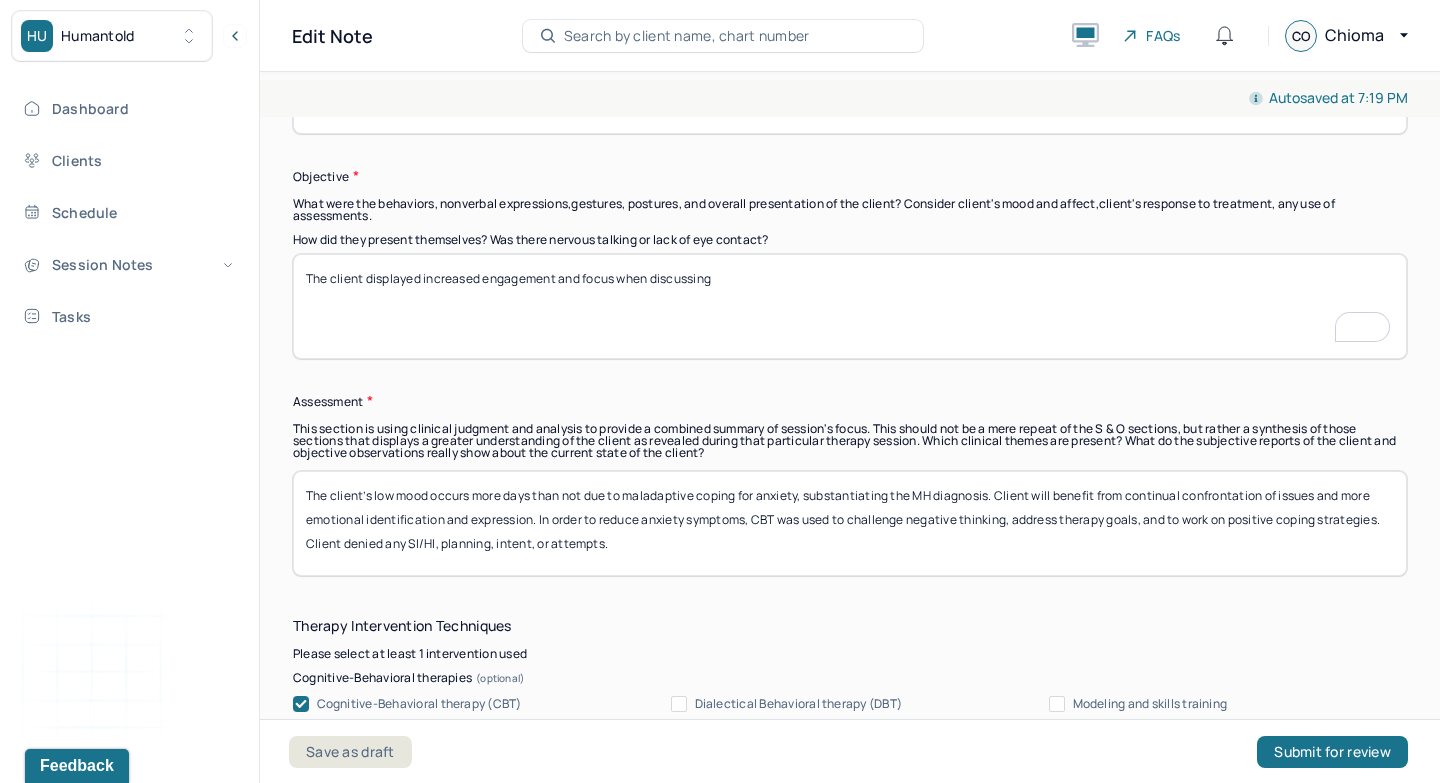 scroll, scrollTop: 1290, scrollLeft: 0, axis: vertical 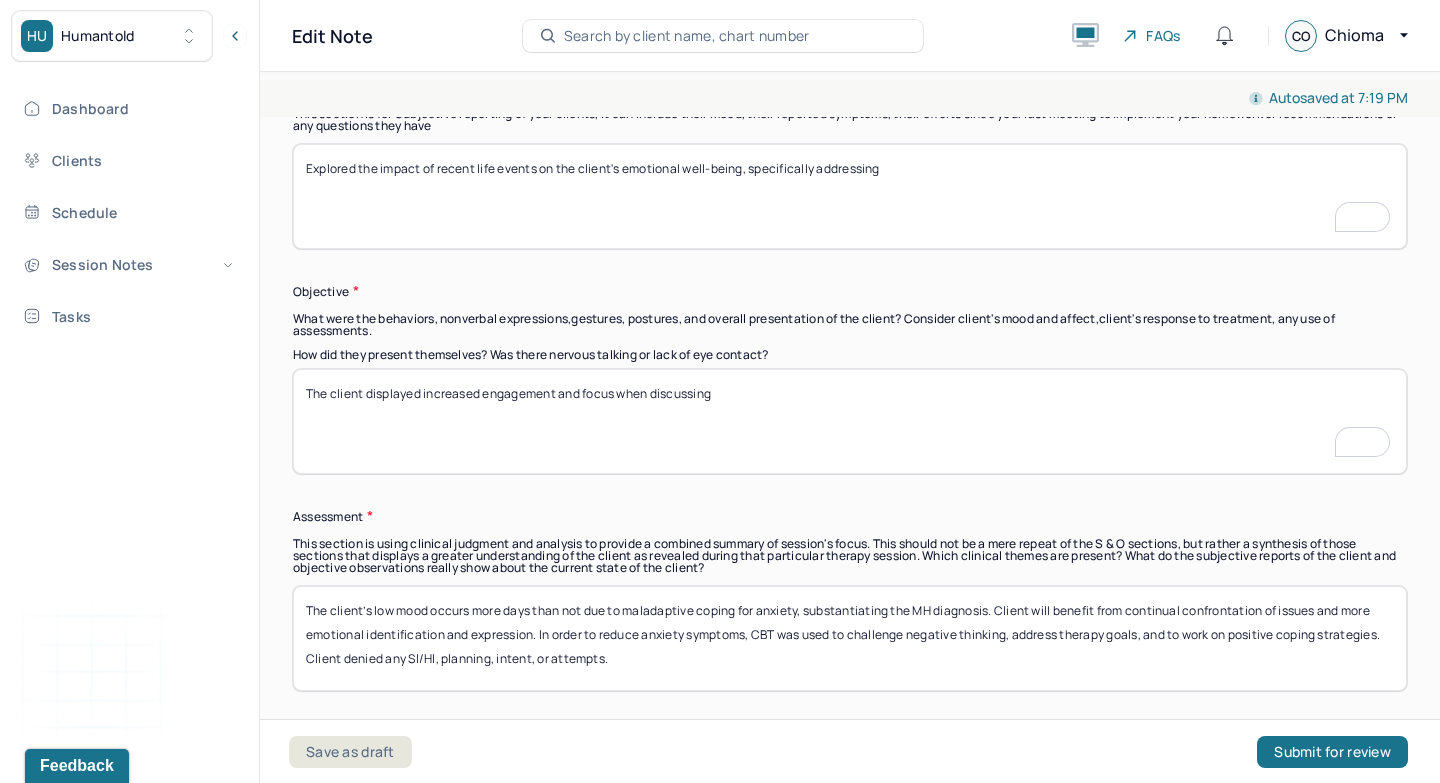 click on "Explored the impact of recent life events on the client's emotional well-being, specifically addressing" at bounding box center (850, 196) 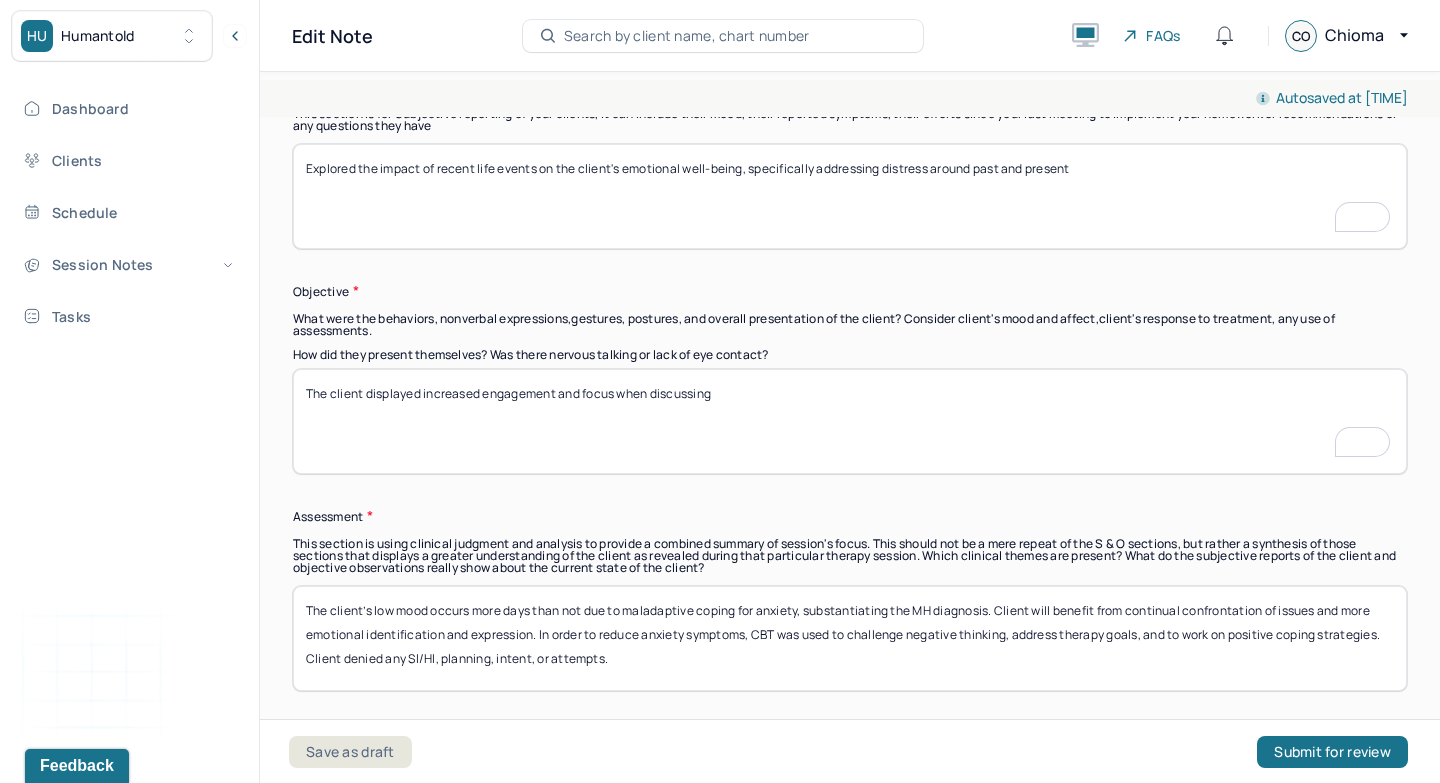 click on "Explored the impact of recent life events on the client's emotional well-being, specifically addressing distress around past and present" at bounding box center (850, 196) 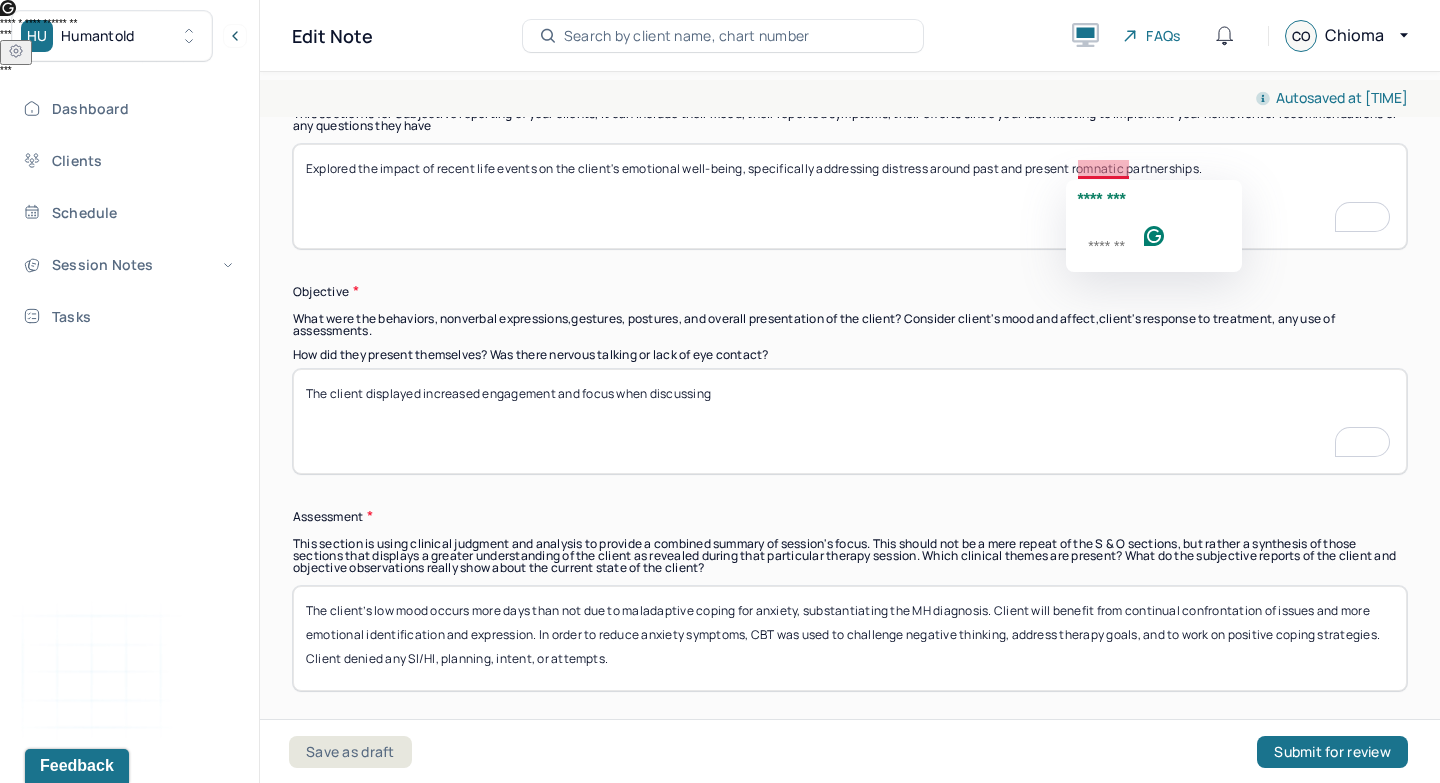 click on "********" 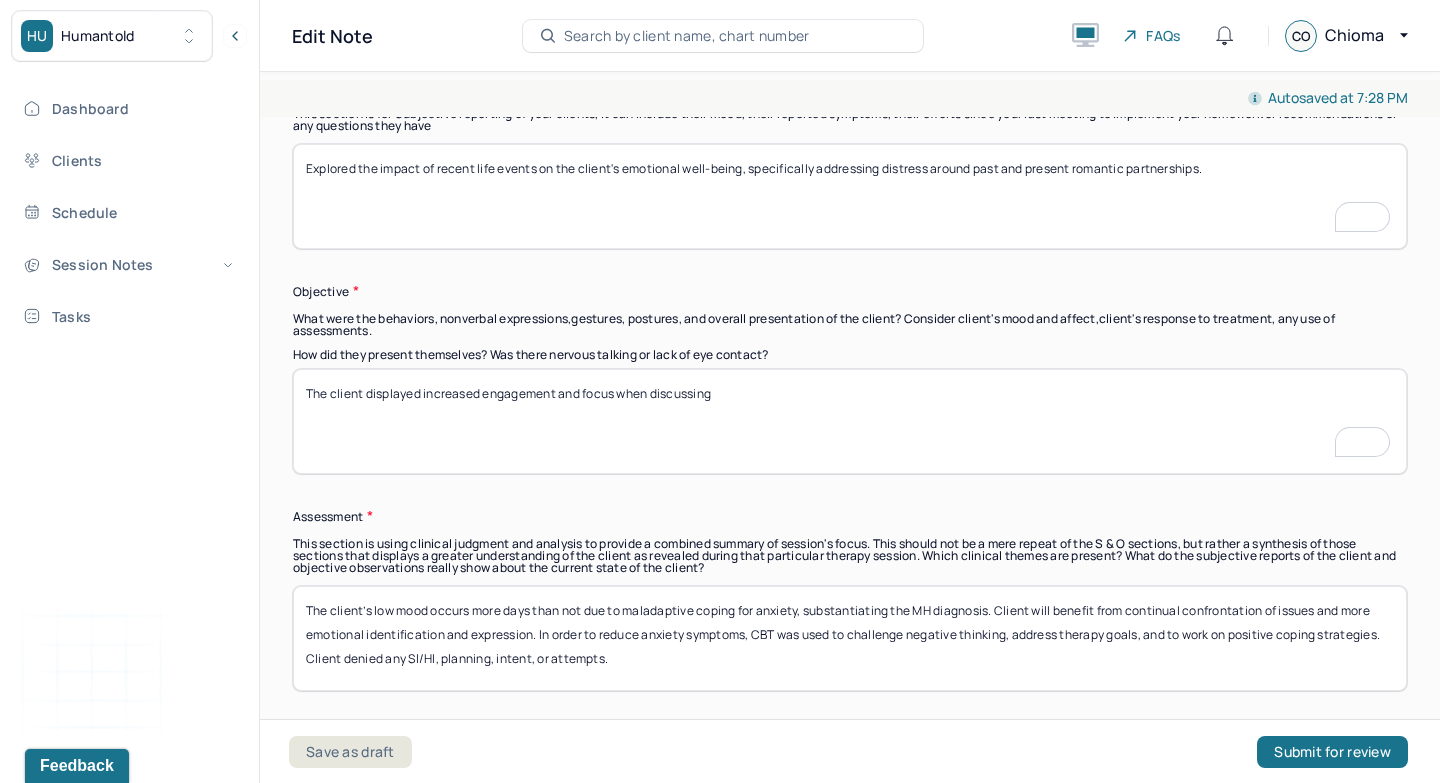 type on "Explored the impact of recent life events on the client's emotional well-being, specifically addressing distress around past and present romantic partnerships." 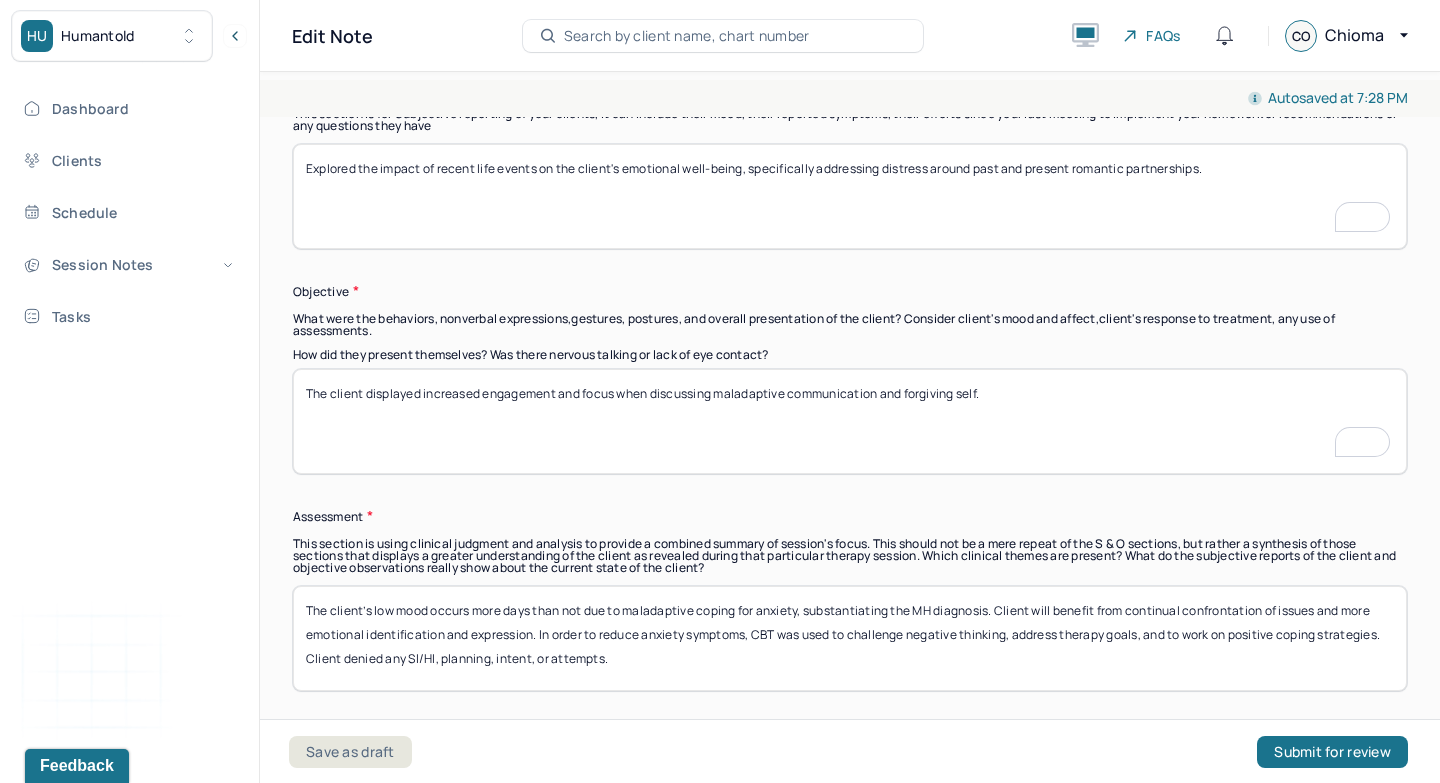scroll, scrollTop: 1351, scrollLeft: 0, axis: vertical 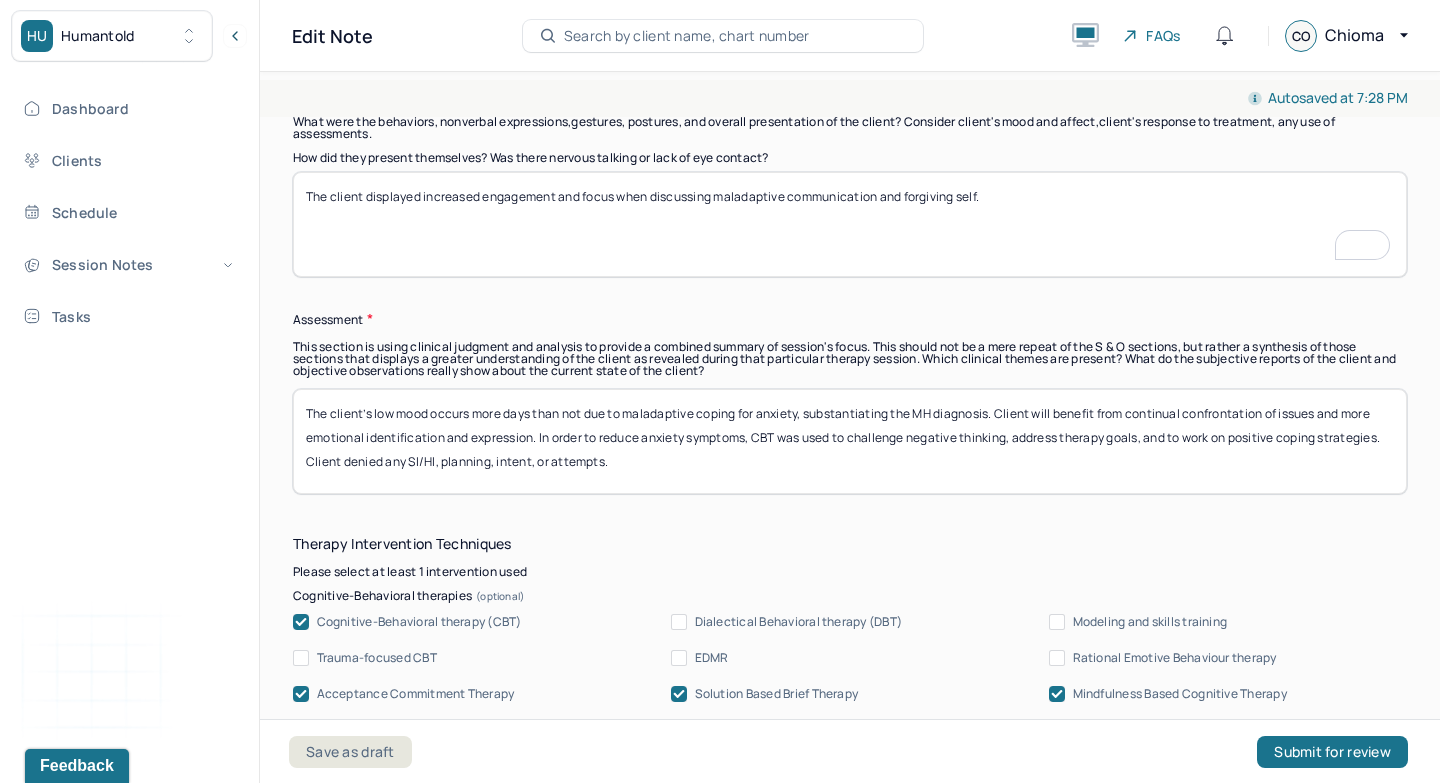 type on "The client displayed increased engagement and focus when discussing maladaptive communication and forgiving self." 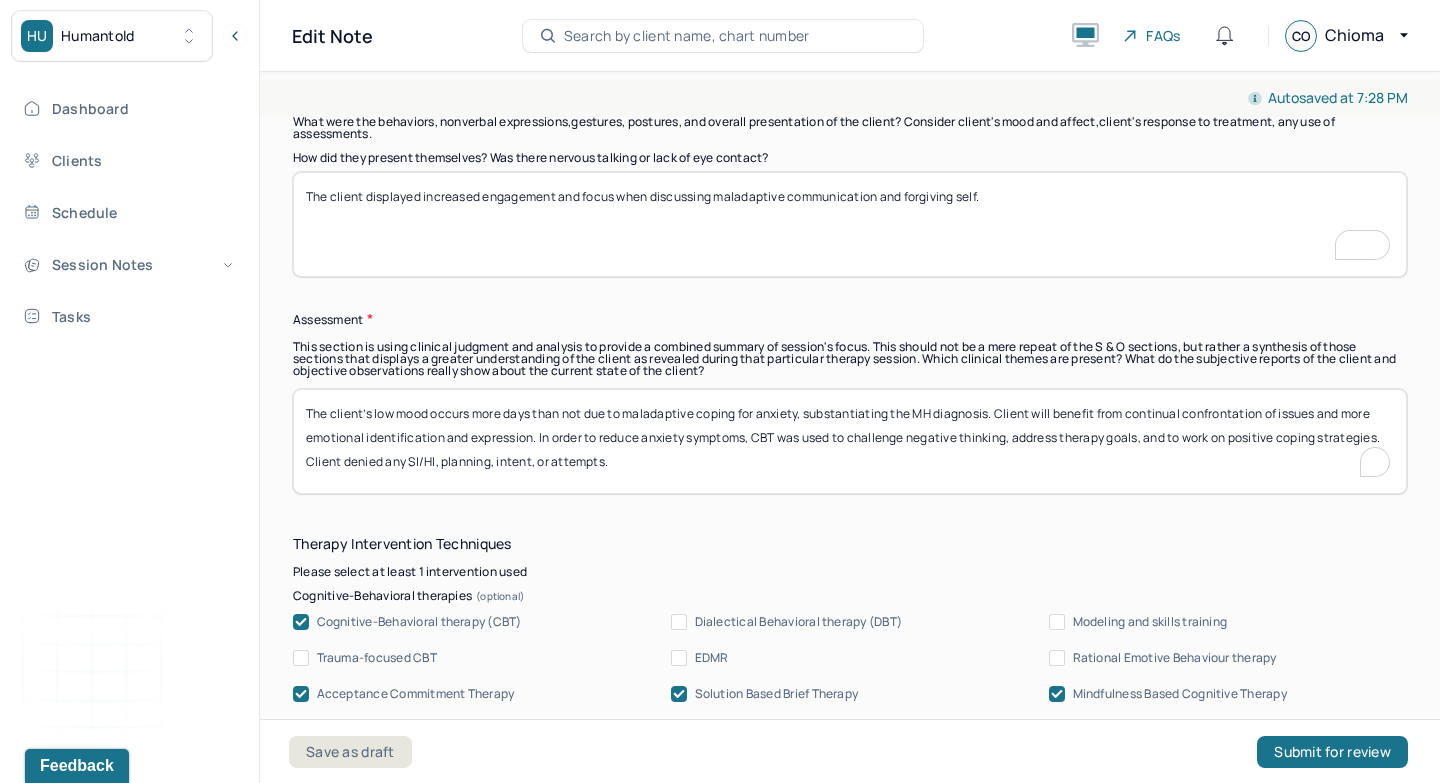 click on "The client’s low mood occurs more days than not due to maladaptive coping for anxiety, substantiating the MH diagnosis. Client will benefit from continual confrontation of issues and more emotional identification and expression. In order to reduce anxiety symptoms, CBT was used to challenge negative thinking, address therapy goals, and to work on positive coping strategies. Client denied any SI/HI, planning, intent, or attempts." at bounding box center [850, 441] 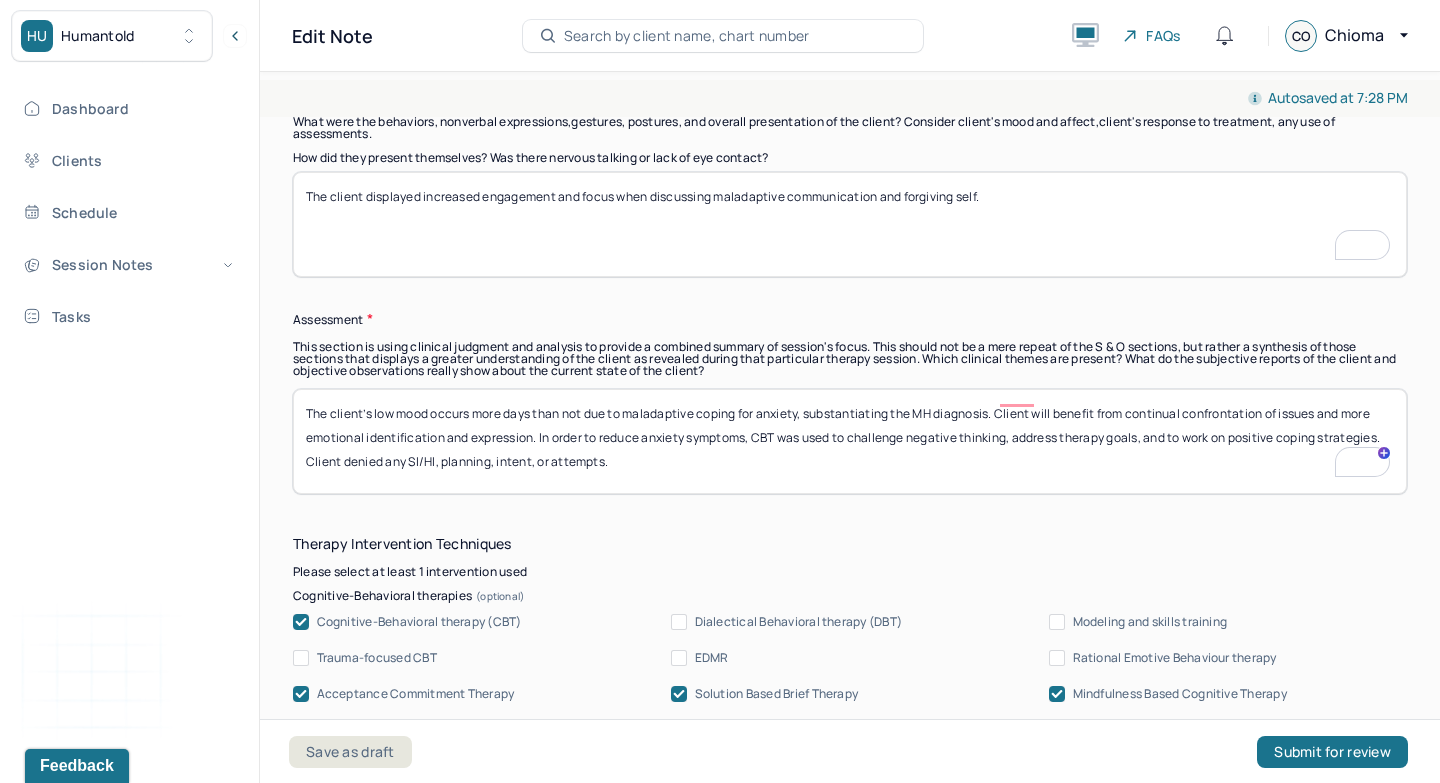 scroll, scrollTop: 0, scrollLeft: 0, axis: both 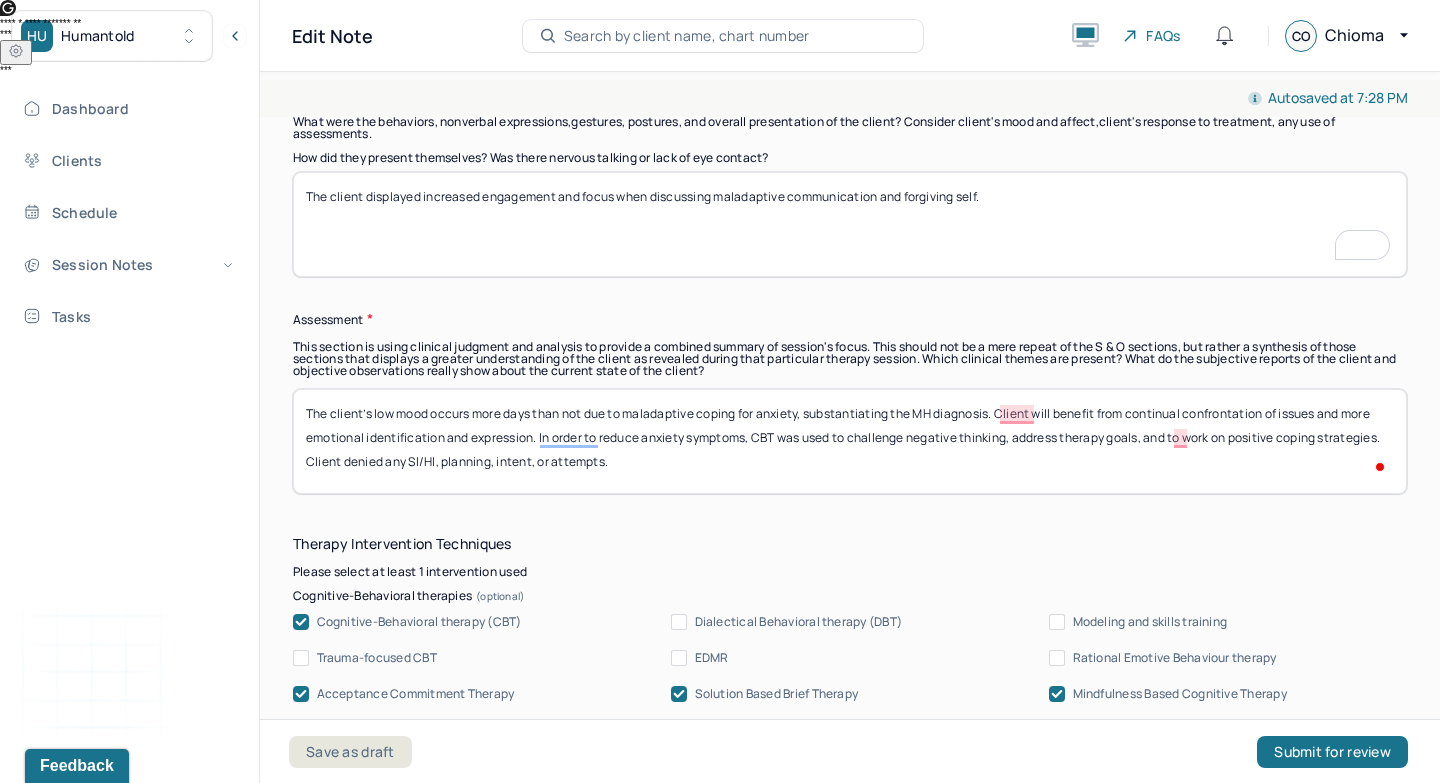 click on "The client’s low mood occurs more days than not due to maladaptive coping for anxiety, substantiating the MH diagnosis. Client will benefit from continual confrontation of issues and more emotional identification and expression. In order to reduce anxiety symptoms, CBT was used to challenge negative thinking, address therapy goals, and to work on positive coping strategies. Client denied any SI/HI, planning, intent, or attempts." at bounding box center [850, 441] 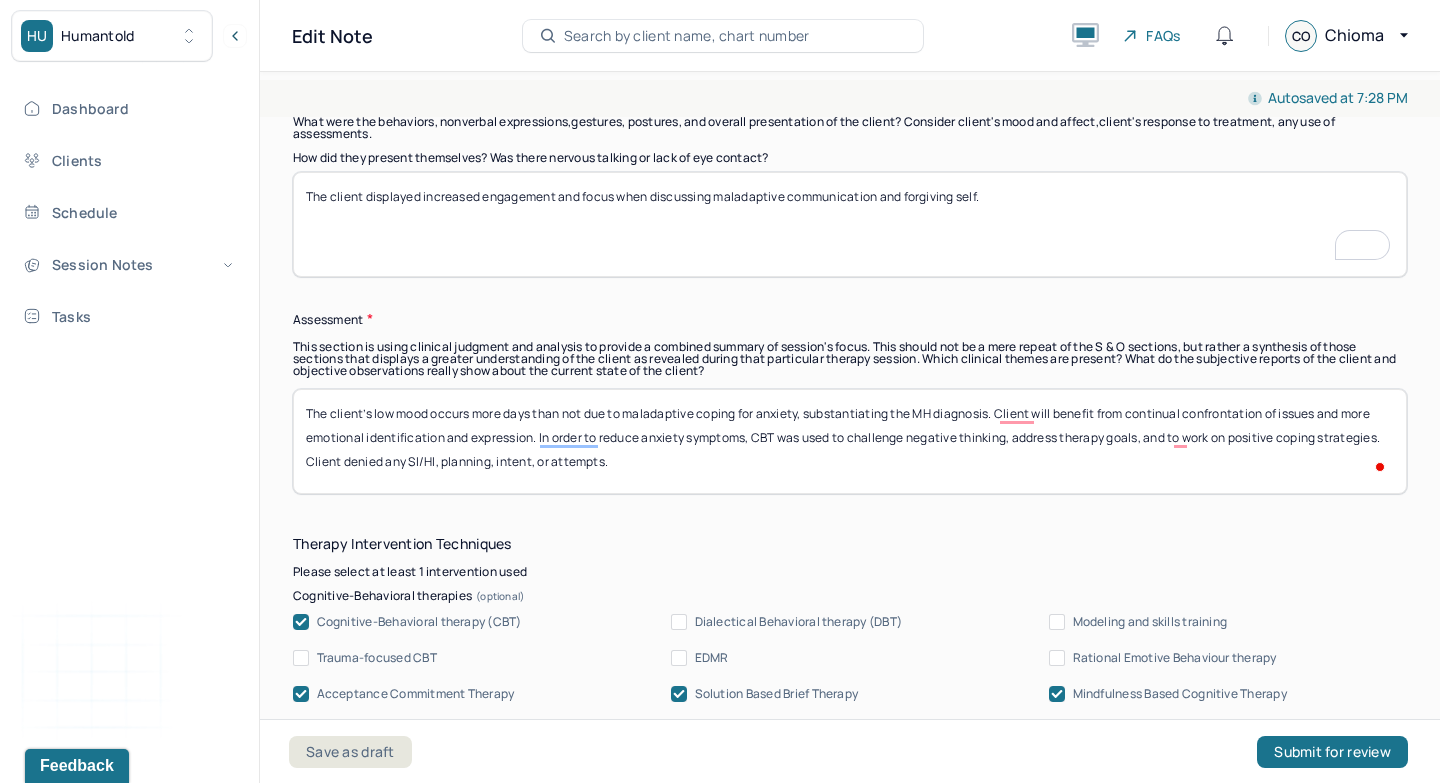 click on "The client’s low mood occurs more days than not due to maladaptive coping for anxiety, substantiating the MH diagnosis. Client will benefit from continual confrontation of issues and more emotional identification and expression. In order to reduce anxiety symptoms, CBT was used to challenge negative thinking, address therapy goals, and to work on positive coping strategies. Client denied any SI/HI, planning, intent, or attempts." at bounding box center [850, 441] 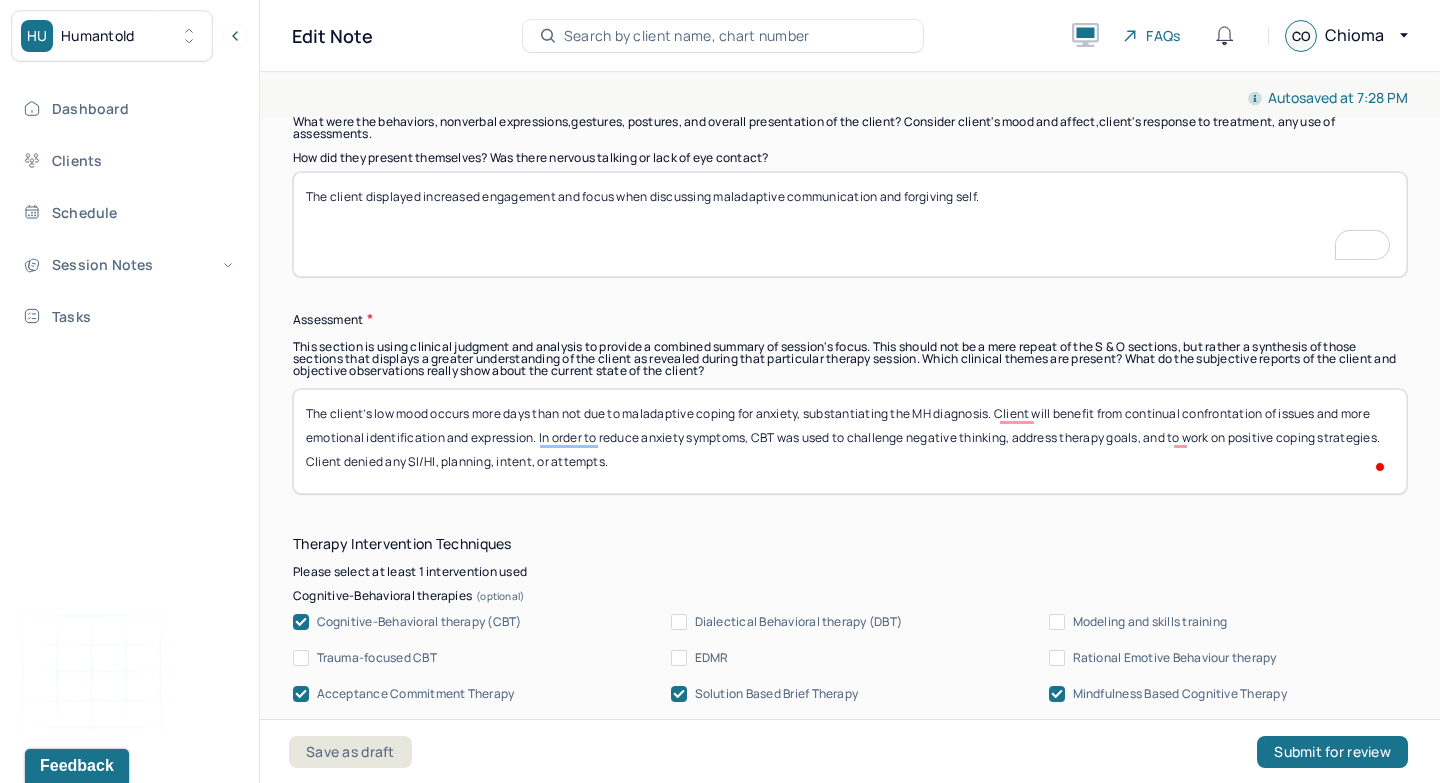click on "The client’s low mood occurs more days than not due to maladaptive coping for anxiety, substantiating the MH diagnosis. Client will benefit from continual confrontation of issues and more emotional identification and expression. In order to reduce anxiety symptoms, CBT was used to challenge negative thinking, address therapy goals, and to work on positive coping strategies. Client denied any SI/HI, planning, intent, or attempts." at bounding box center (850, 441) 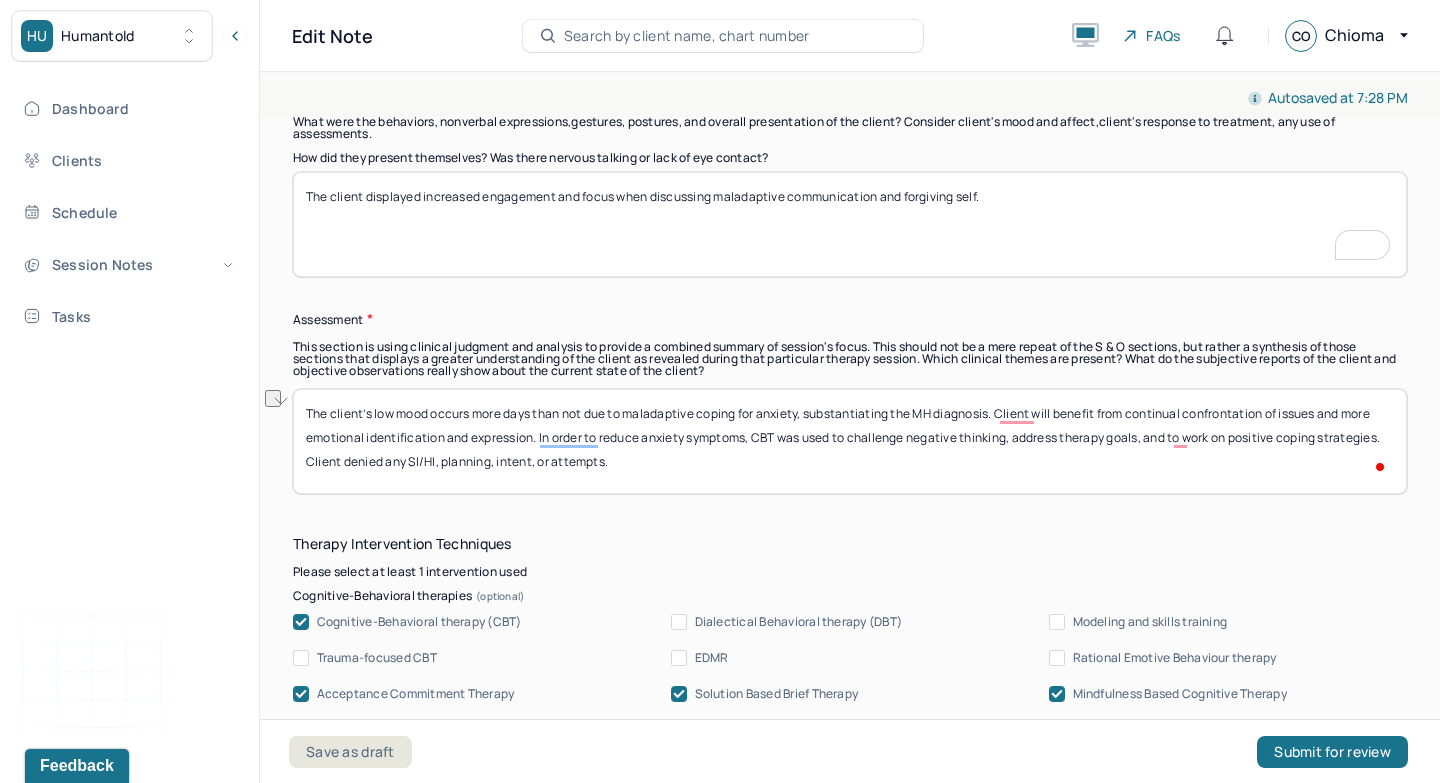 drag, startPoint x: 628, startPoint y: 417, endPoint x: 801, endPoint y: 417, distance: 173 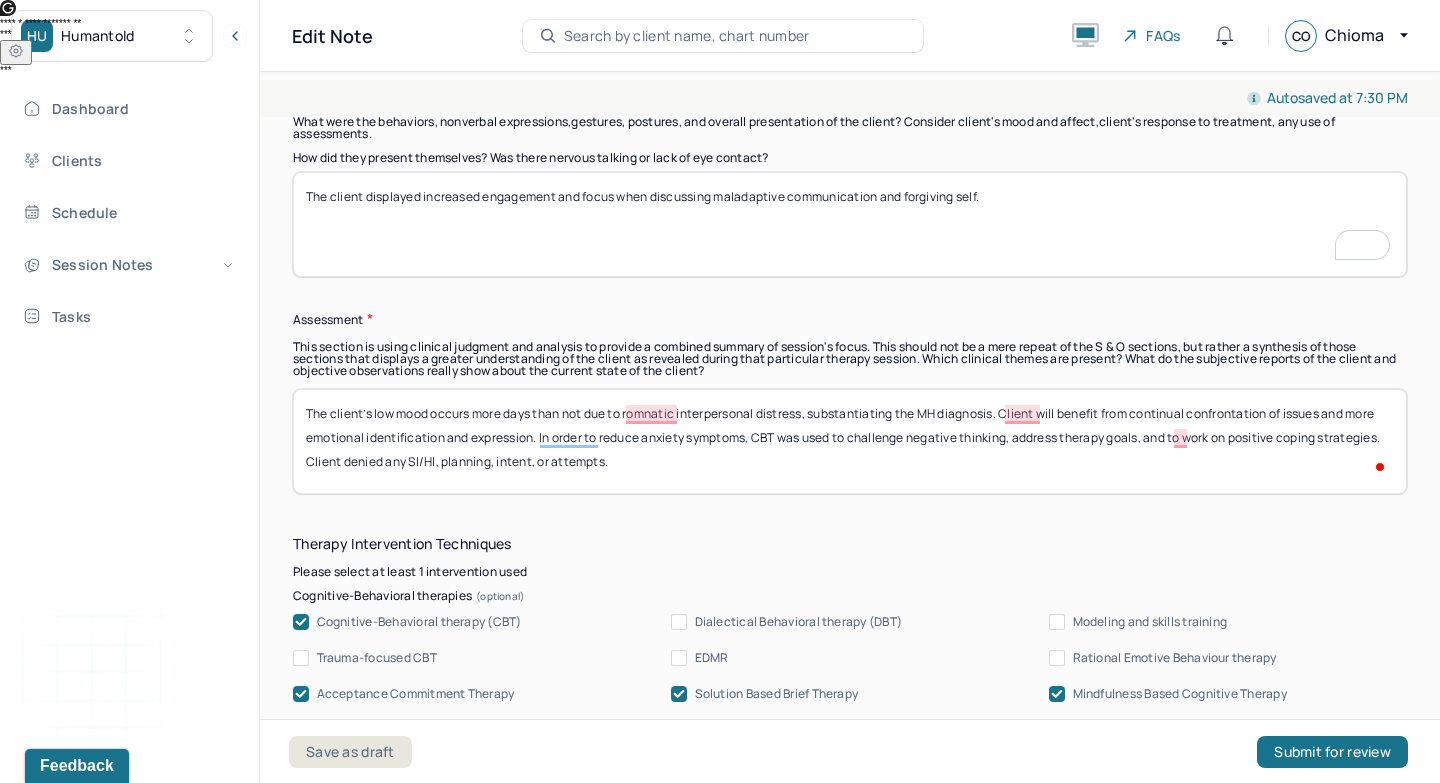 click on "The client’s low mood occurs more days than not due to romnatic interpersonal distress, substantiating the MH diagnosis. Client will benefit from continual confrontation of issues and more emotional identification and expression. In order to reduce anxiety symptoms, CBT was used to challenge negative thinking, address therapy goals, and to work on positive coping strategies. Client denied any SI/HI, planning, intent, or attempts." at bounding box center [850, 441] 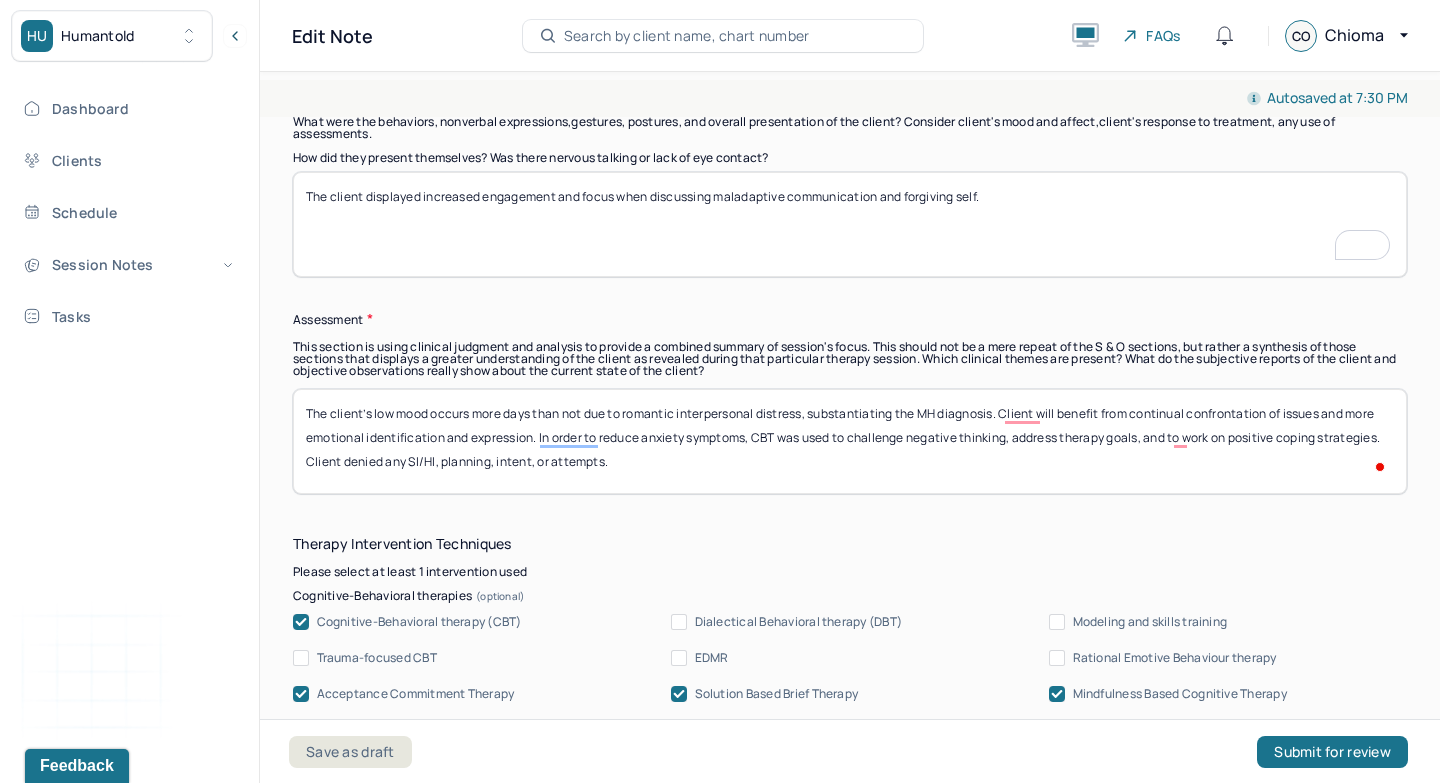 scroll, scrollTop: 1469, scrollLeft: 0, axis: vertical 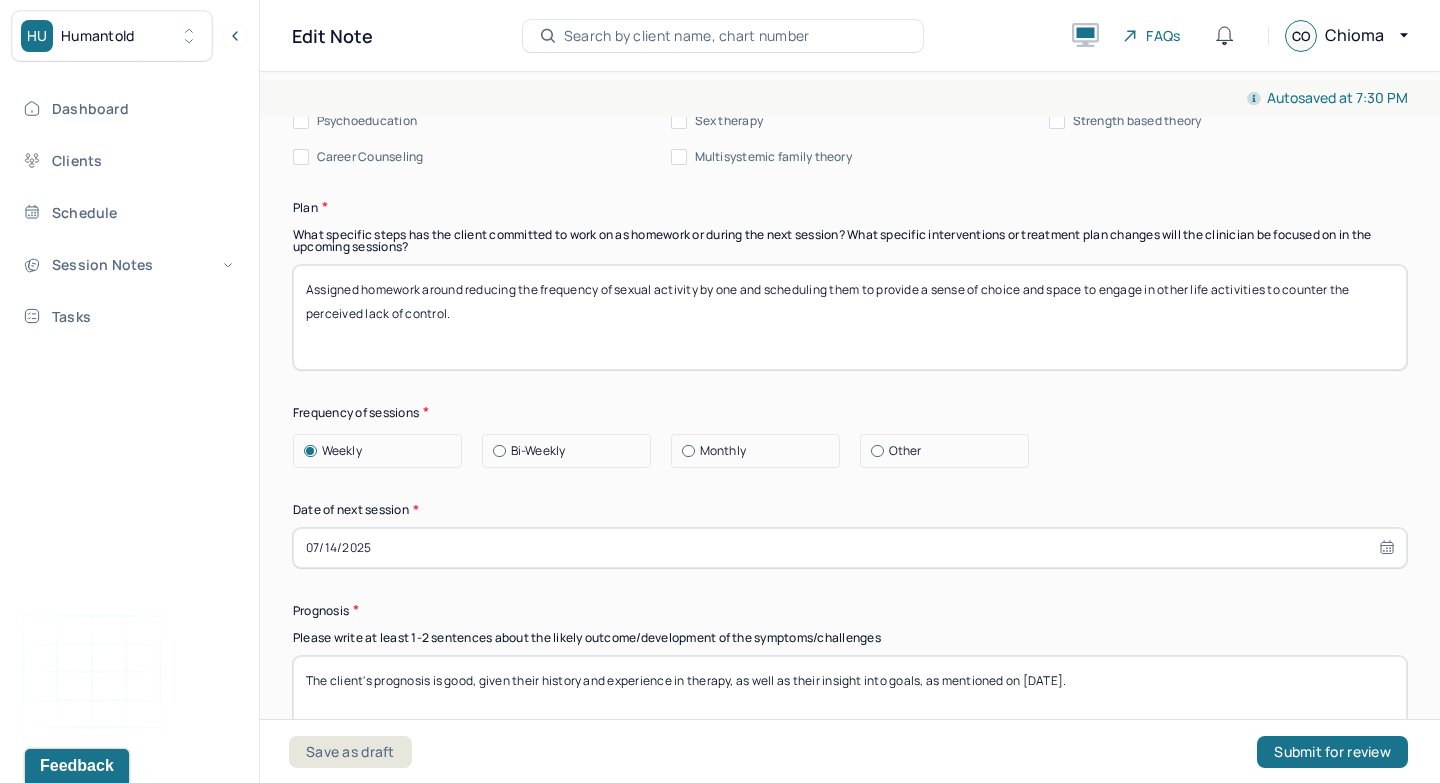 type on "The client’s low mood occurs more days than not due to romantic interpersonal distress, substantiating the MH diagnosis. Client will benefit from continual confrontation of issues and more emotional identification and expression. In order to reduce anxiety symptoms, CBT was used to challenge negative thinking, address therapy goals, and to work on positive coping strategies. Client denied any SI/HI, planning, intent, or attempts." 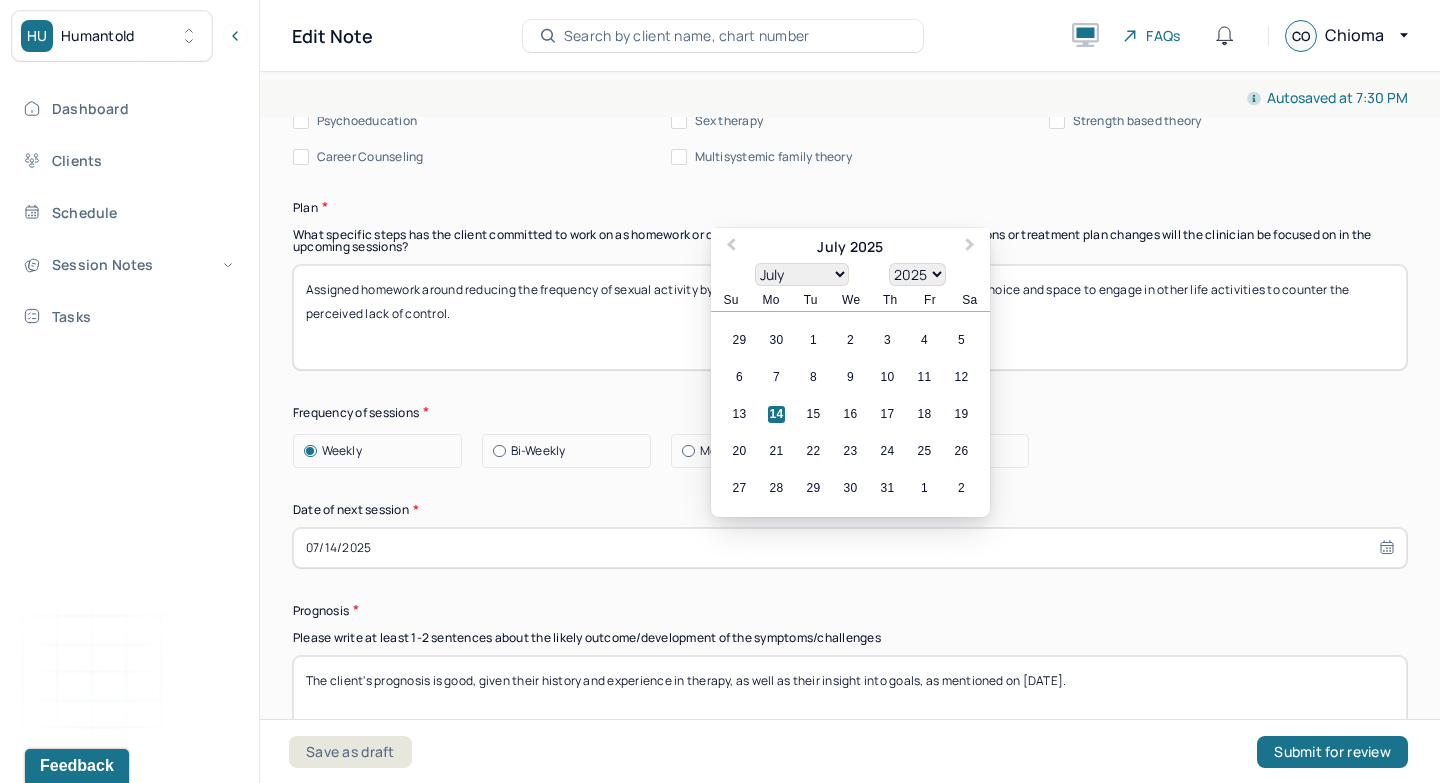 click on "07/14/2025" at bounding box center (850, 548) 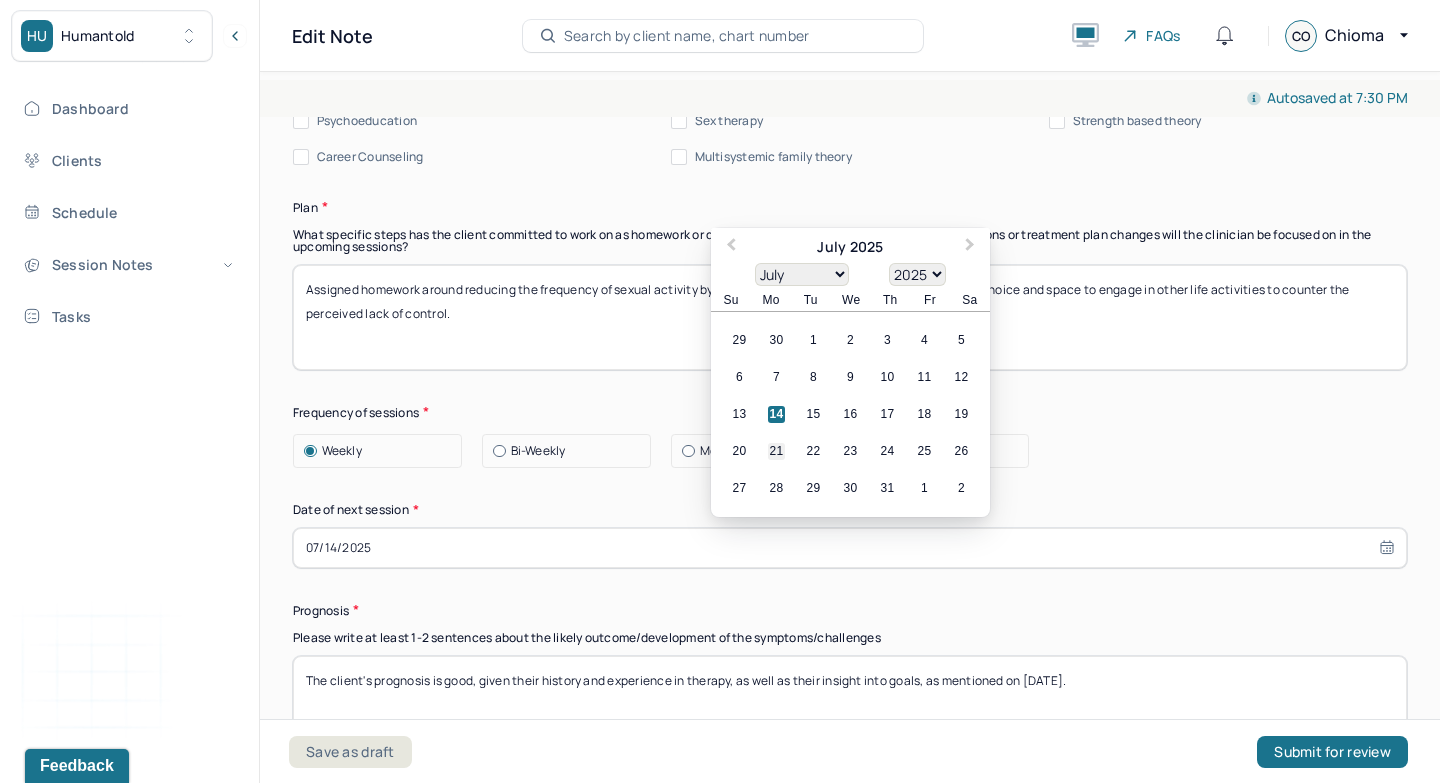 click on "21" at bounding box center (776, 451) 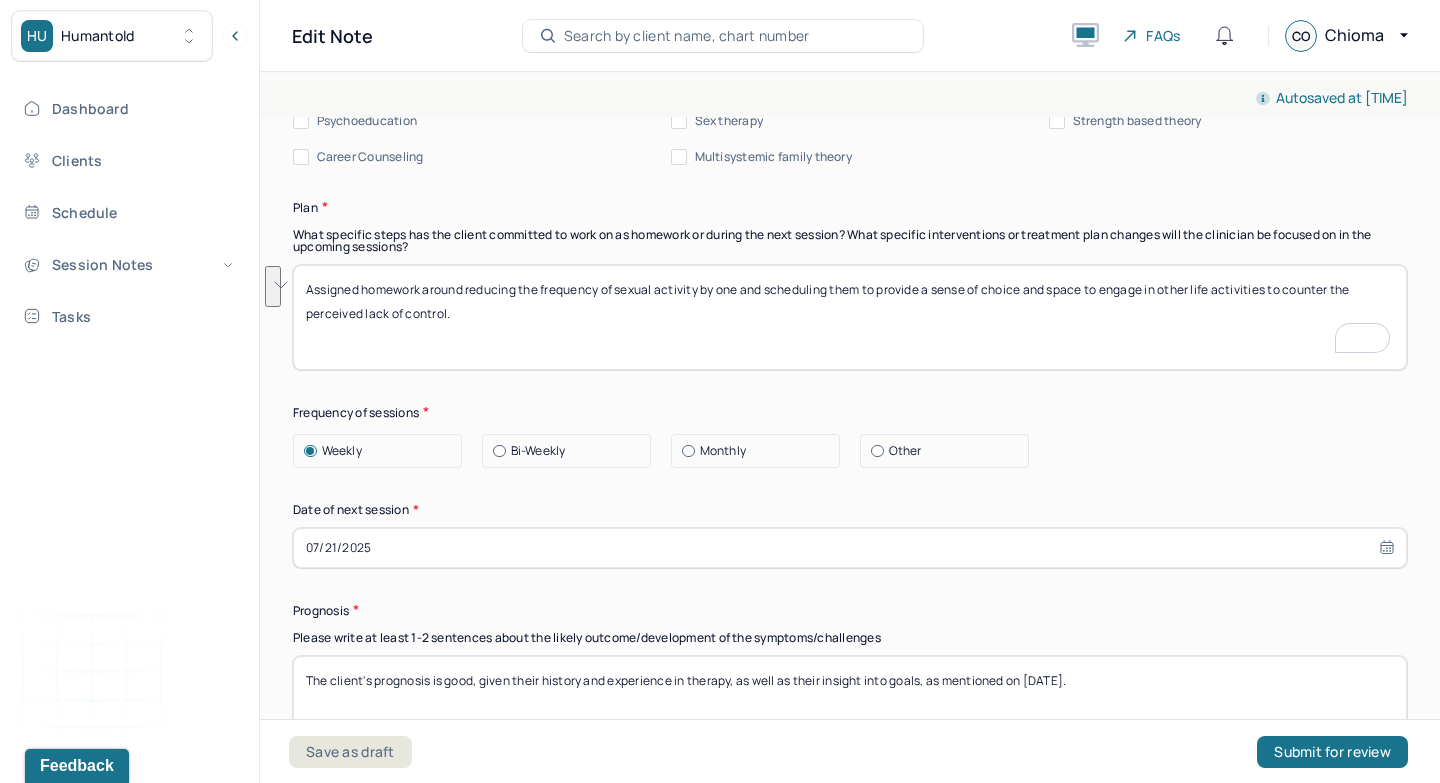drag, startPoint x: 424, startPoint y: 290, endPoint x: 494, endPoint y: 313, distance: 73.68175 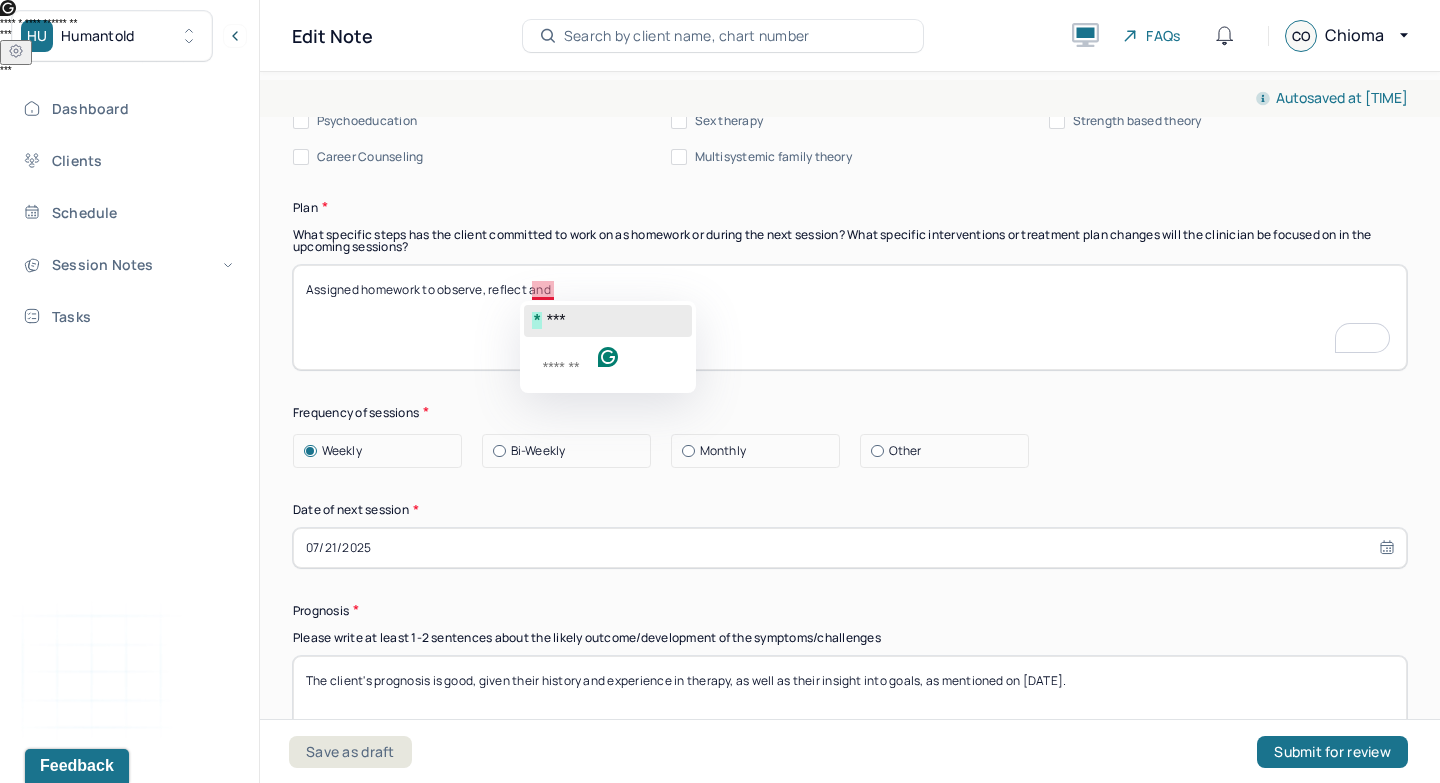 click on "***" 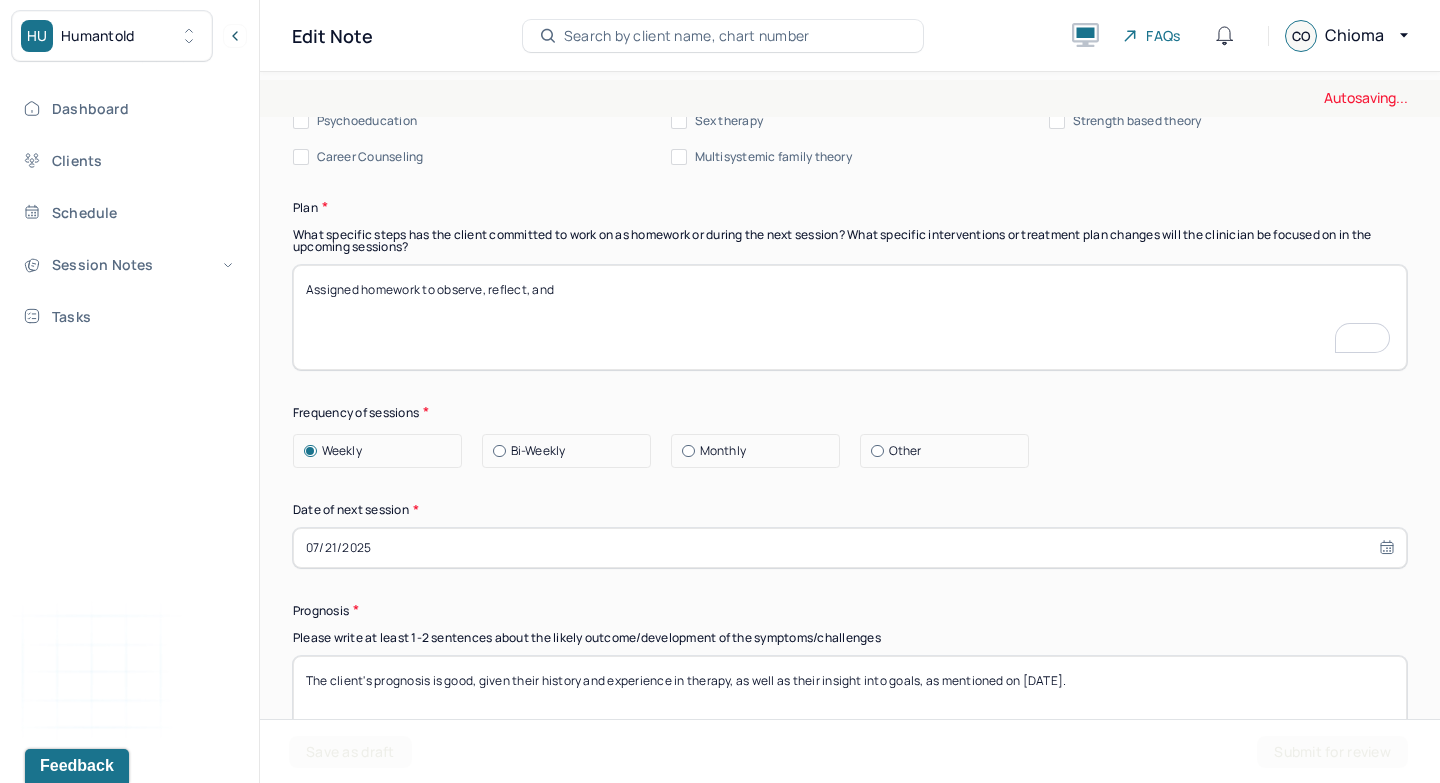 click on "Assigned homework to observe, reflect and" at bounding box center [850, 317] 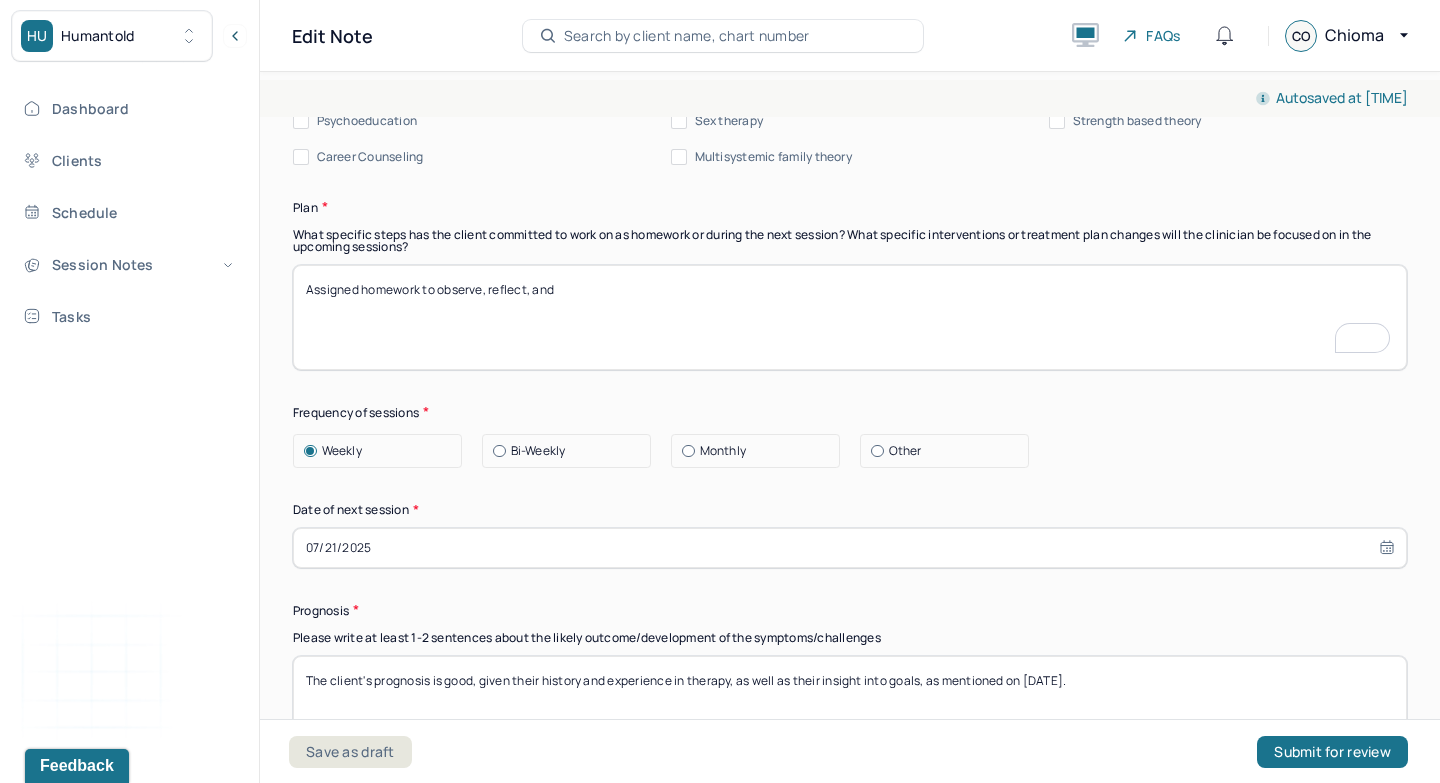 click on "Assigned homework to observe, reflect, and" at bounding box center (850, 317) 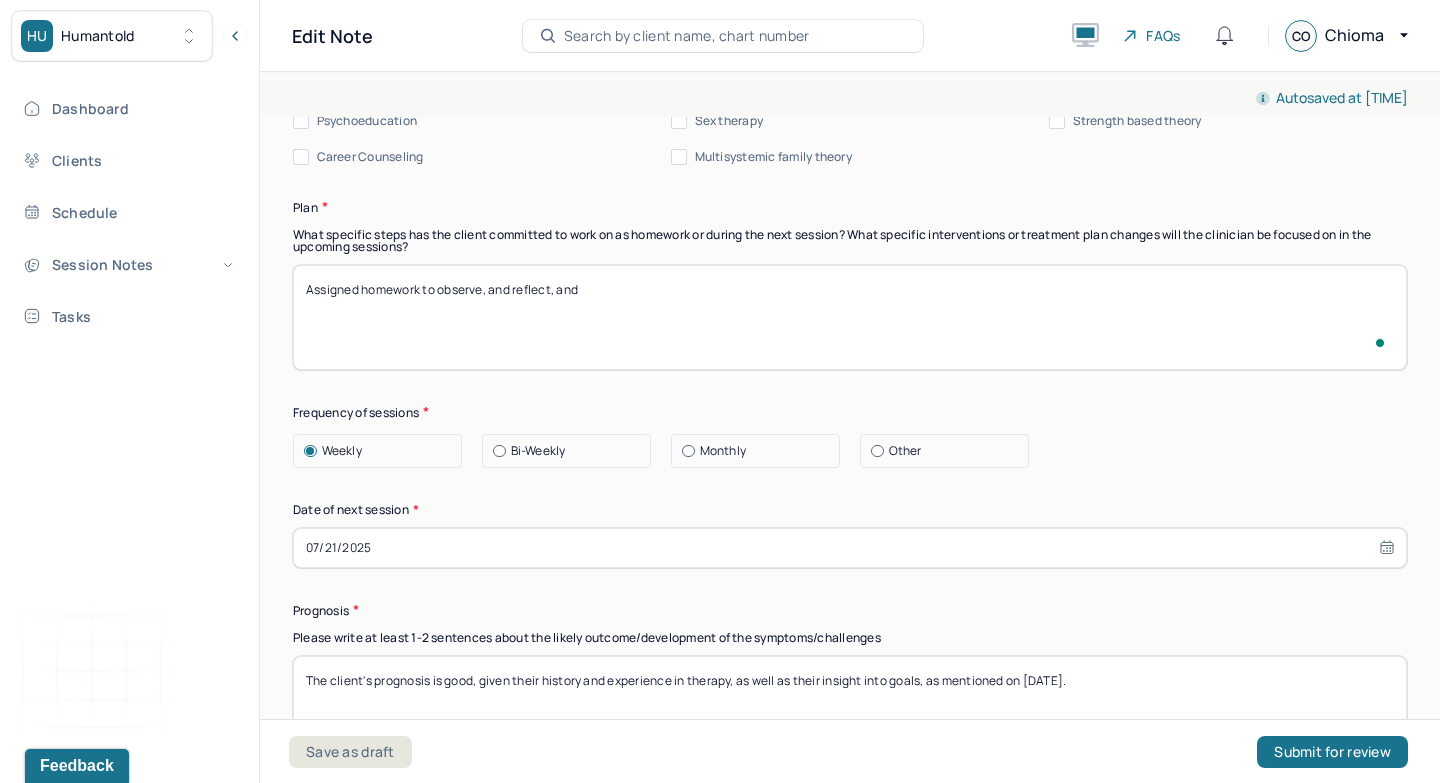 click on "Assigned homework to observe, reflect, and" at bounding box center (850, 317) 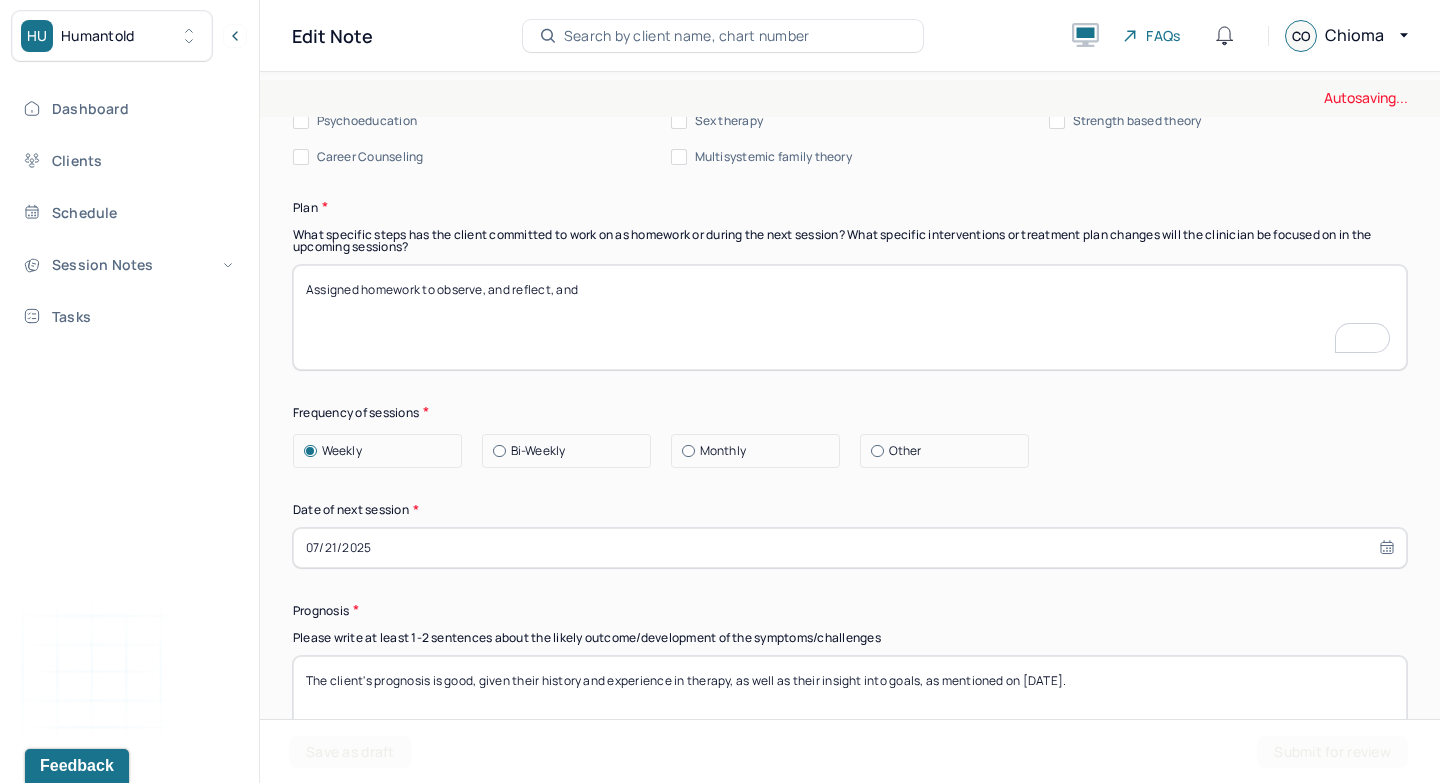 click on "Assigned homework to observe, reflect, and" at bounding box center (850, 317) 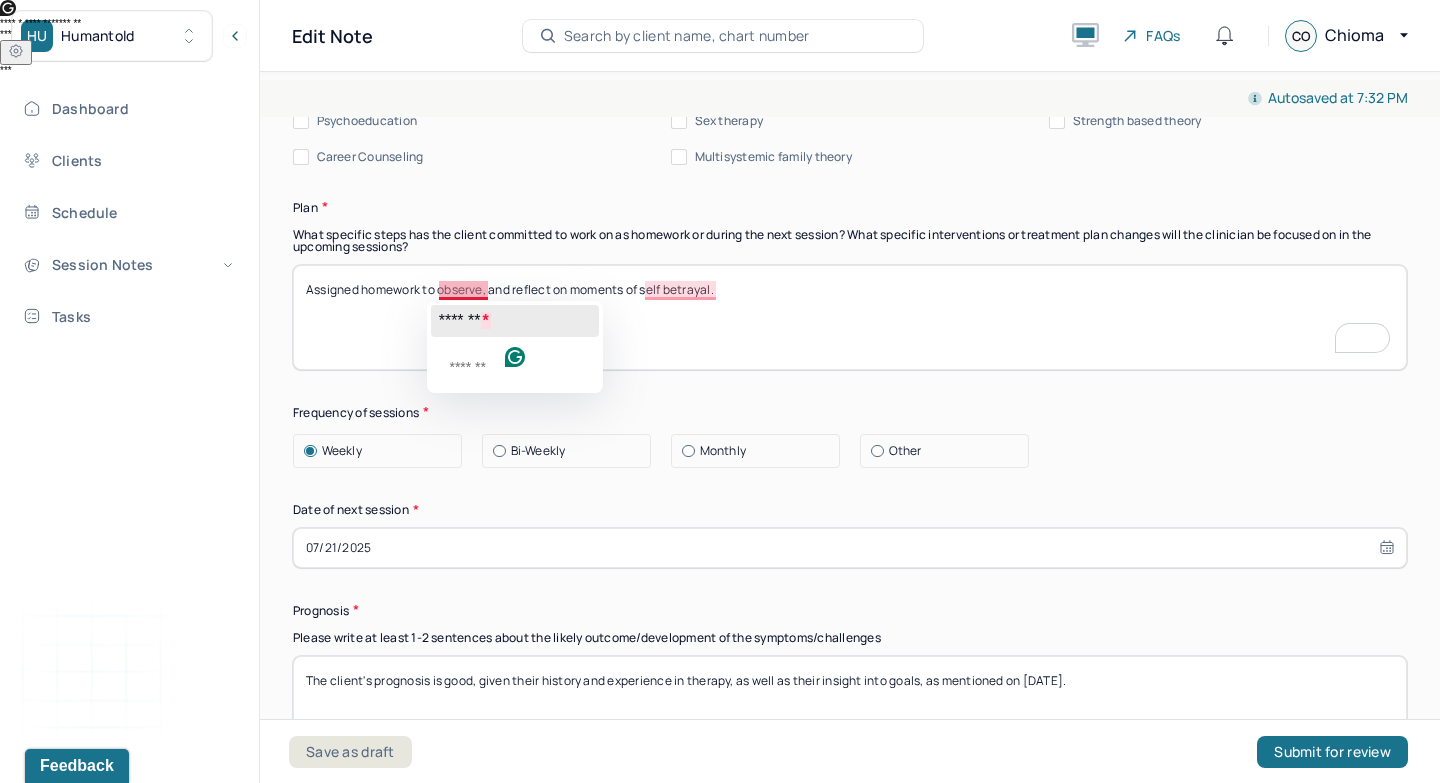 click on "*******" 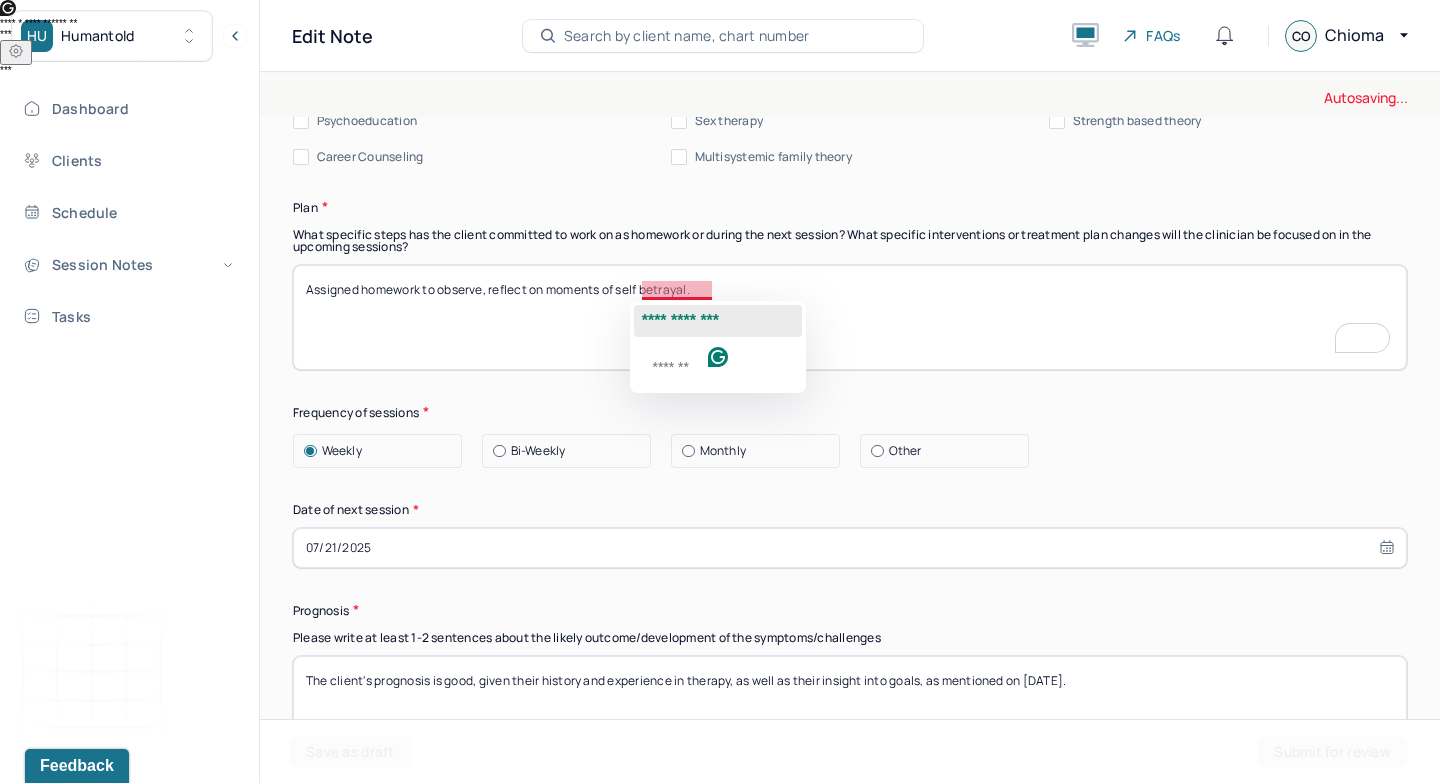 click on "**********" 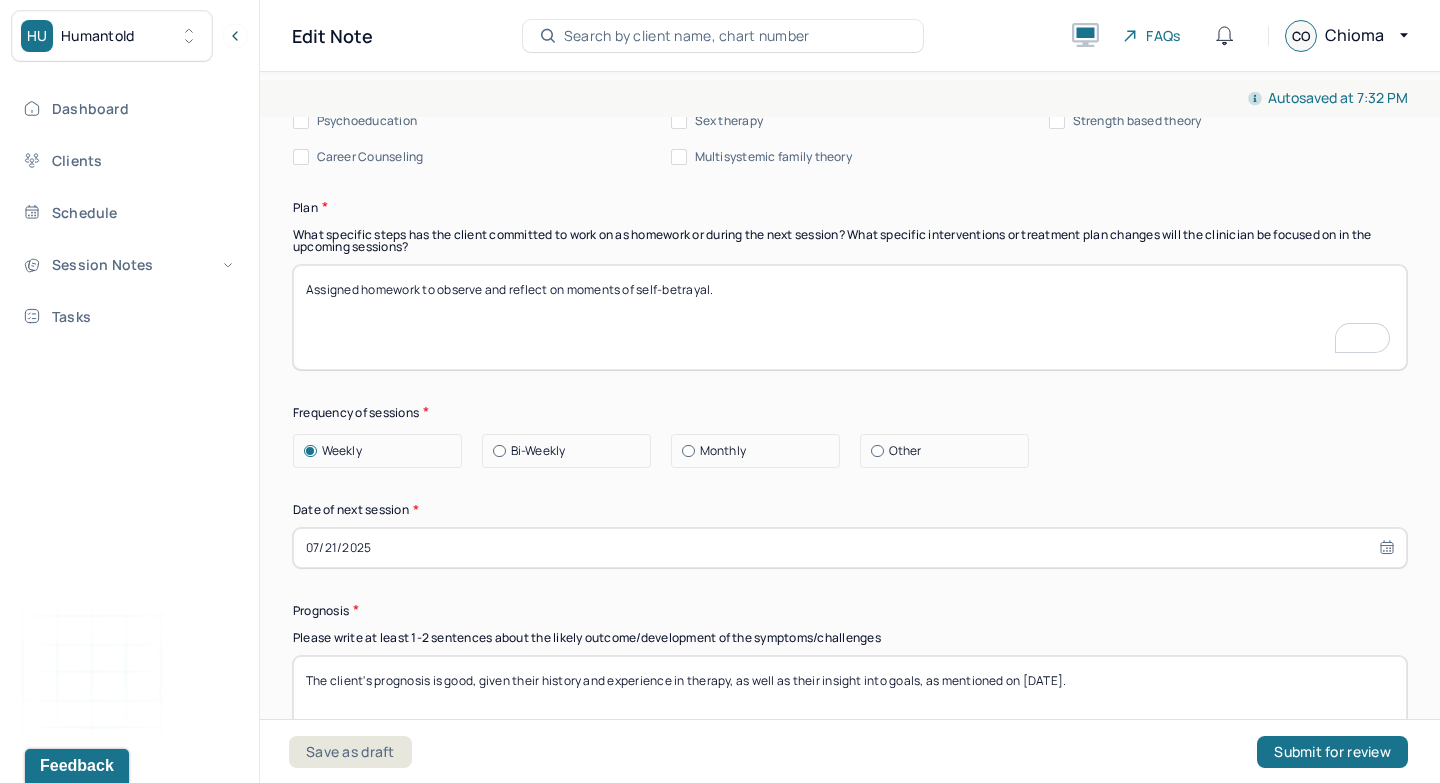 scroll, scrollTop: 2344, scrollLeft: 0, axis: vertical 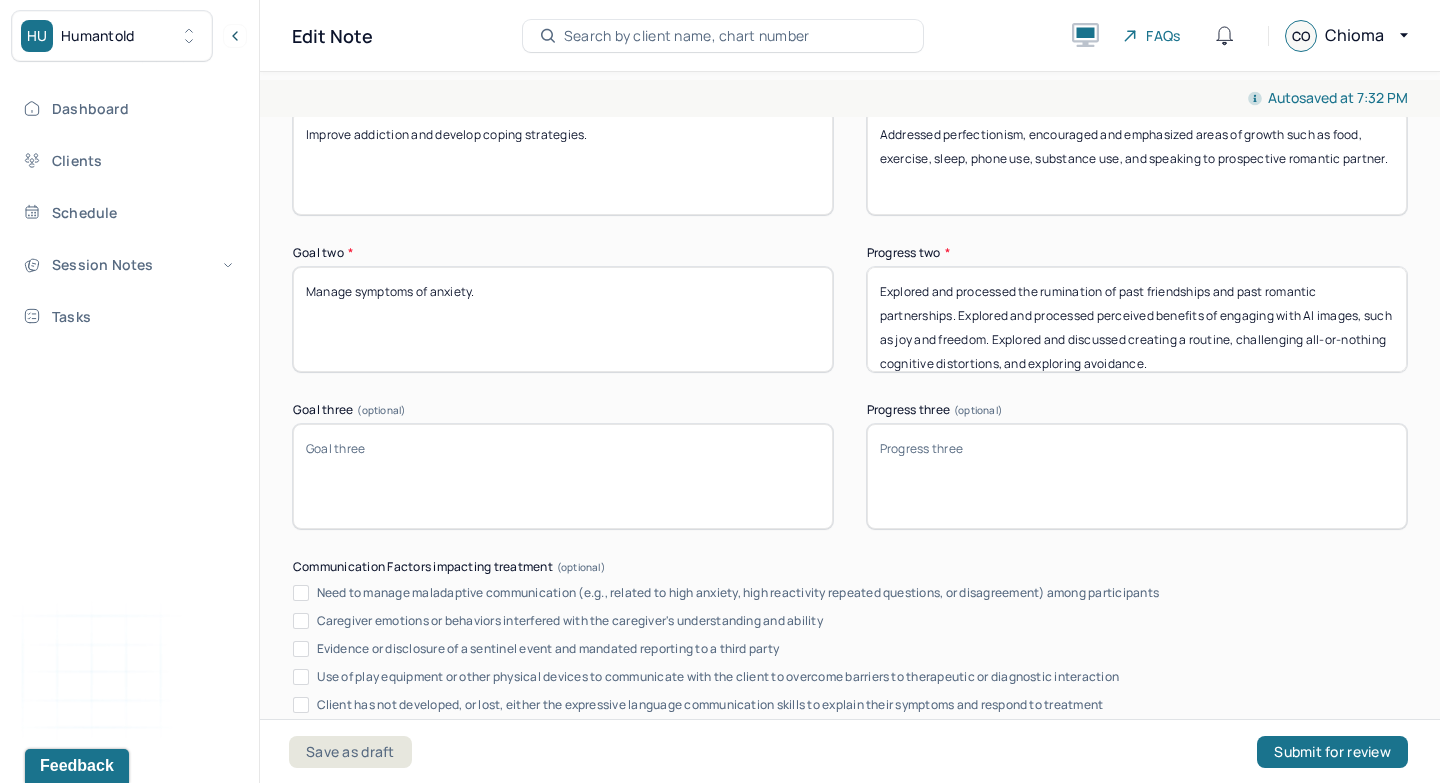 type on "Assigned homework to observe and reflect on moments of self-betrayal." 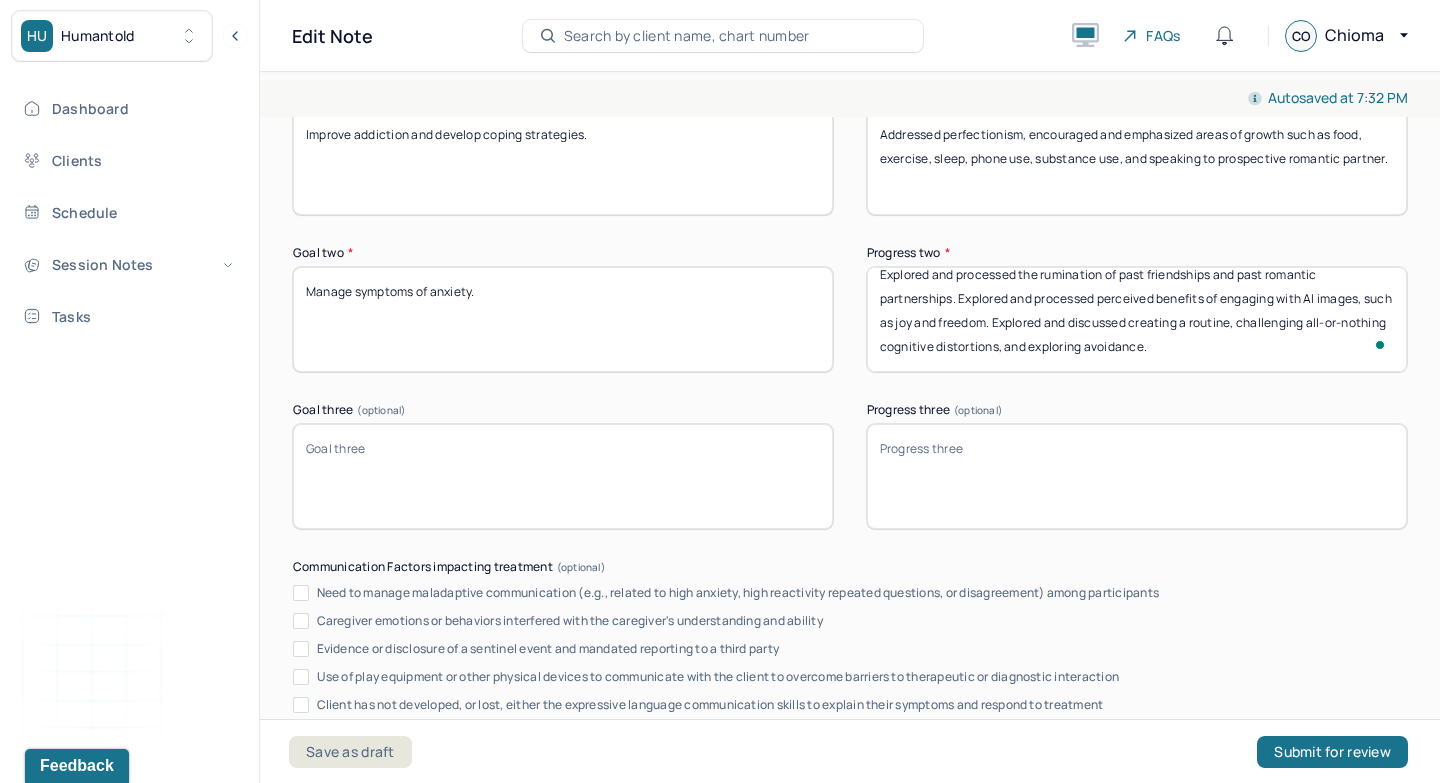 drag, startPoint x: 1021, startPoint y: 297, endPoint x: 1190, endPoint y: 388, distance: 191.9427 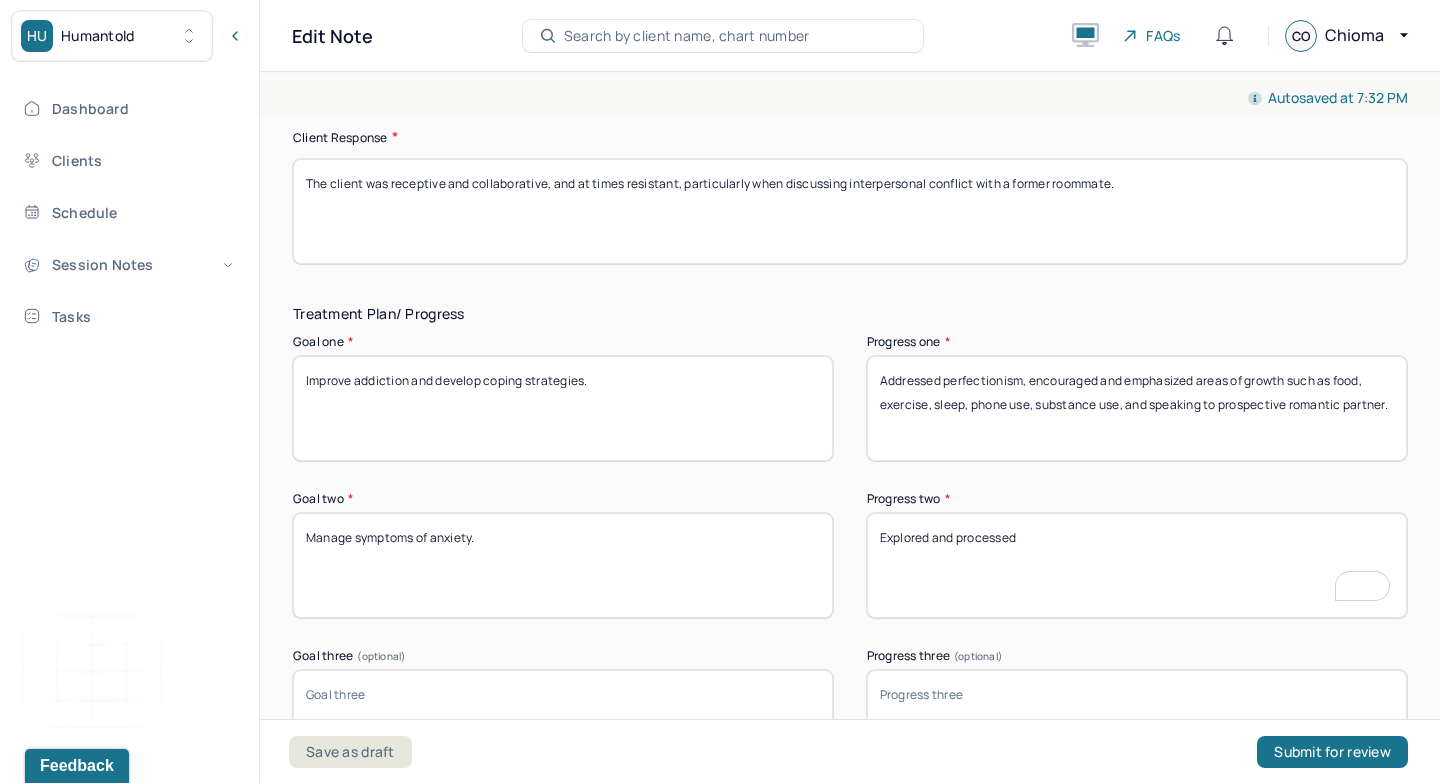 type on "Explored and processed" 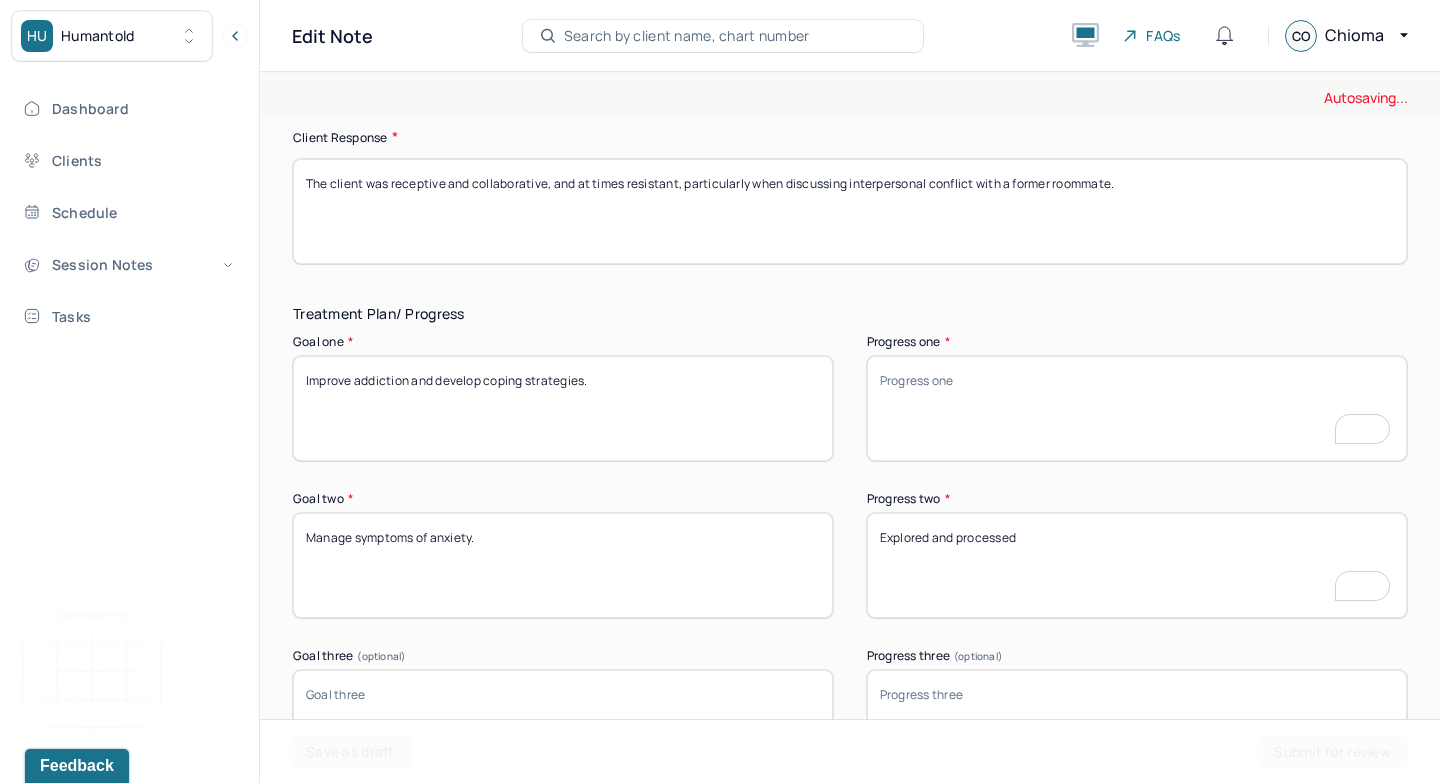 click on "Explored and processed" at bounding box center (1137, 565) 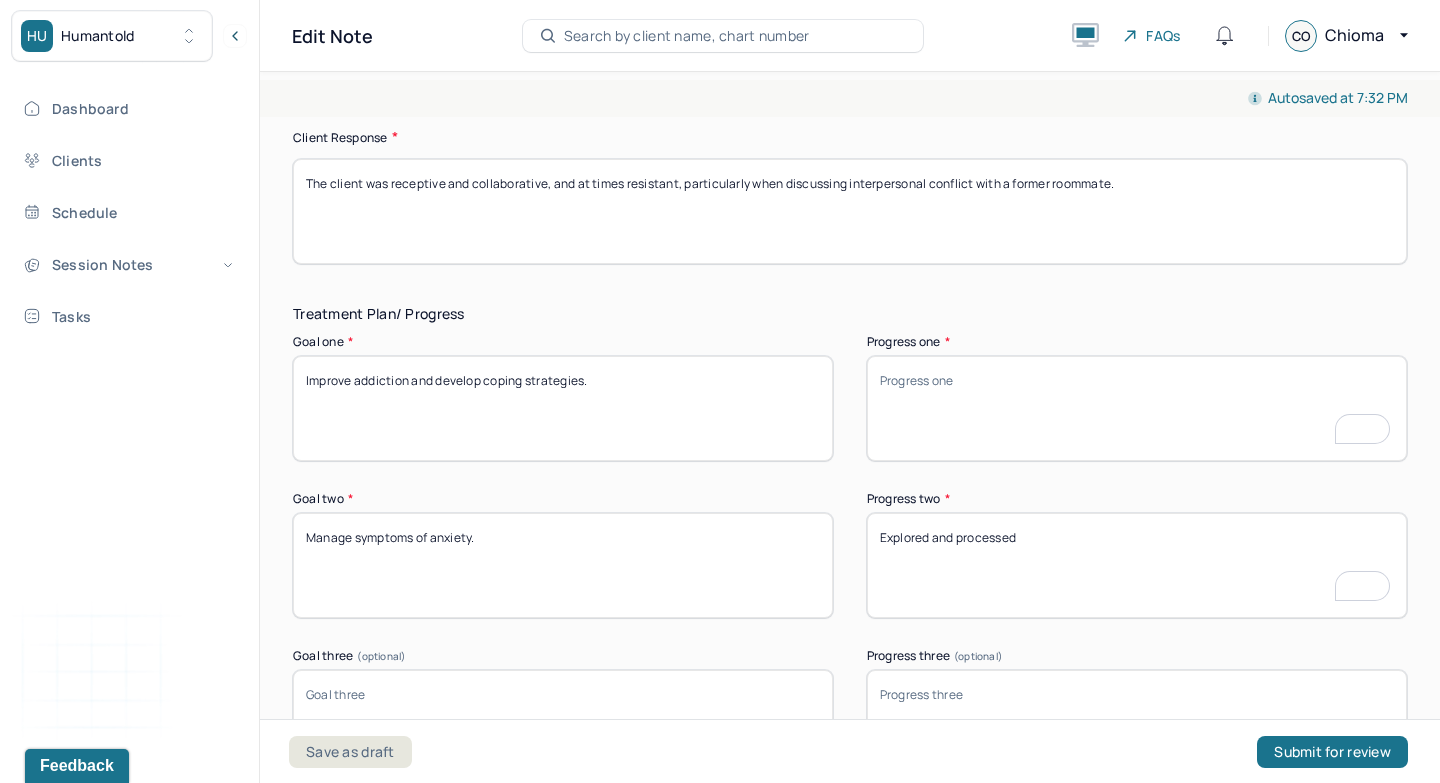 click on "Explored and processed" at bounding box center [1137, 565] 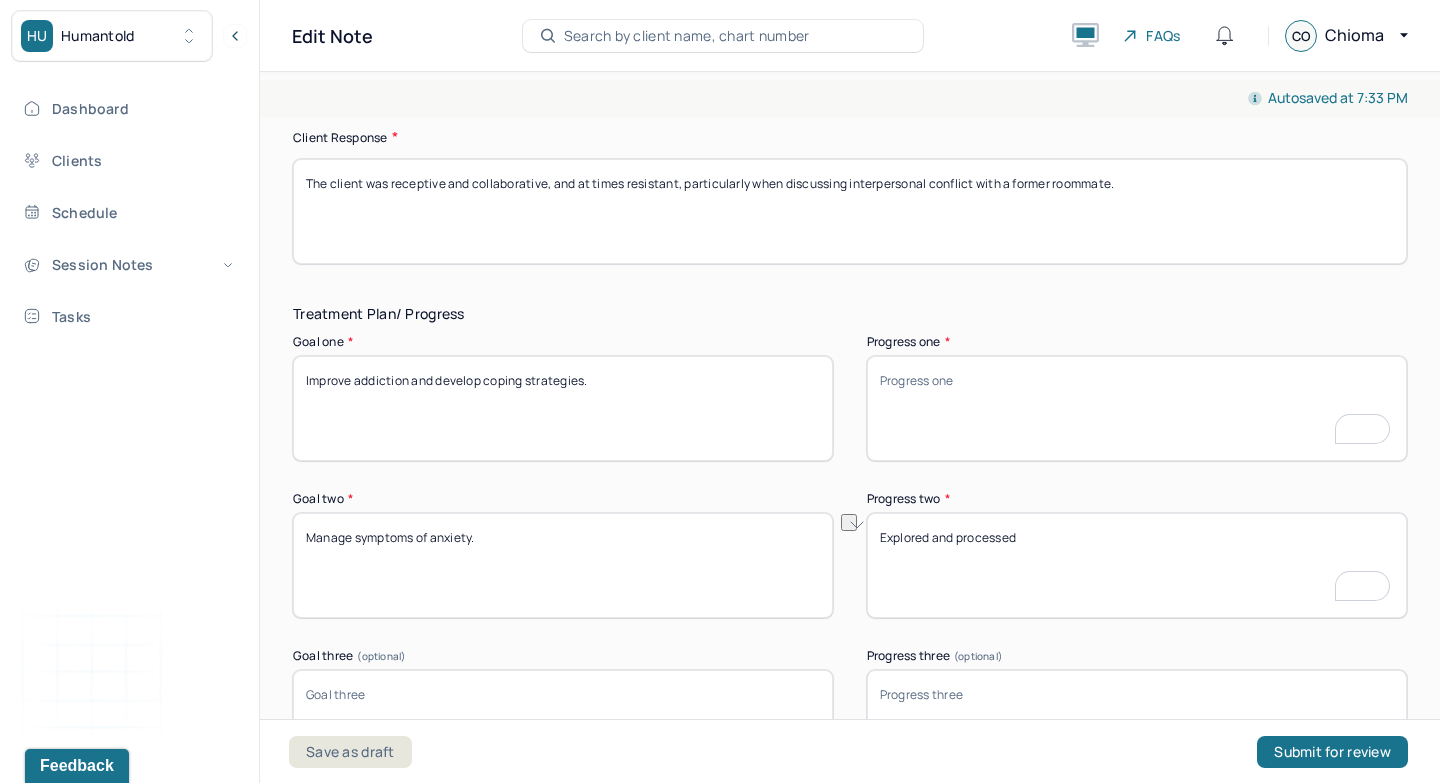 click on "Progress one *" at bounding box center (1137, 408) 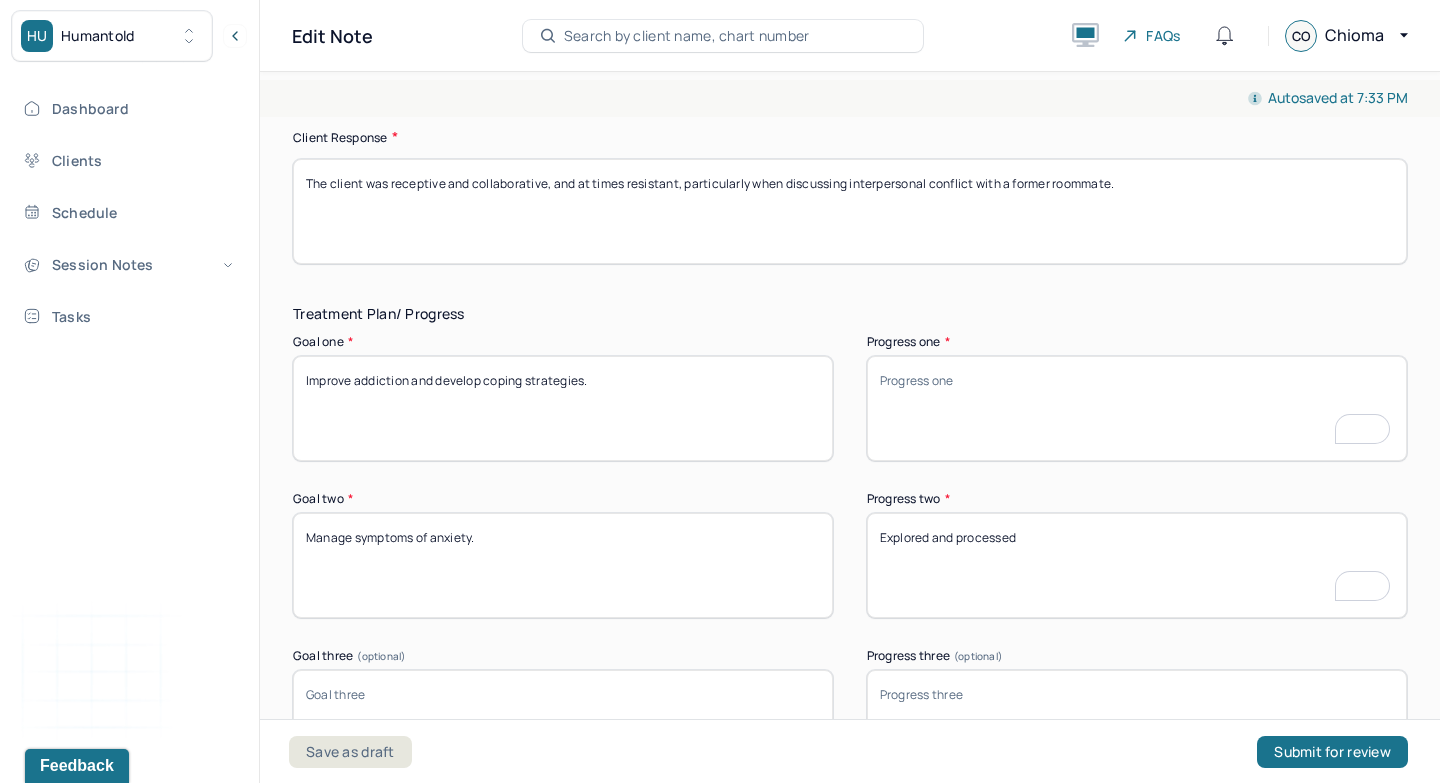 paste on "Explored and processed" 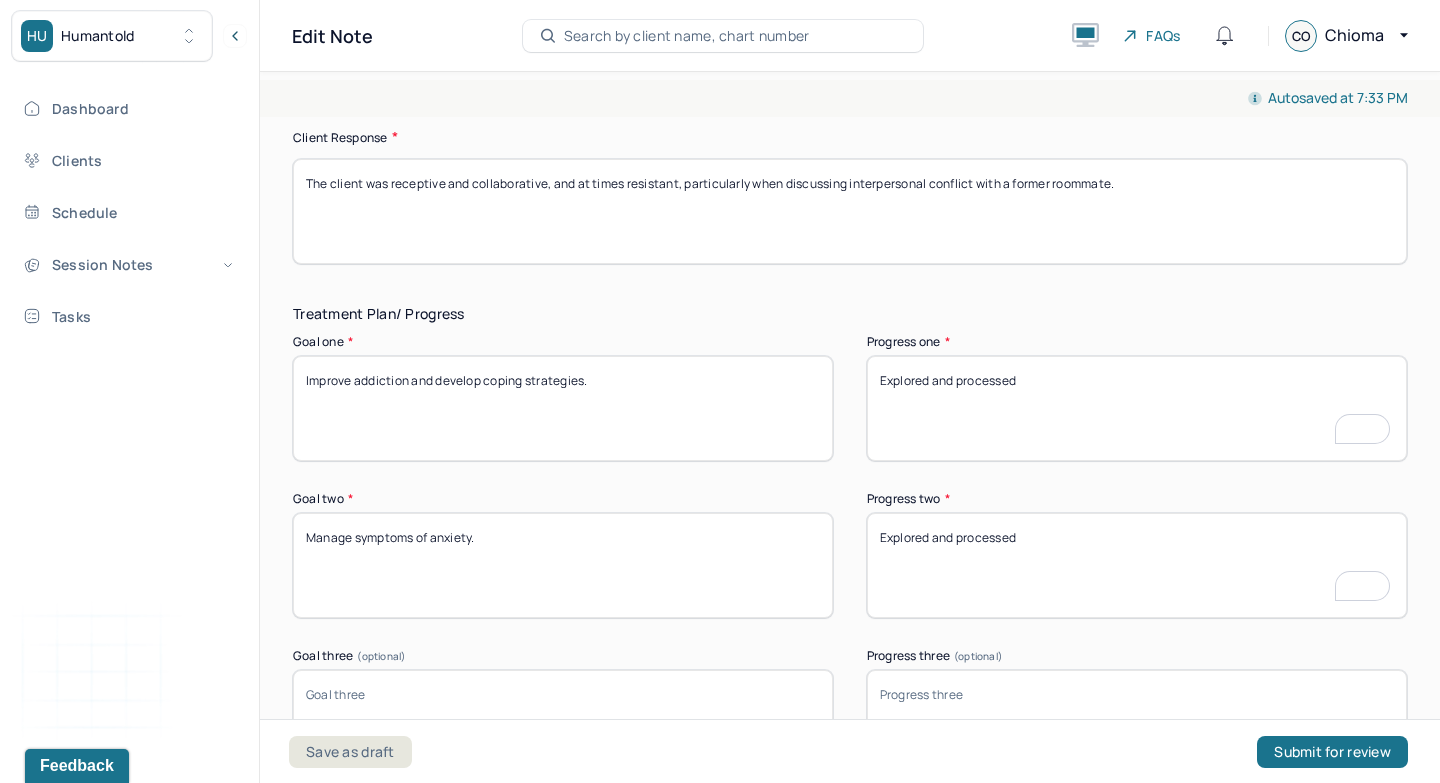 type on "Explored and processed" 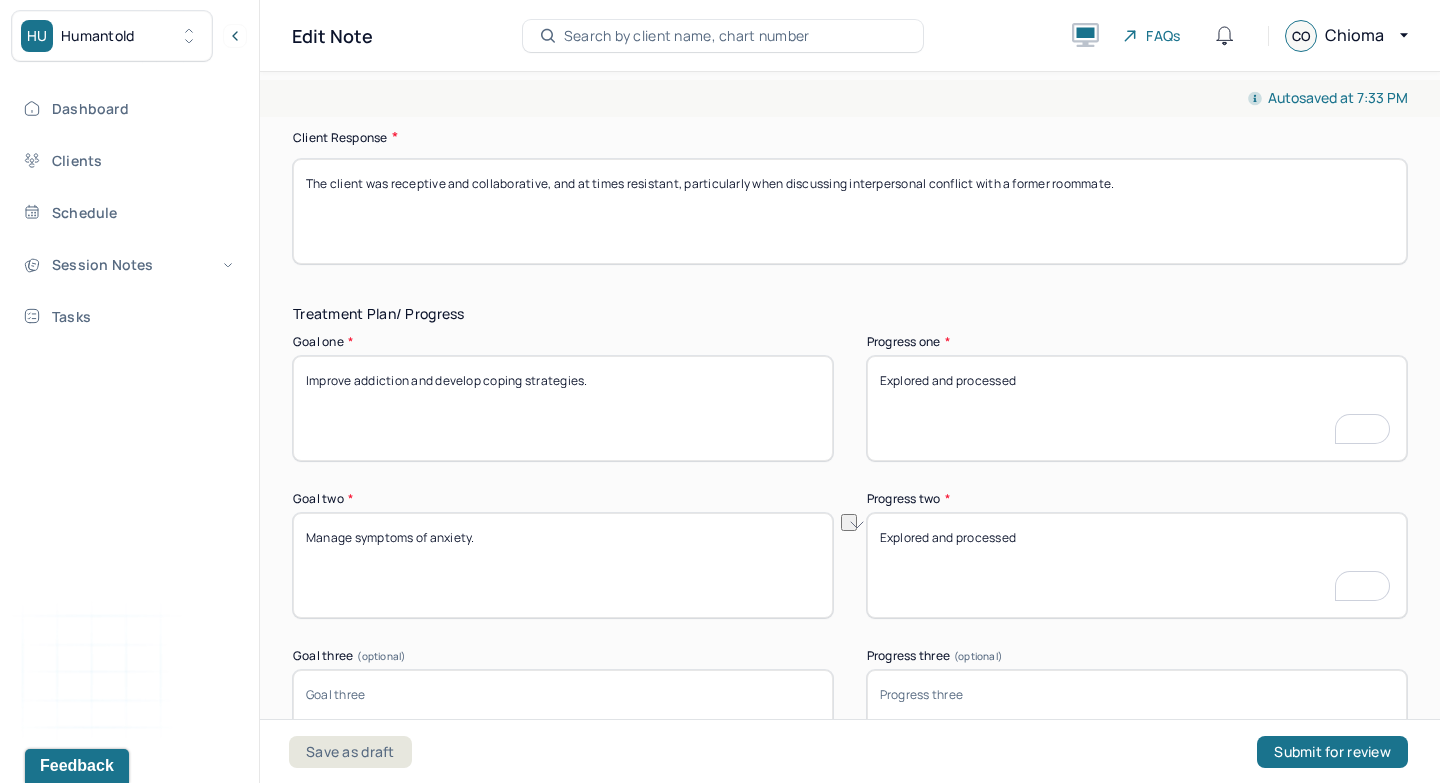 click on "Explored and processed" at bounding box center [1137, 565] 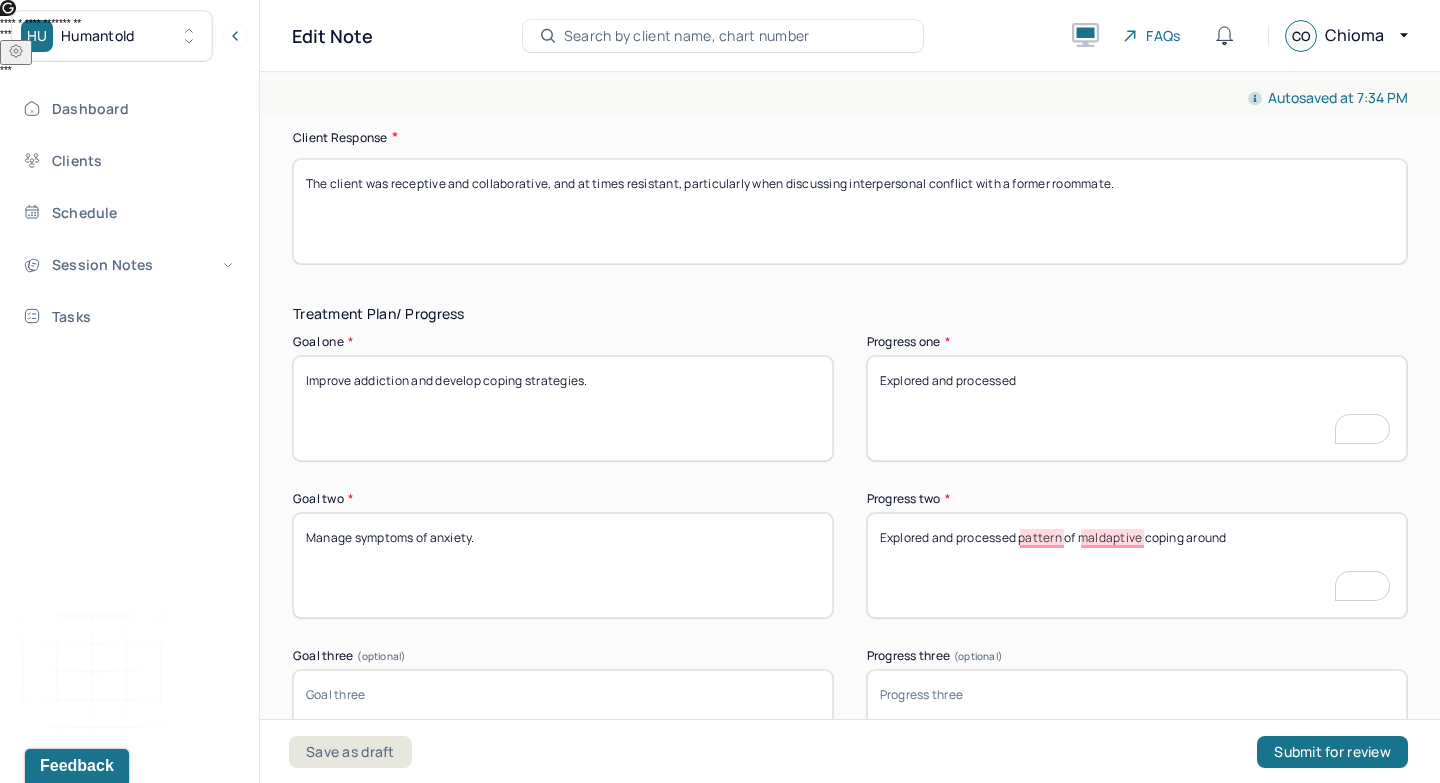 type on "Explored and processed pattern of maldaptive coping around" 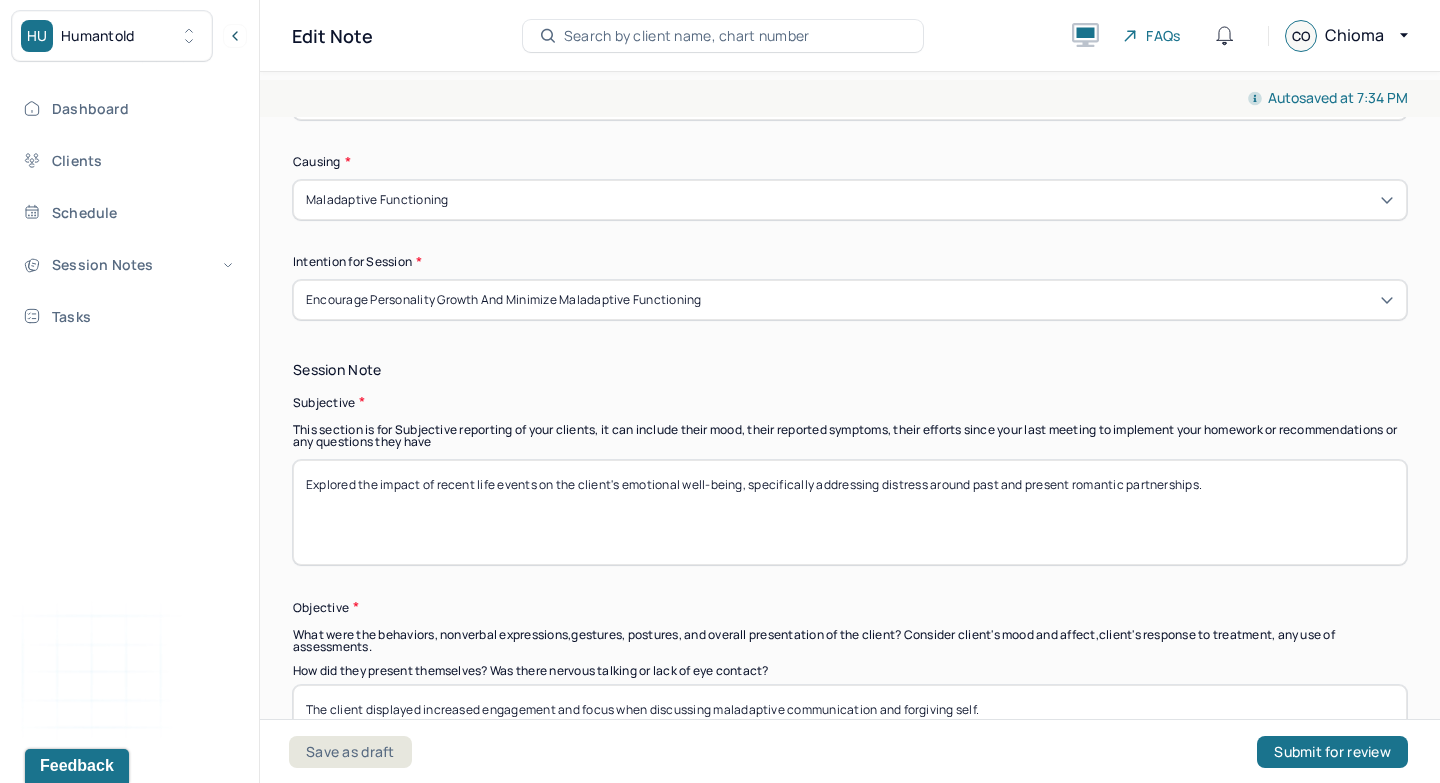 scroll, scrollTop: 923, scrollLeft: 0, axis: vertical 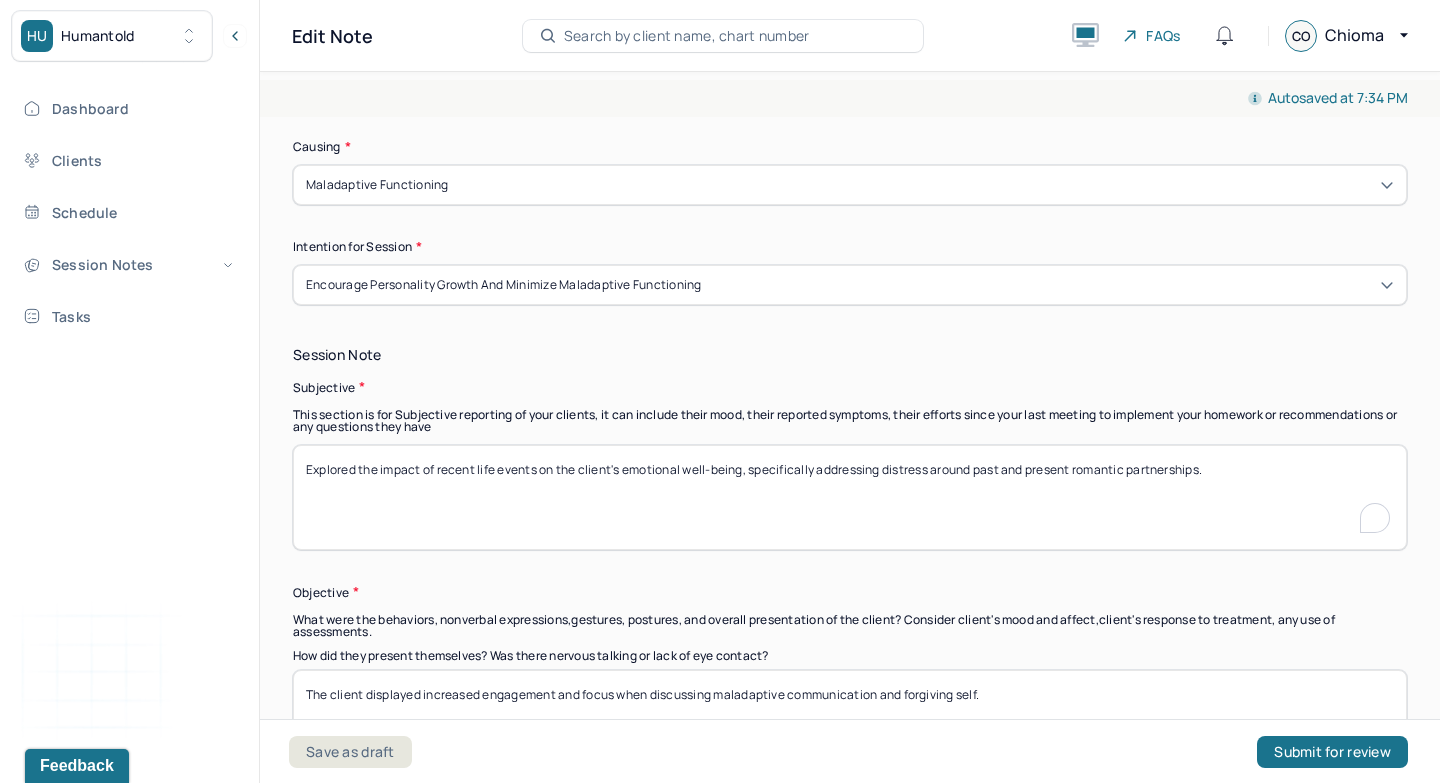 click on "Explored the impact of recent life events on the client's emotional well-being, specifically addressing distress around past and present romantic partnerships." at bounding box center (850, 497) 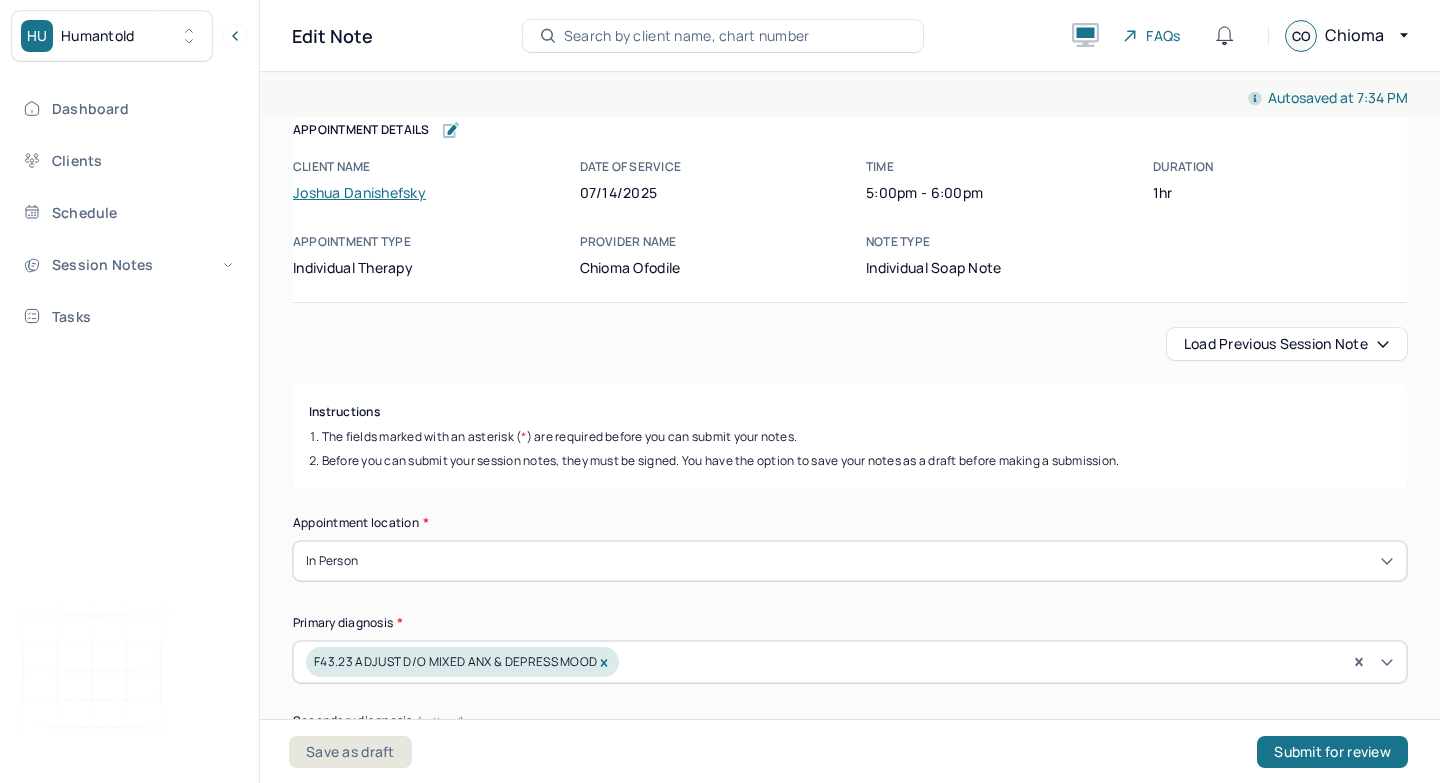 scroll, scrollTop: 0, scrollLeft: 0, axis: both 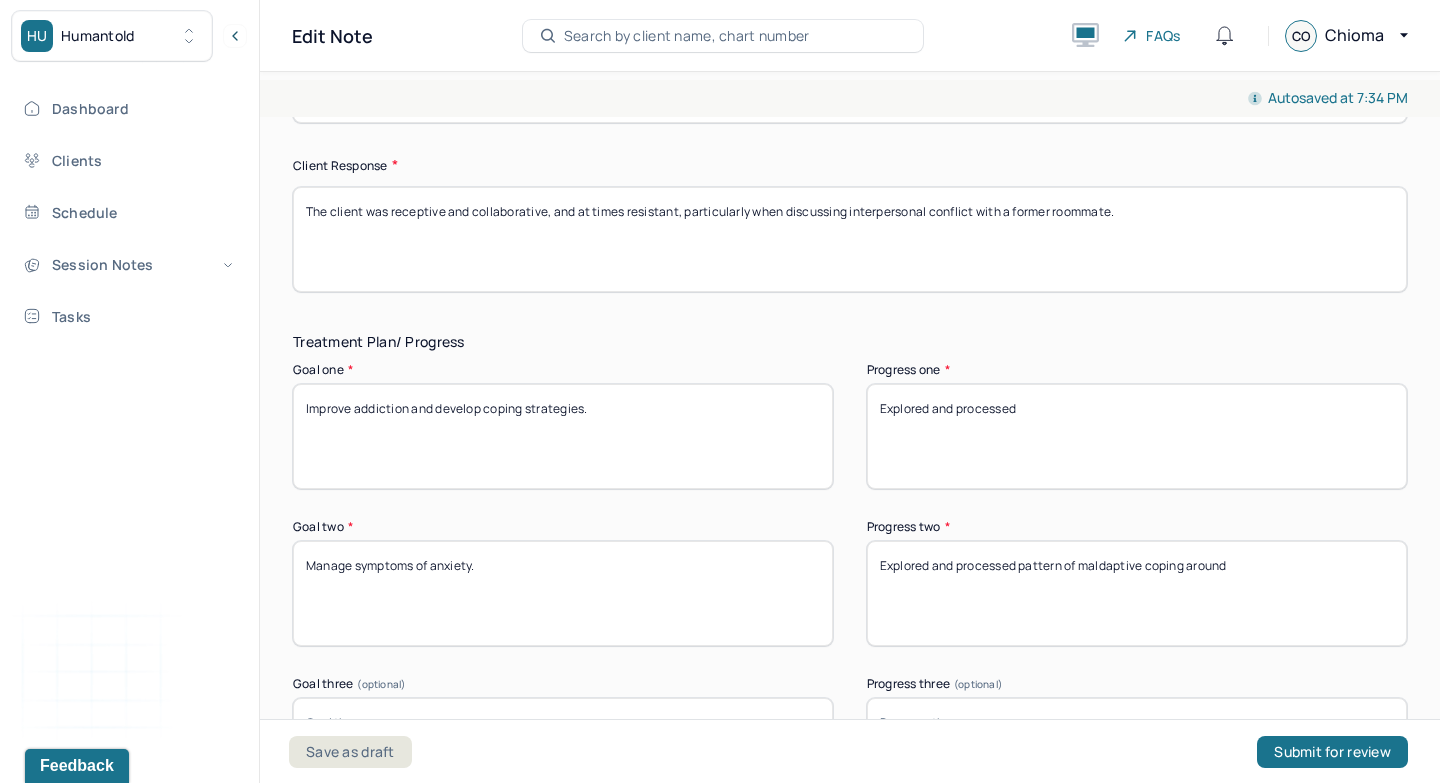 click on "Explored and processed" at bounding box center [1137, 436] 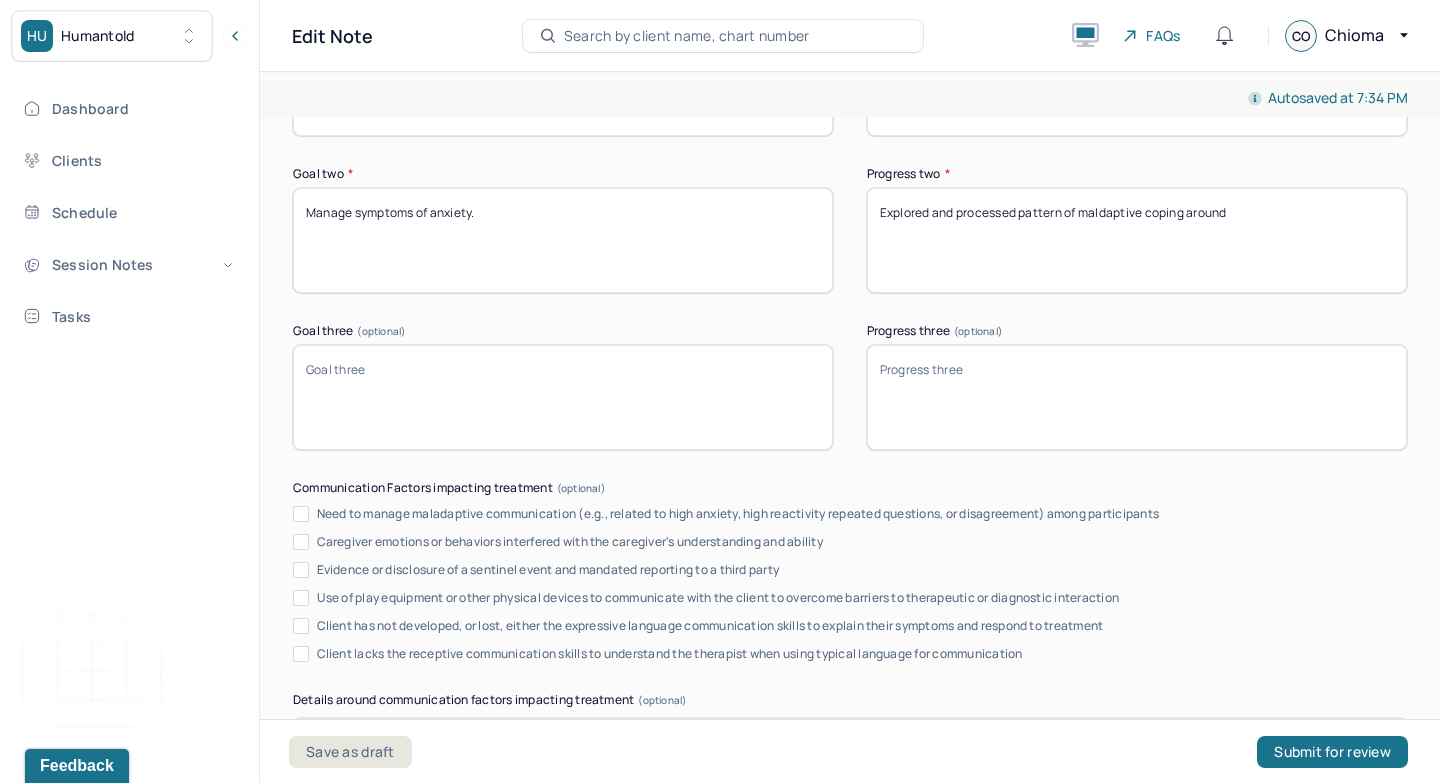 scroll, scrollTop: 3626, scrollLeft: 0, axis: vertical 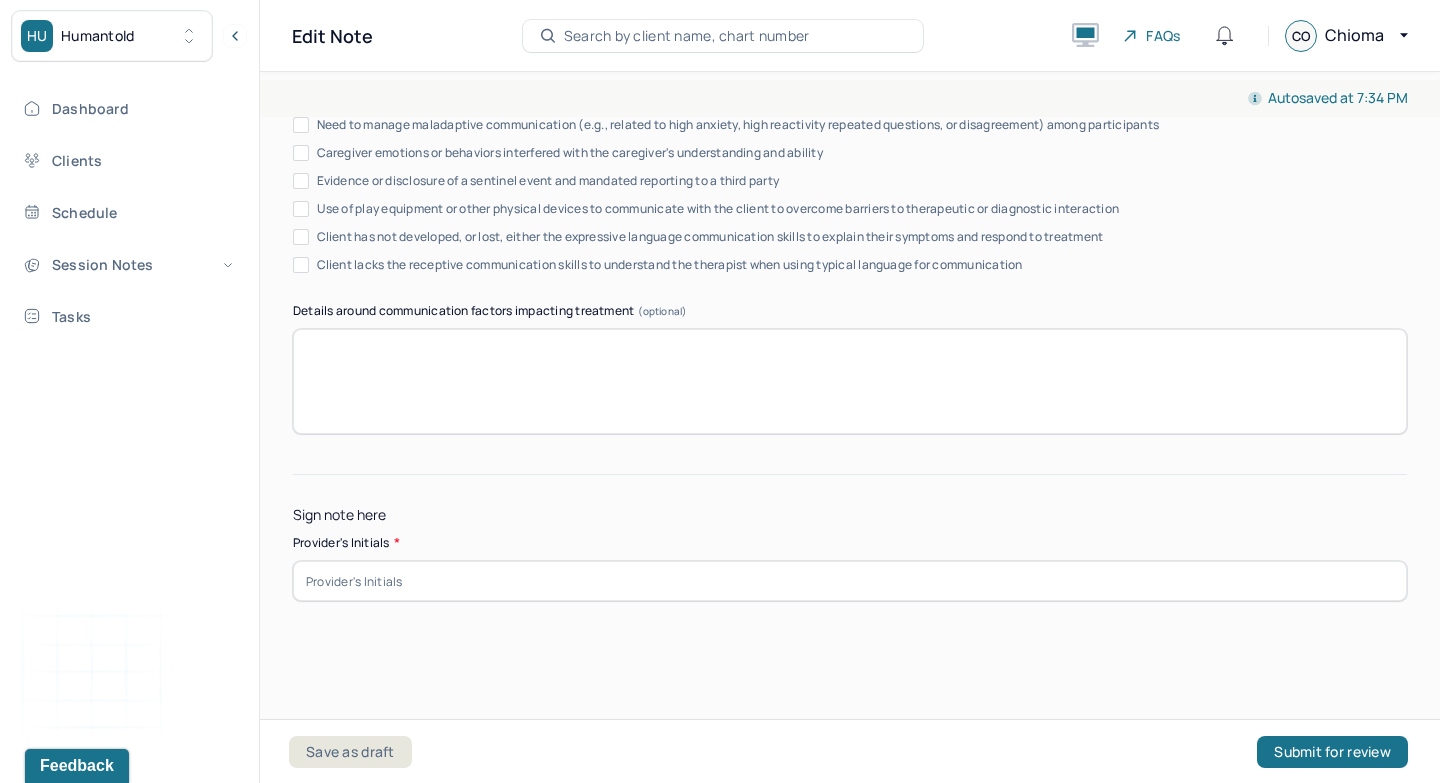click at bounding box center [850, 581] 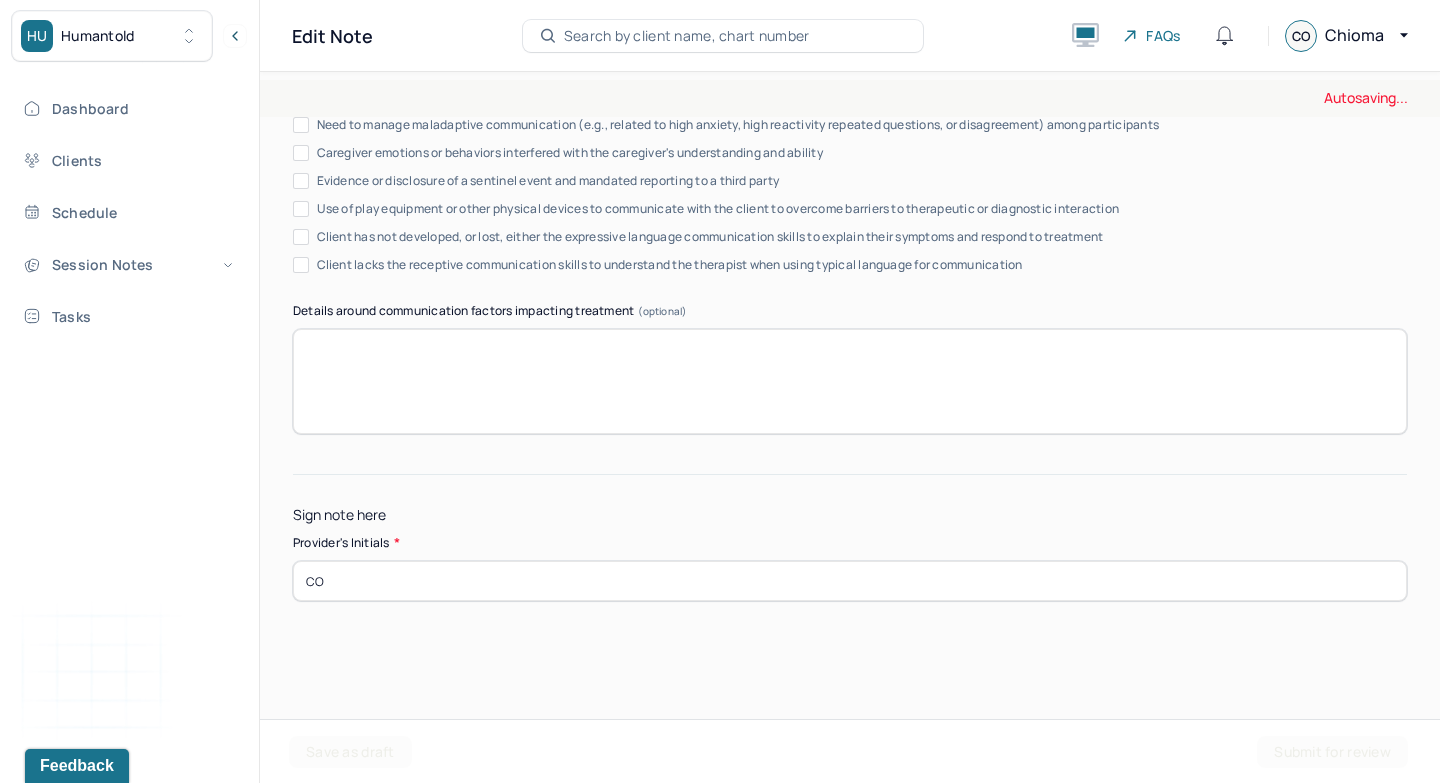 type on "CO" 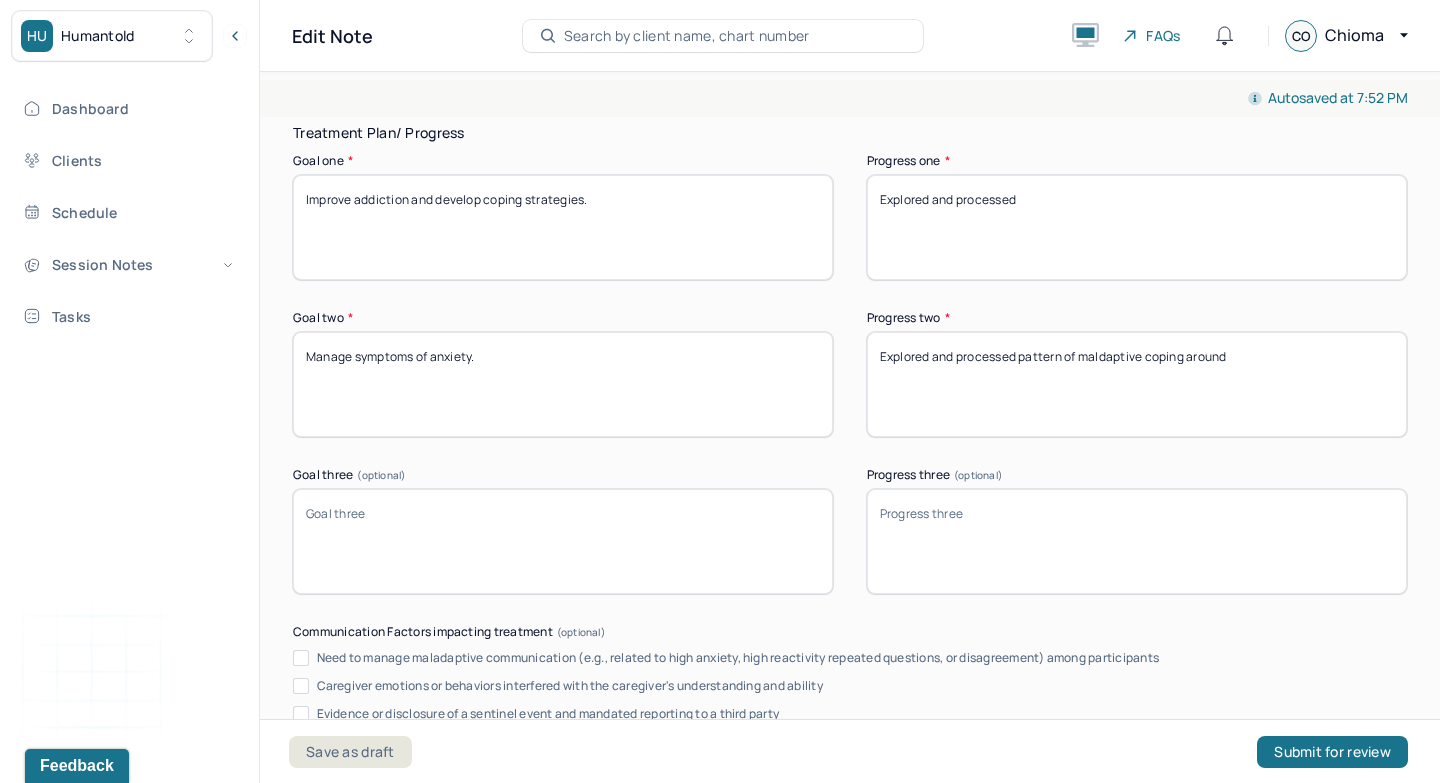 scroll, scrollTop: 3065, scrollLeft: 0, axis: vertical 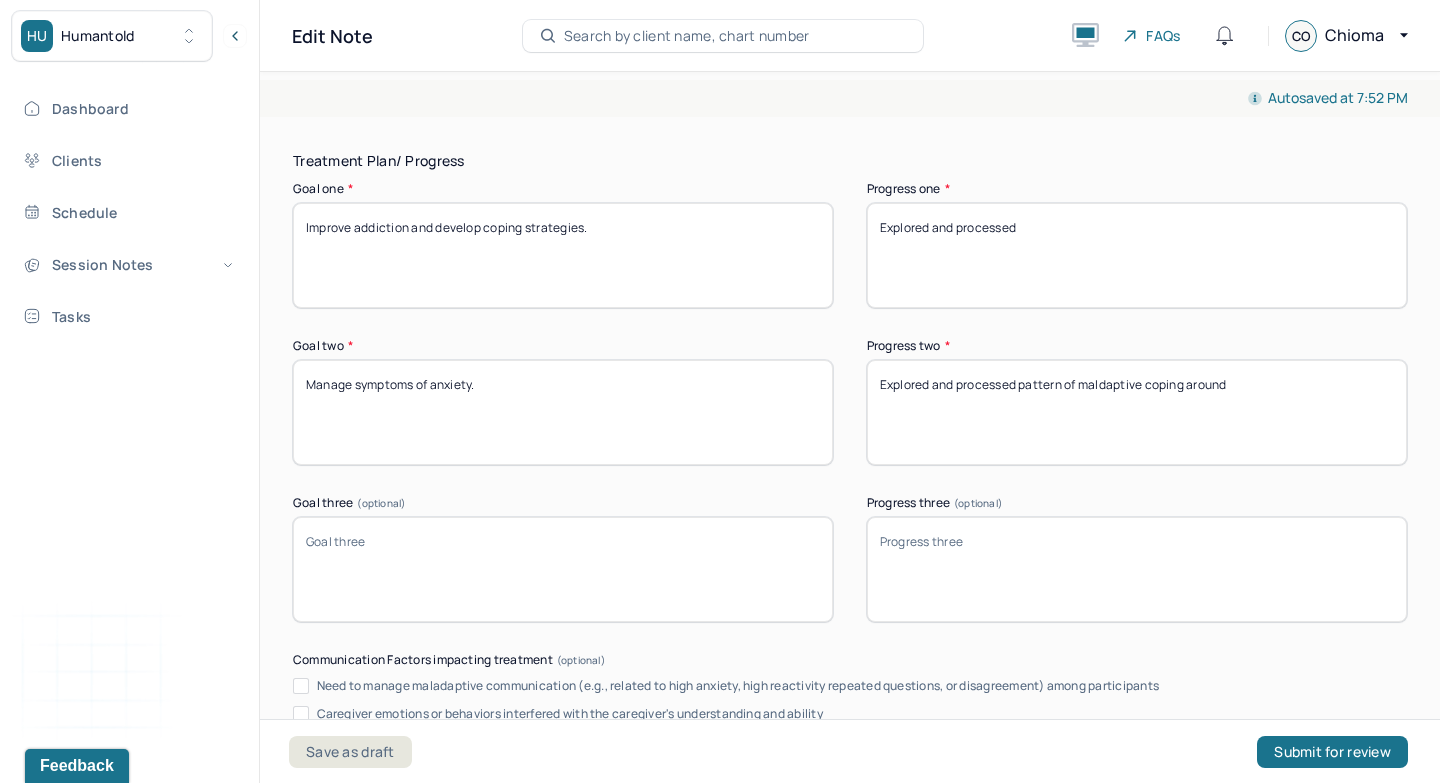click on "Explored and processed pattern of maldaptive coping around" at bounding box center (1137, 412) 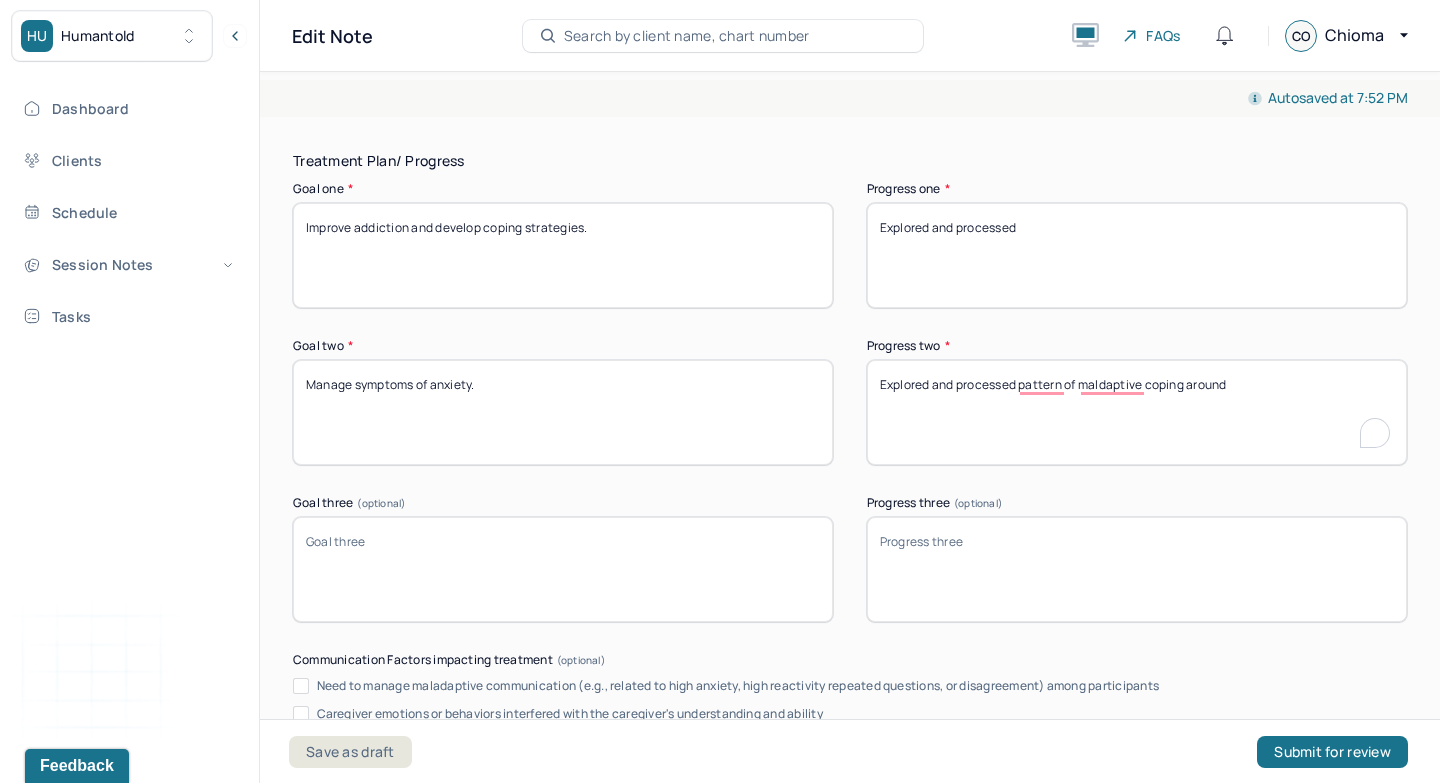 click on "Explored and processed pattern of maldaptive coping around" at bounding box center [1137, 412] 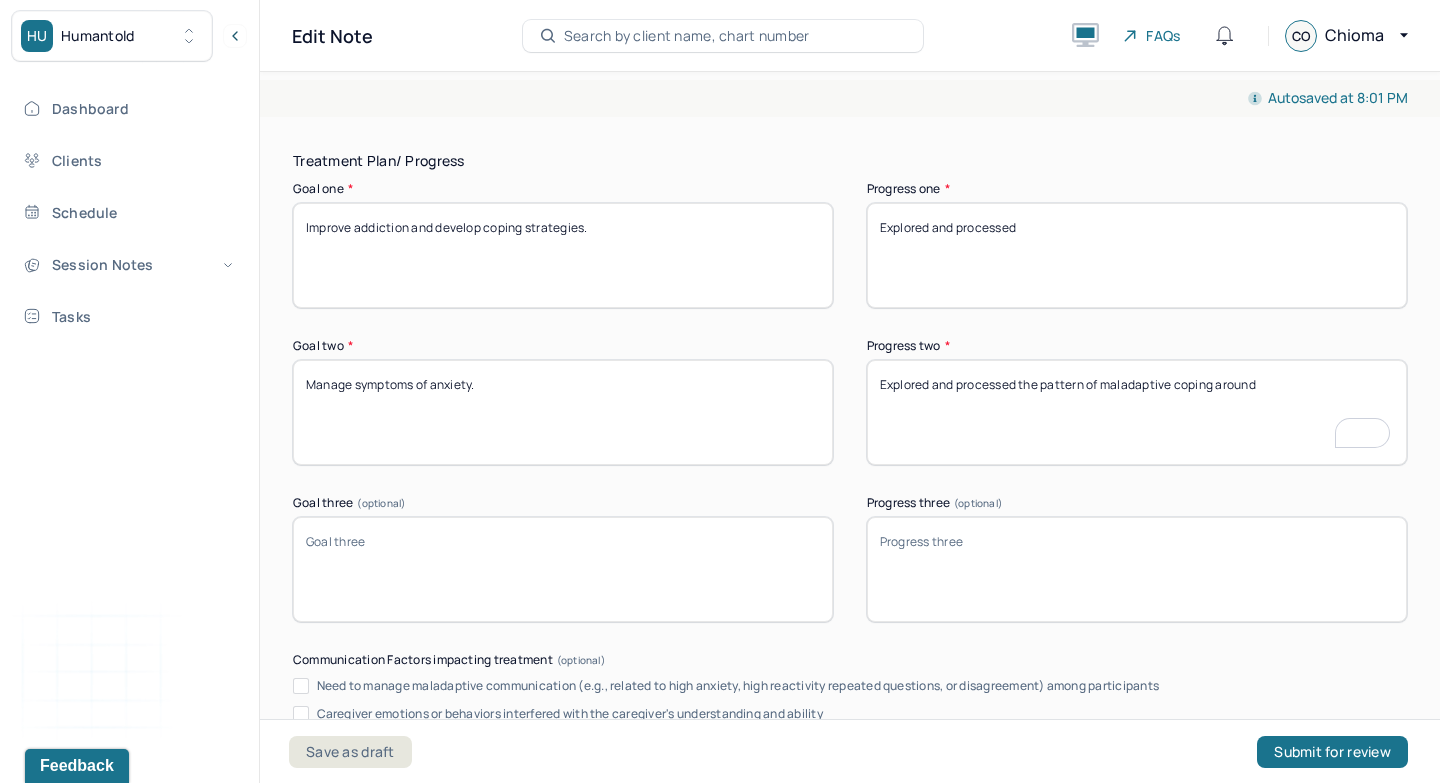click on "Explored and processed pattern of maladaptive coping around" at bounding box center (1137, 412) 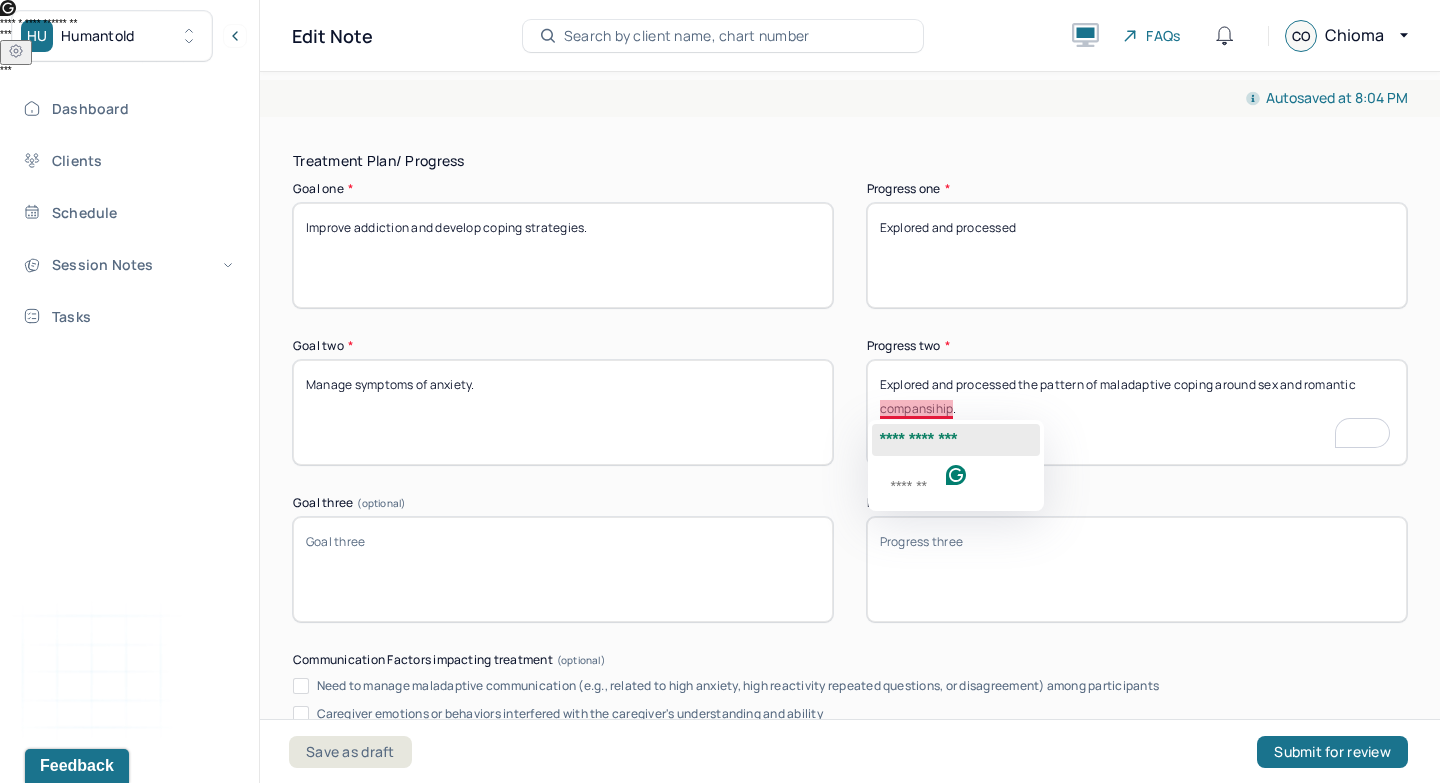 click on "**********" 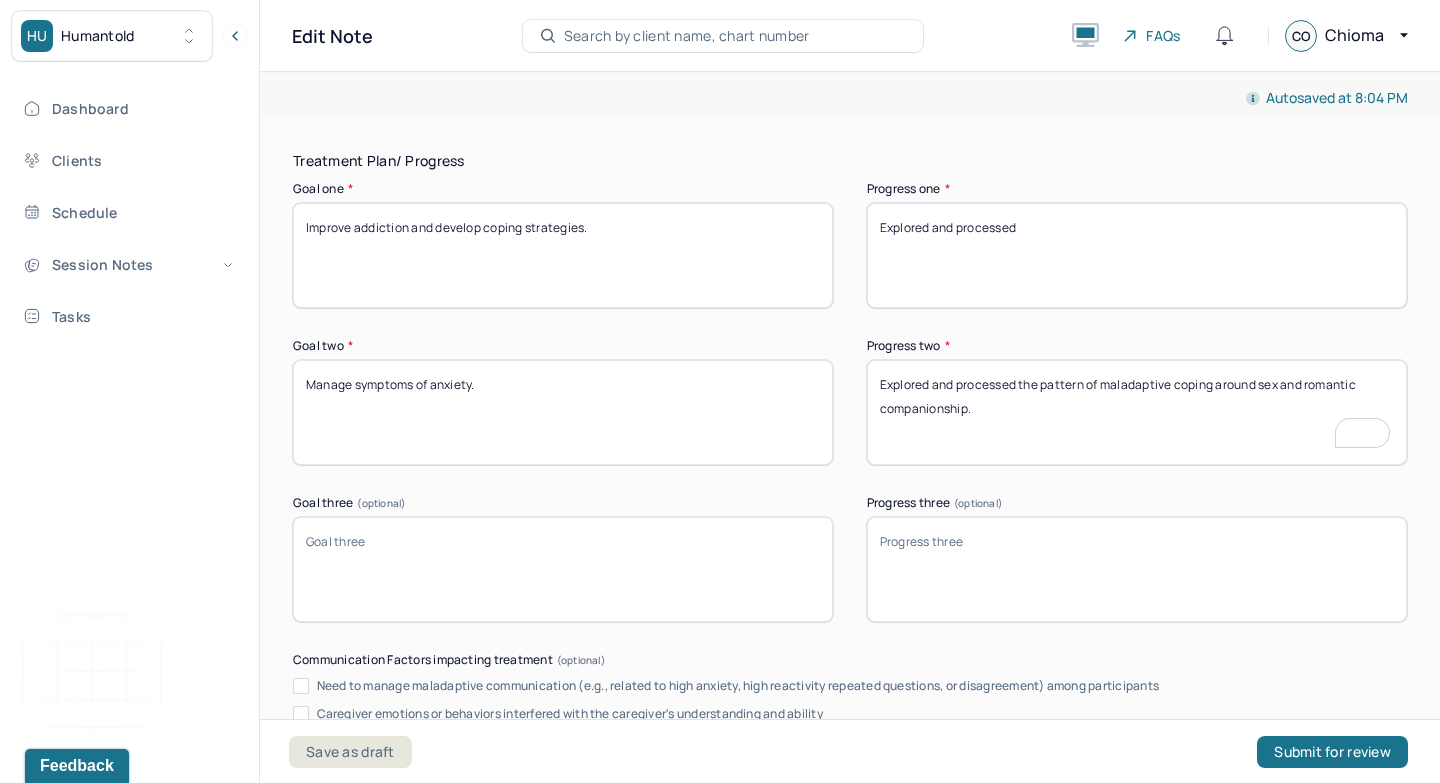 type on "Explored and processed the pattern of maladaptive coping around sex and romantic companionship." 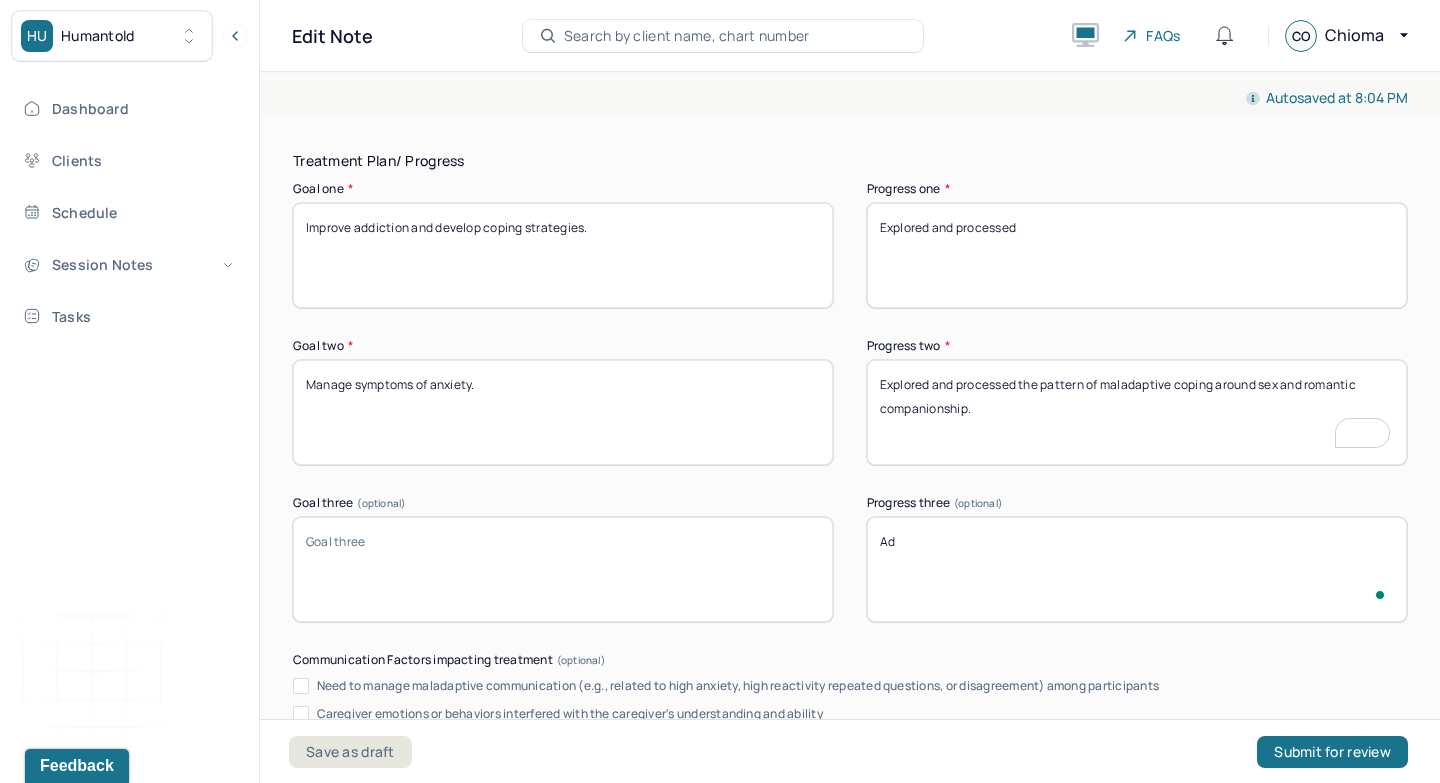 type on "A" 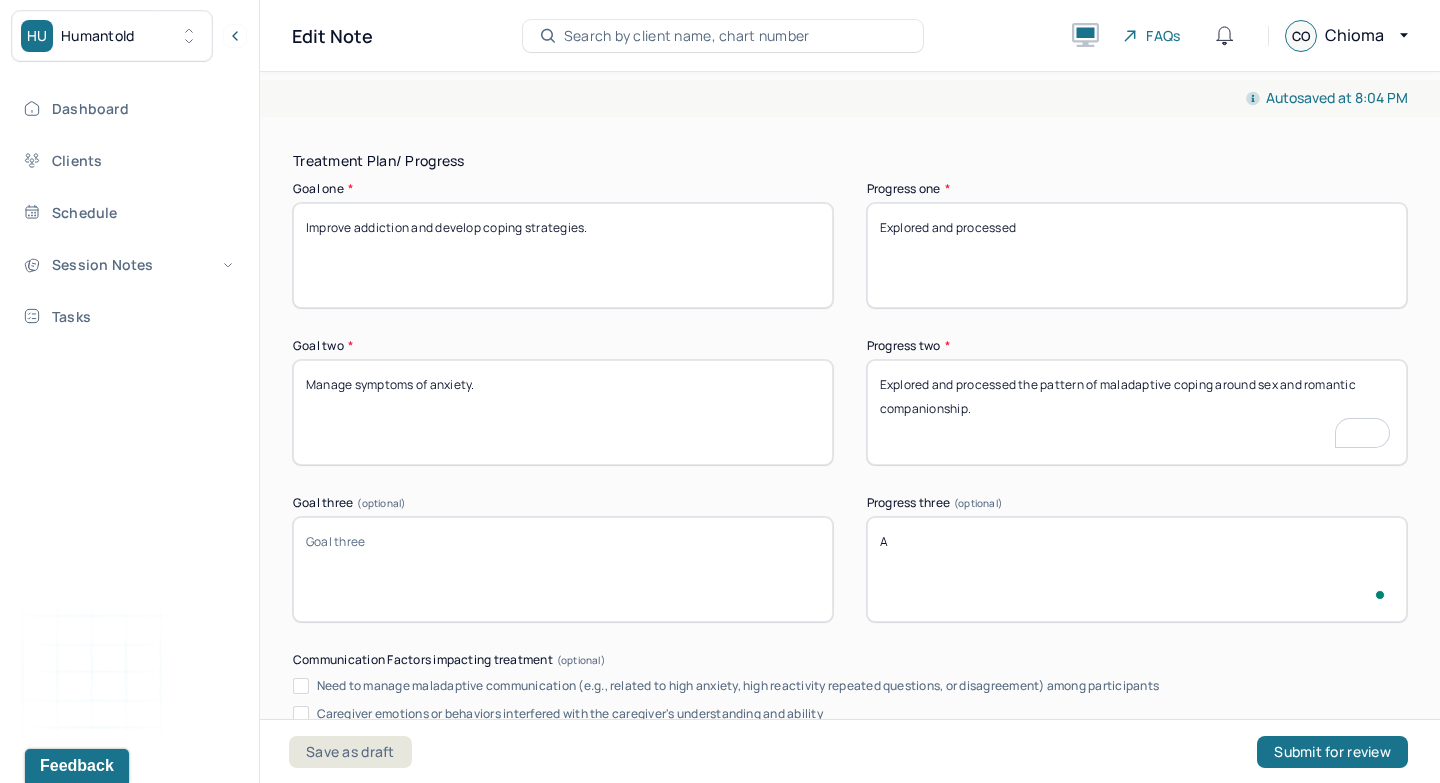 type 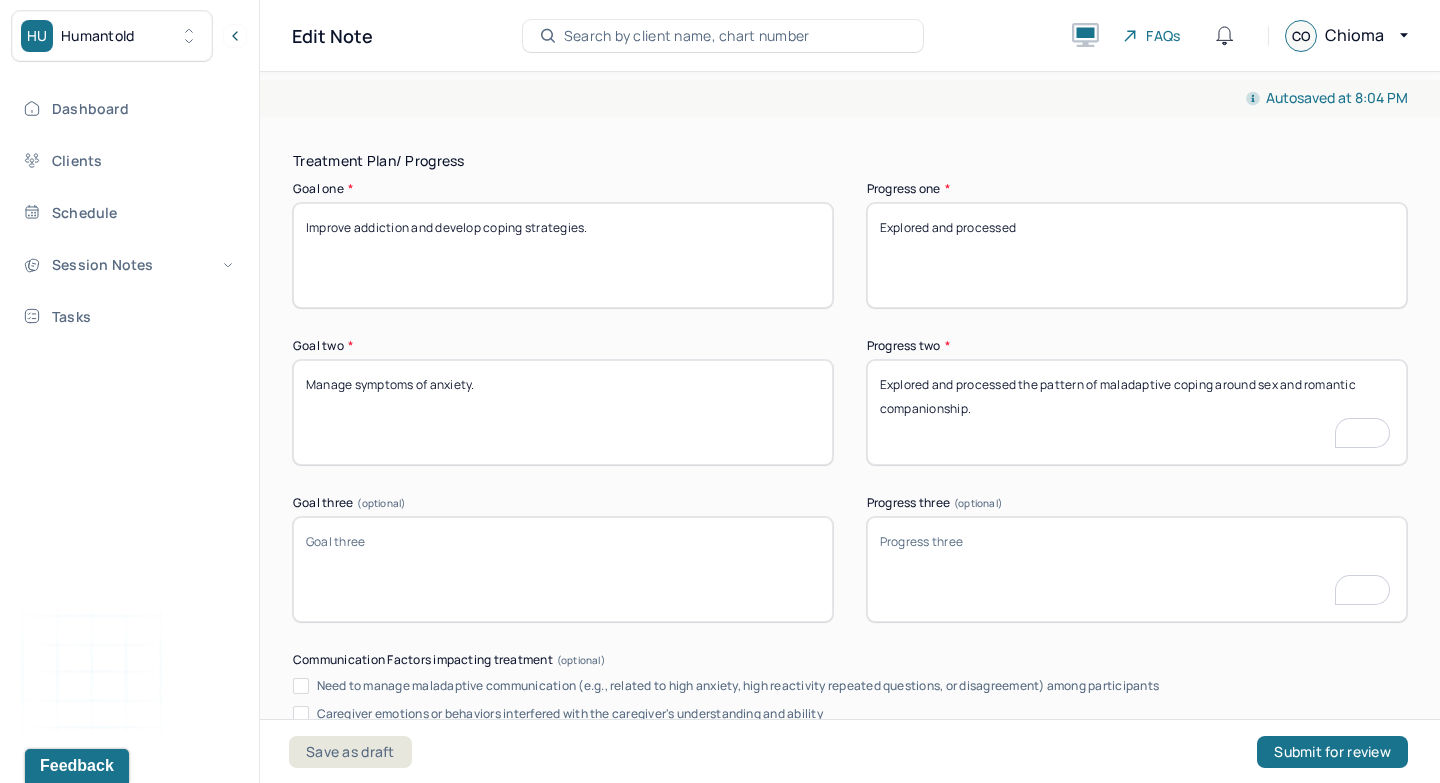 click on "Explored and processed the pattern of maladaptive coping around sex and romantic companionship." at bounding box center [1137, 412] 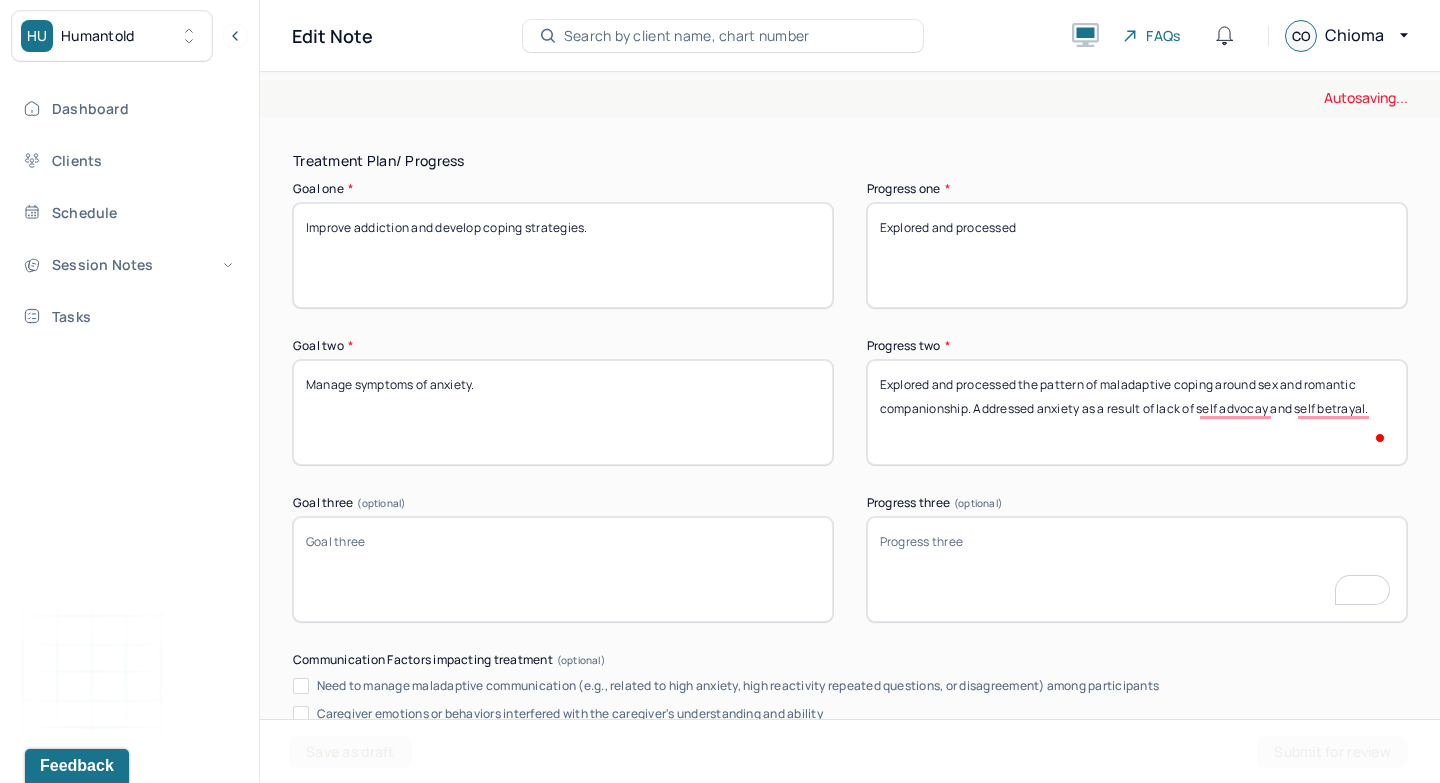 type on "Explored and processed the pattern of maladaptive coping around sex and romantic companionship. Addressed anxiety as a result of lack of self advocay and self betrayal." 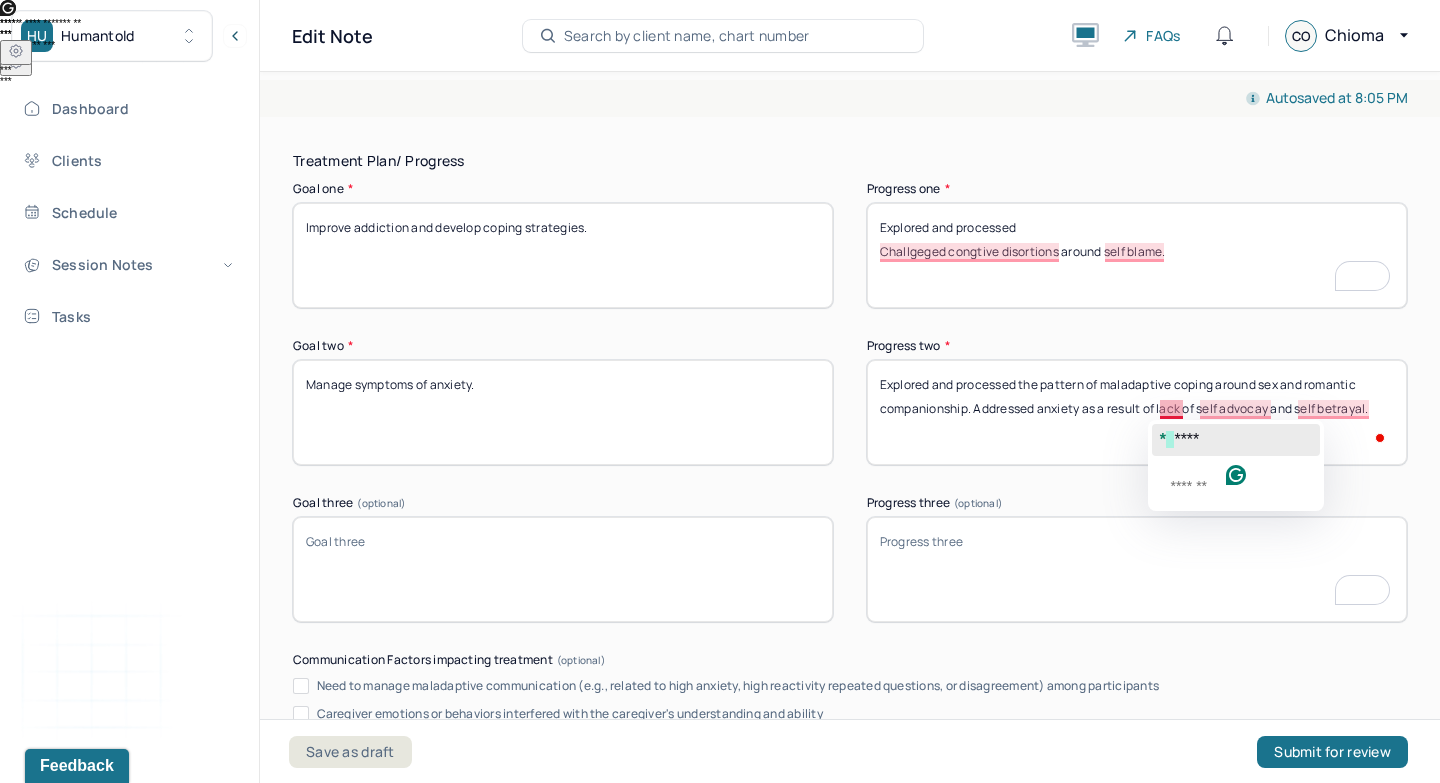 click on "****" 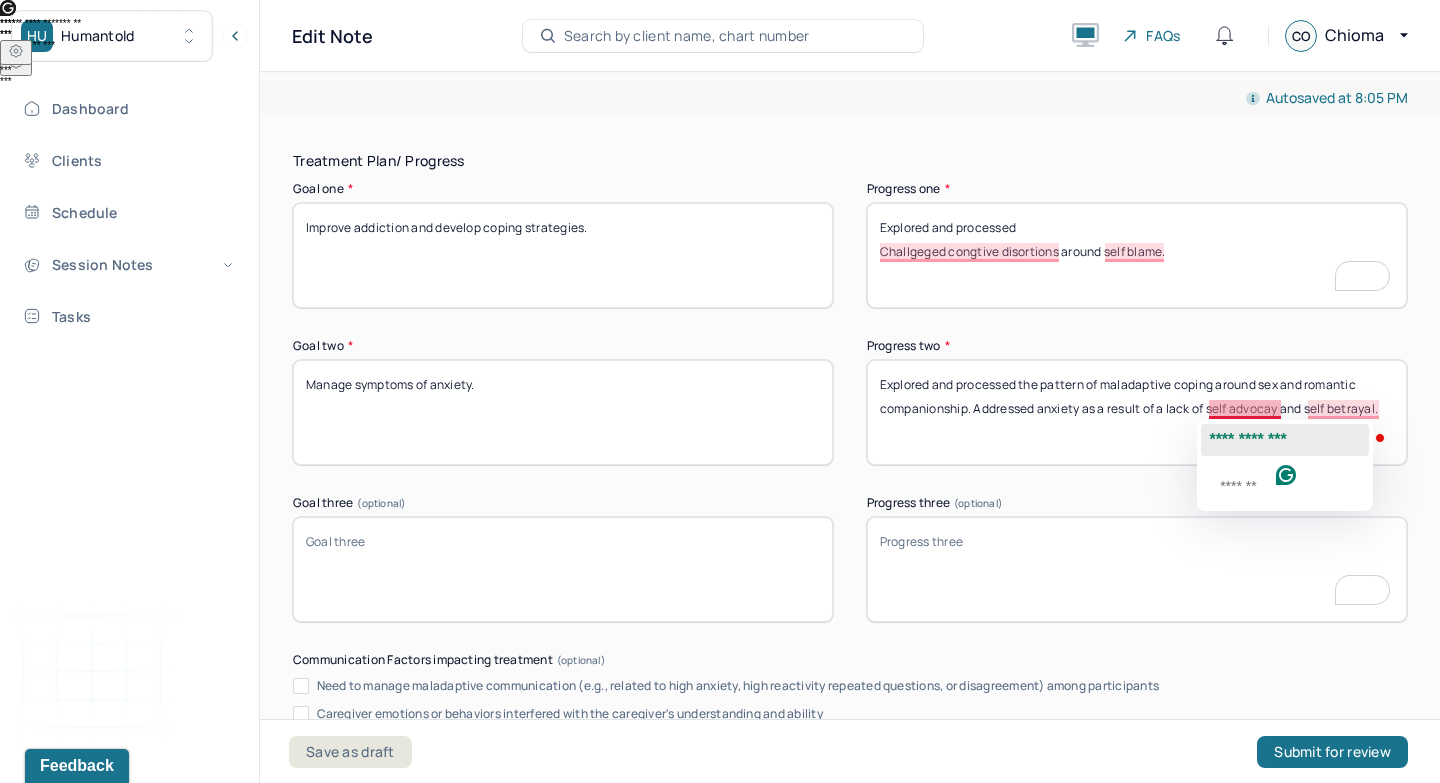 click on "**********" 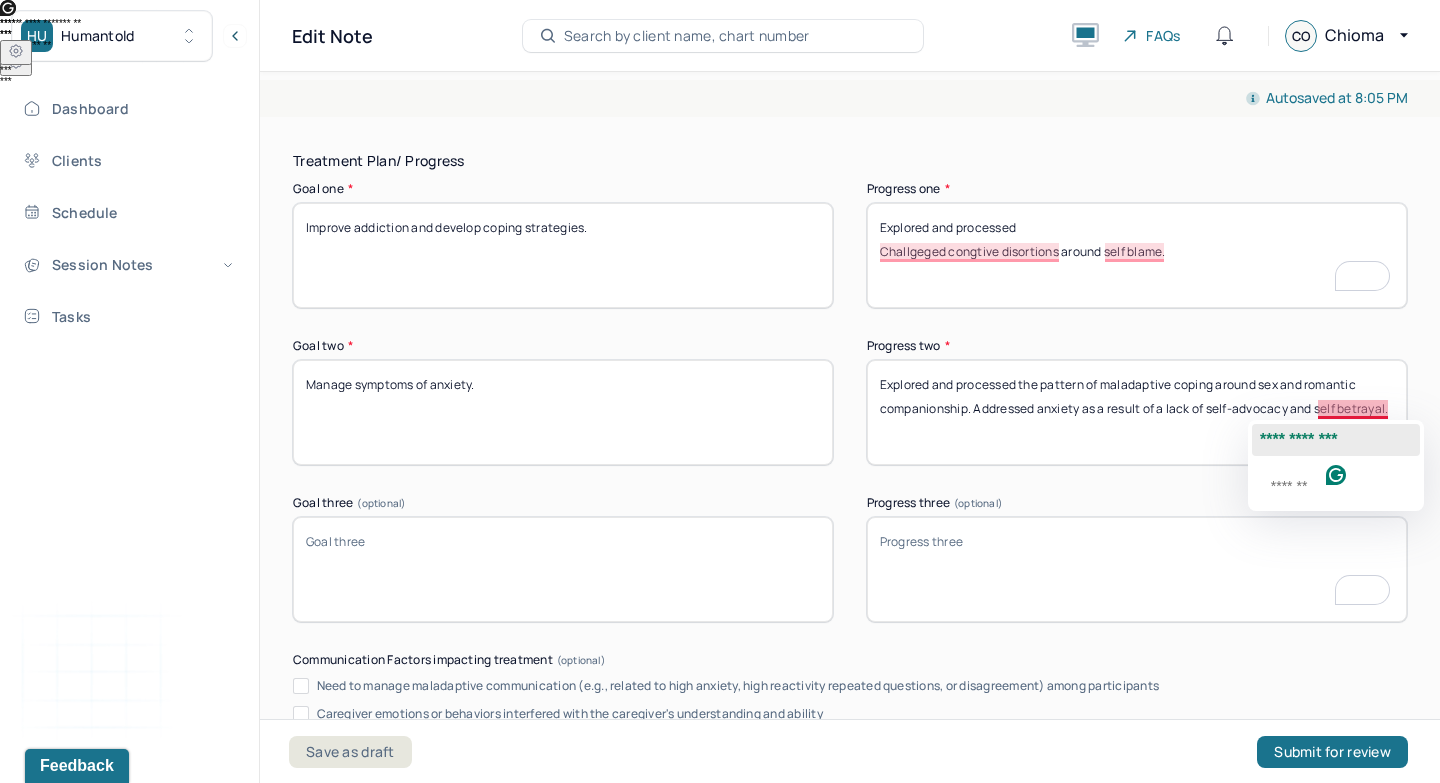 click on "**********" 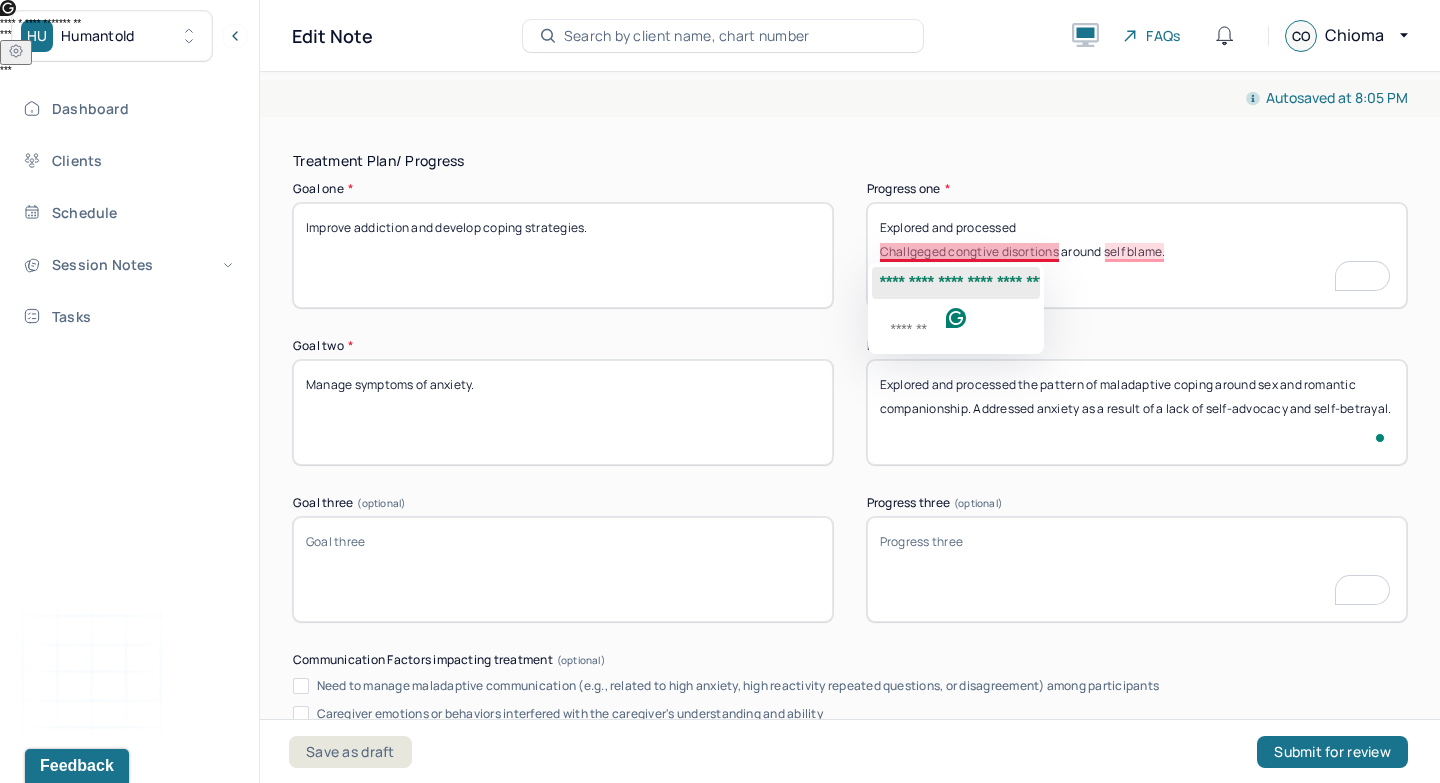 click on "**********" 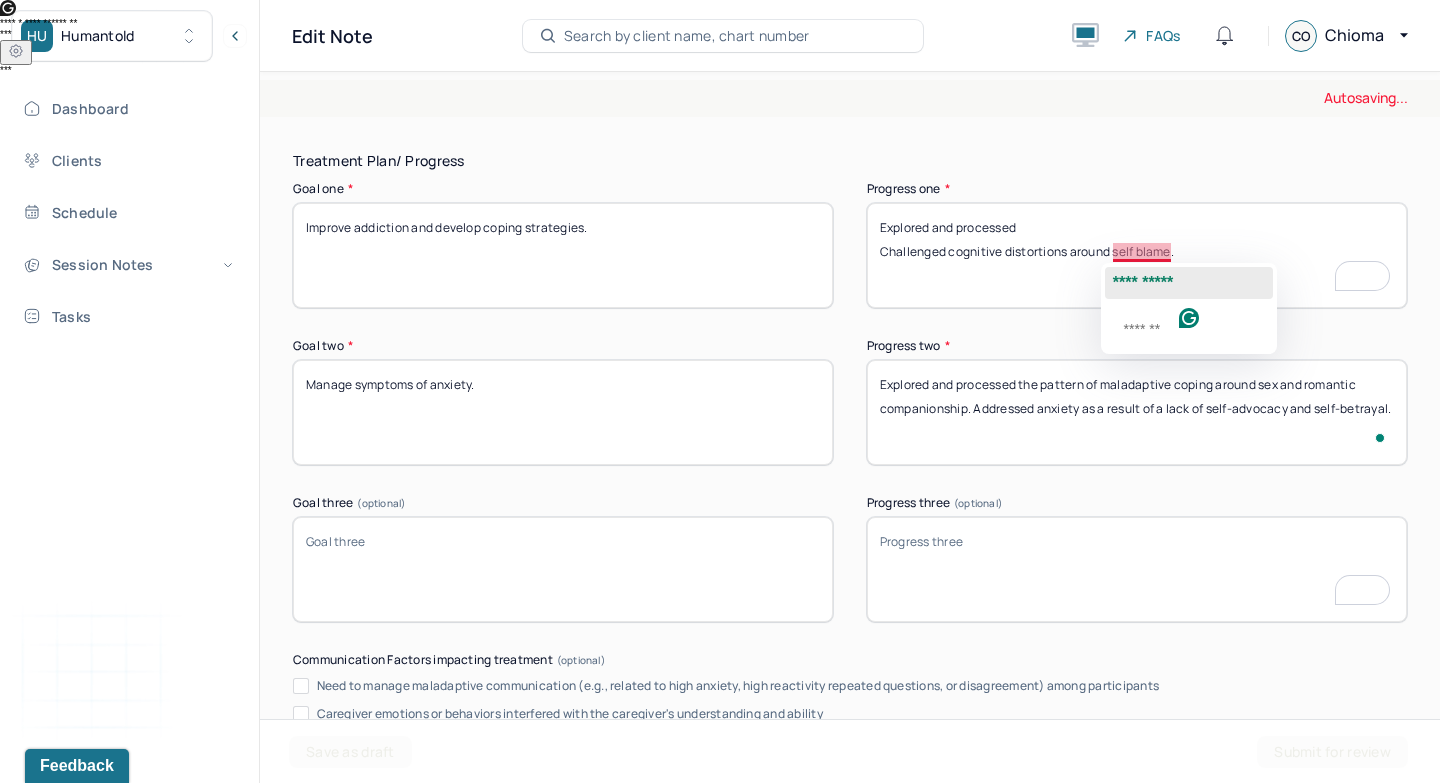 click on "**********" 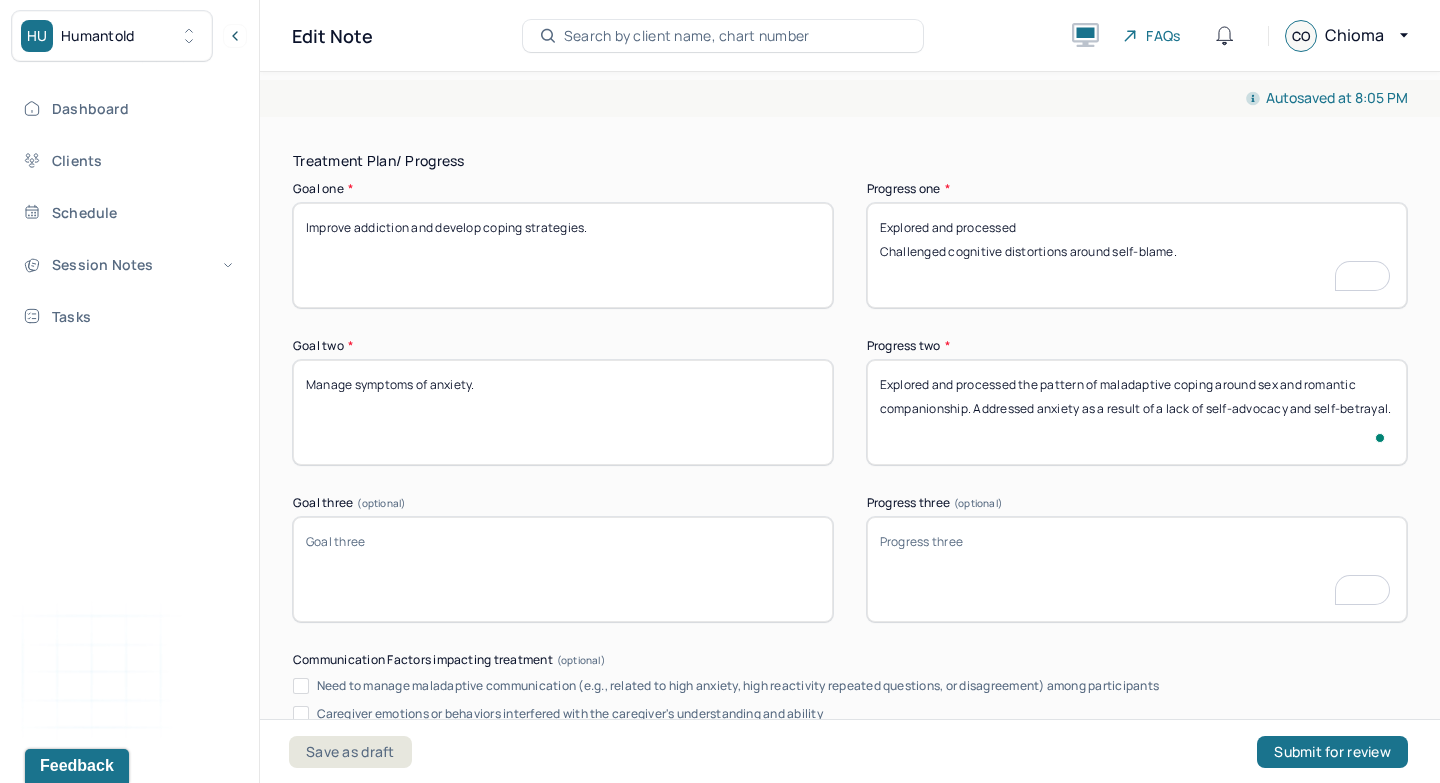 click on "Explored and processed
Challenged cognitive distortions around self blame." at bounding box center (1137, 255) 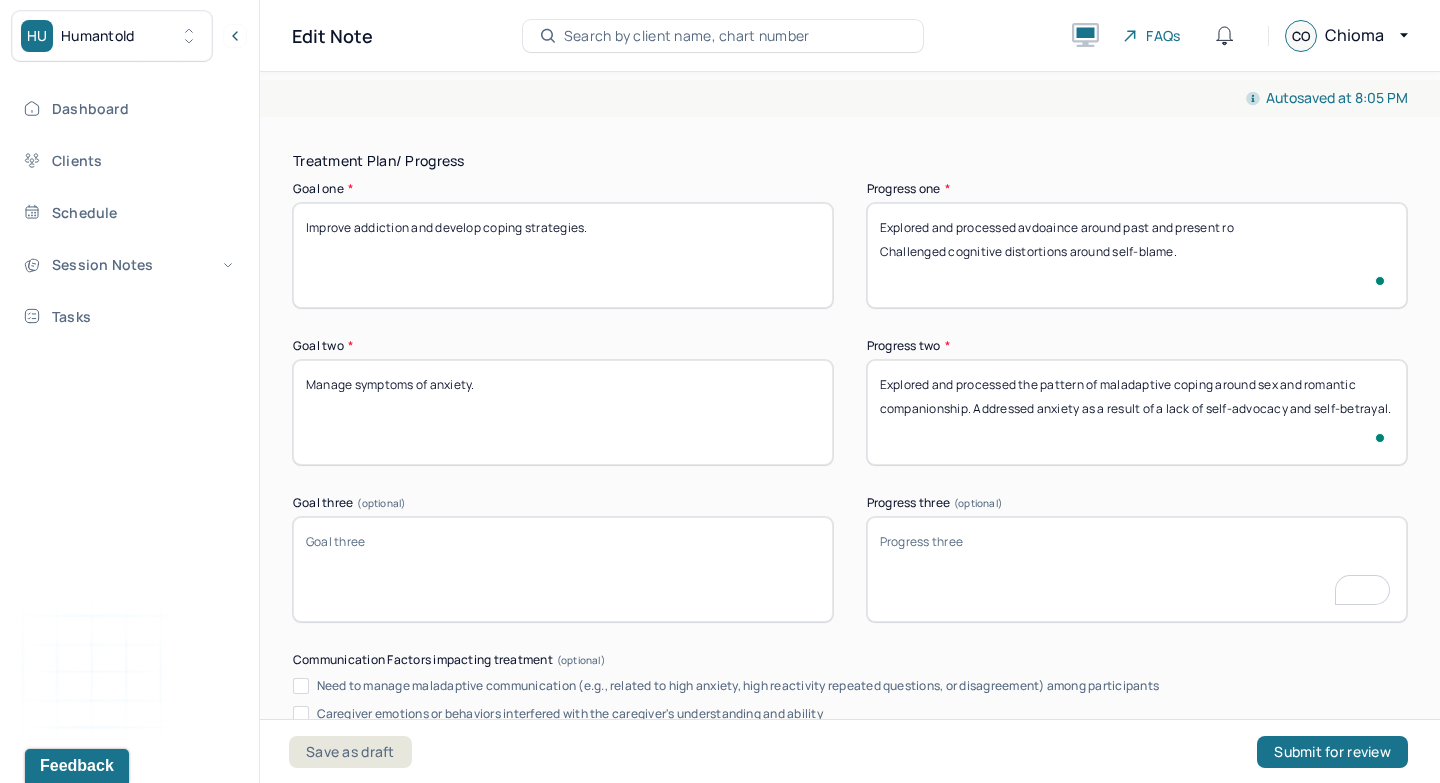 type on "Explored and processed avdoaince around past and present rom
Challenged cognitive distortions around self-blame." 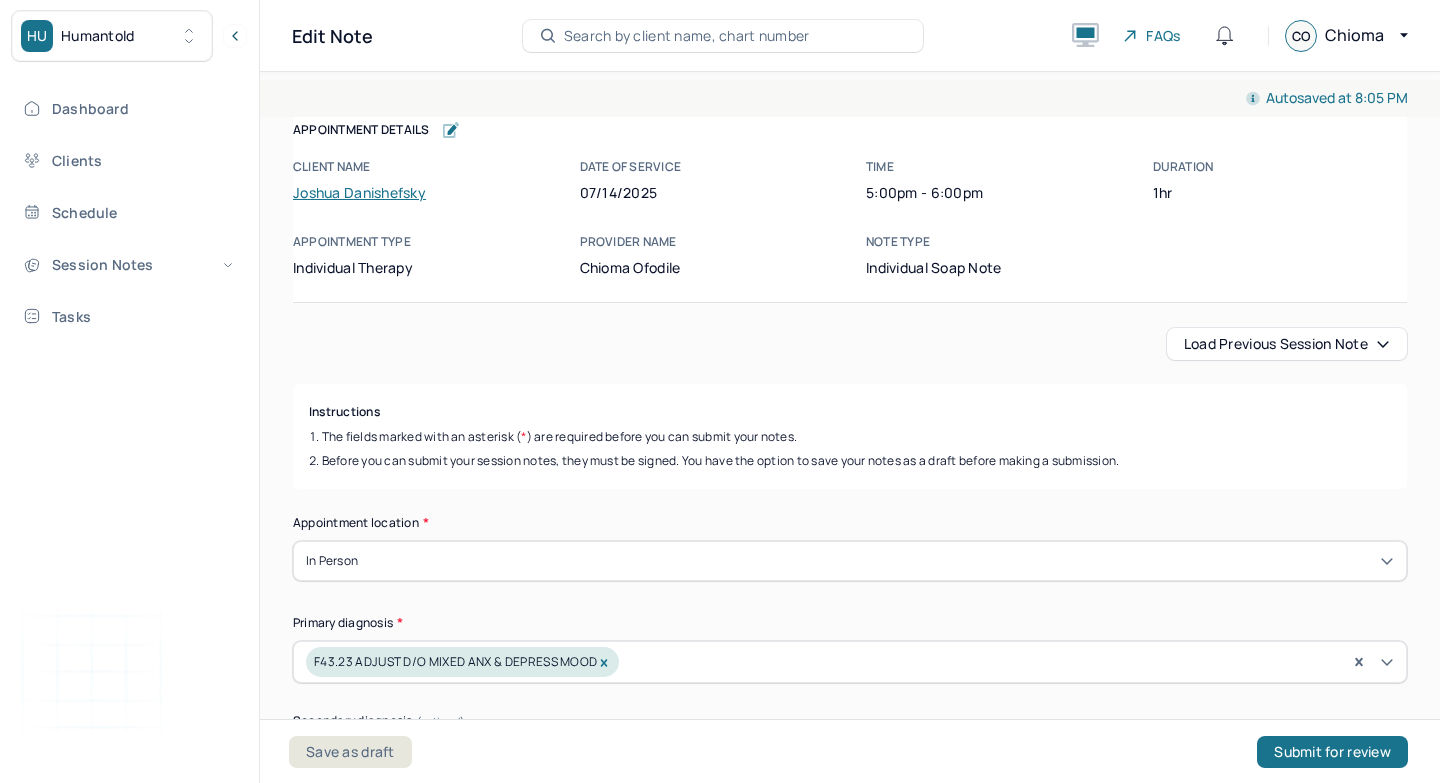 scroll, scrollTop: 0, scrollLeft: 0, axis: both 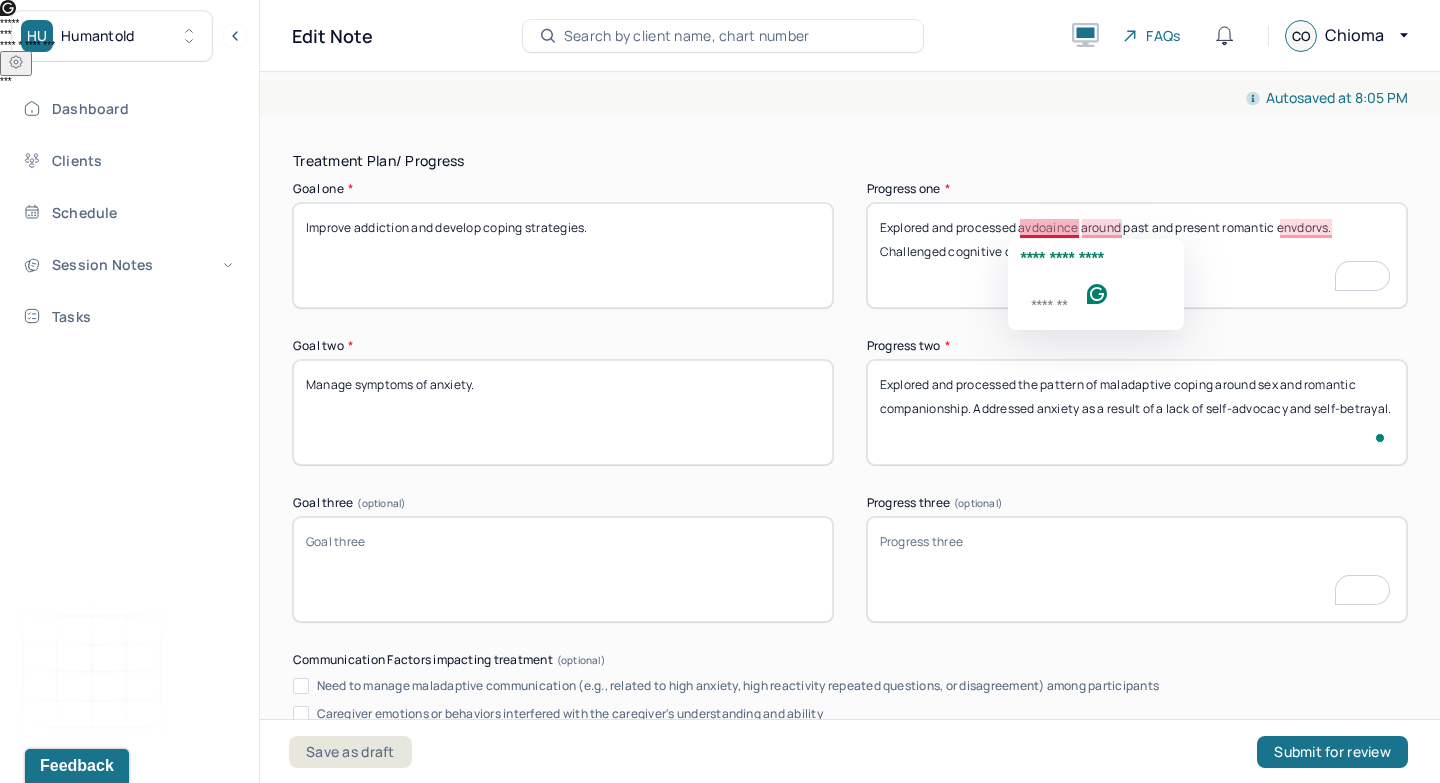 click on "Explored and processed avdoaince around past and present romantic envdorvs.
Challenged cognitive distortions around self-blame." at bounding box center [1137, 255] 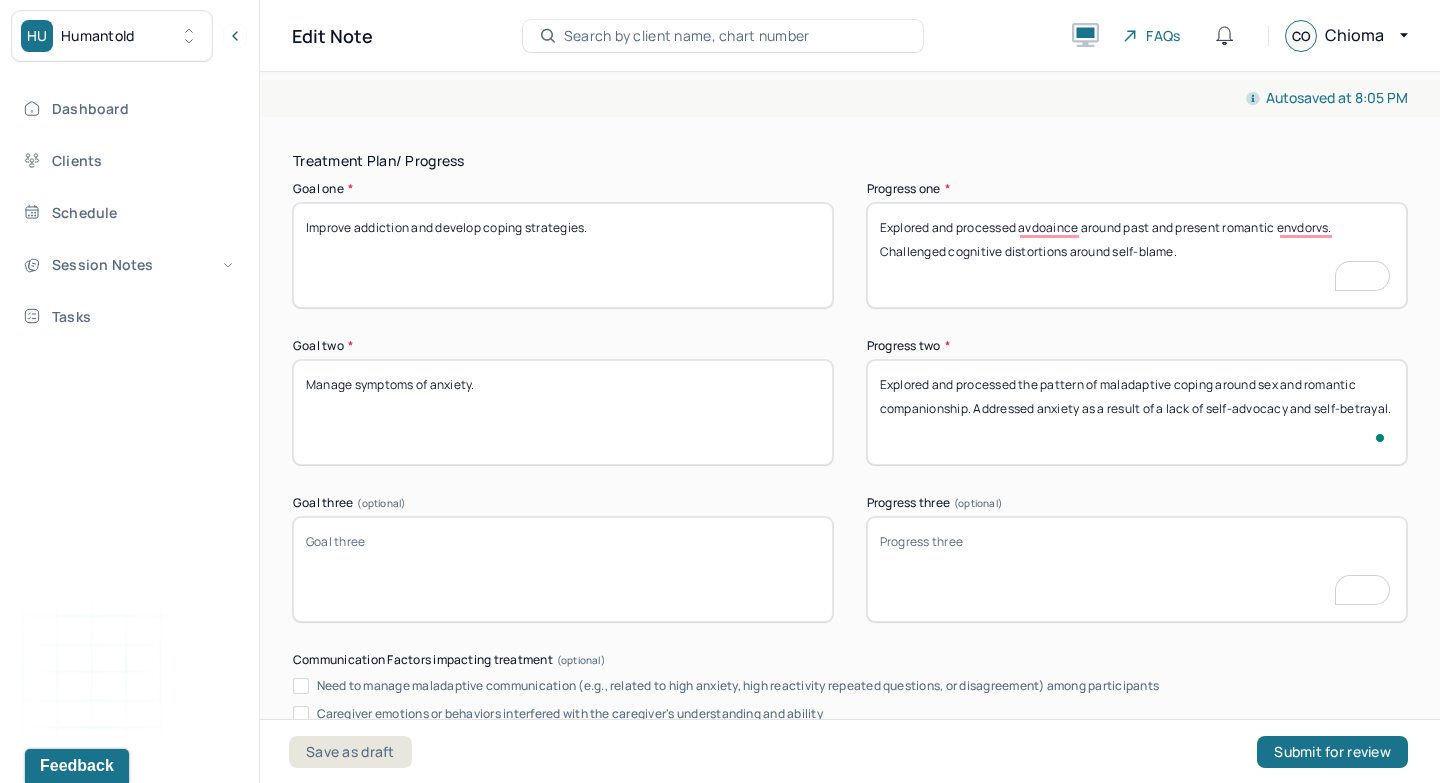 click on "Explored and processed avdoaince around past and present romantic envdorvs.
Challenged cognitive distortions around self-blame." at bounding box center [1137, 255] 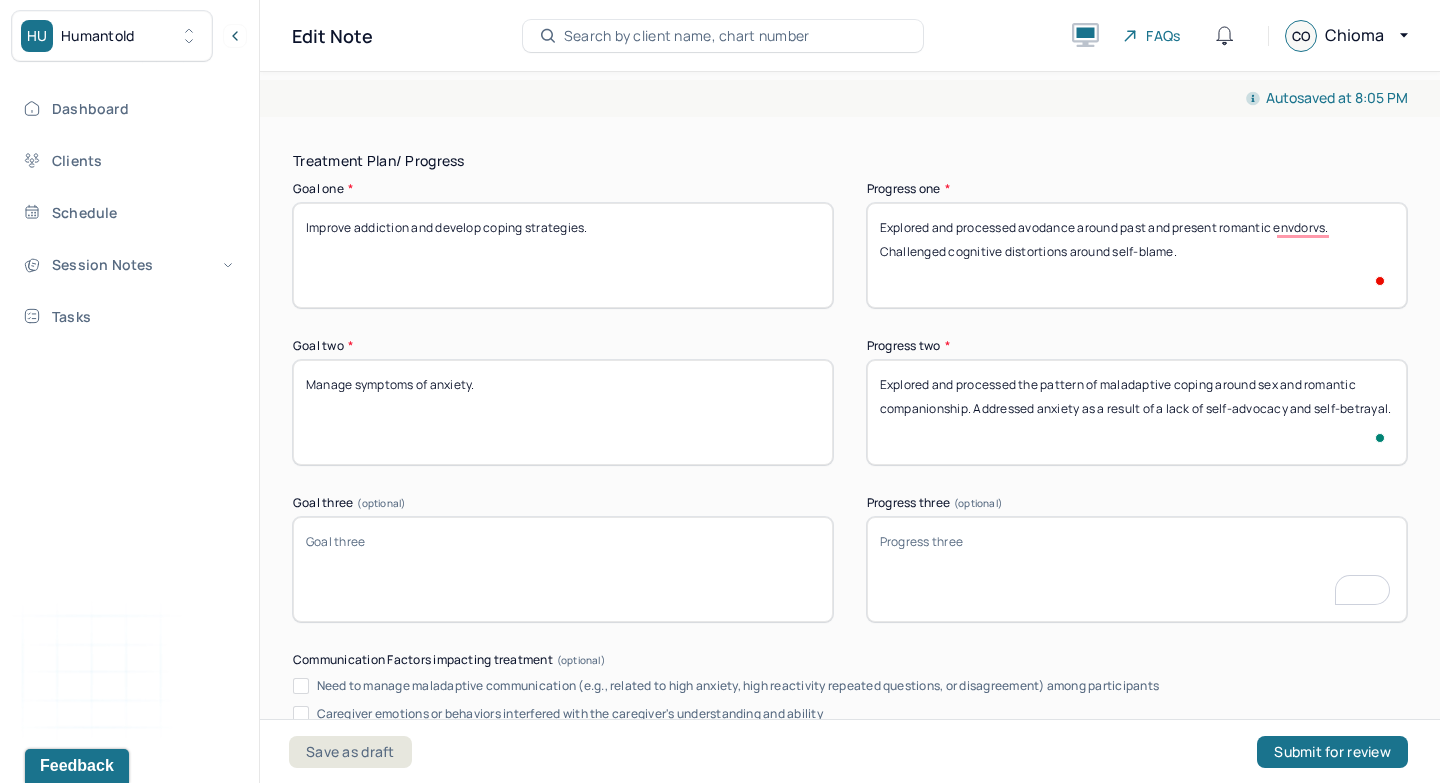 click on "Explored and processed avdoaince around past and present romantic envdorvs.
Challenged cognitive distortions around self-blame." at bounding box center (1137, 255) 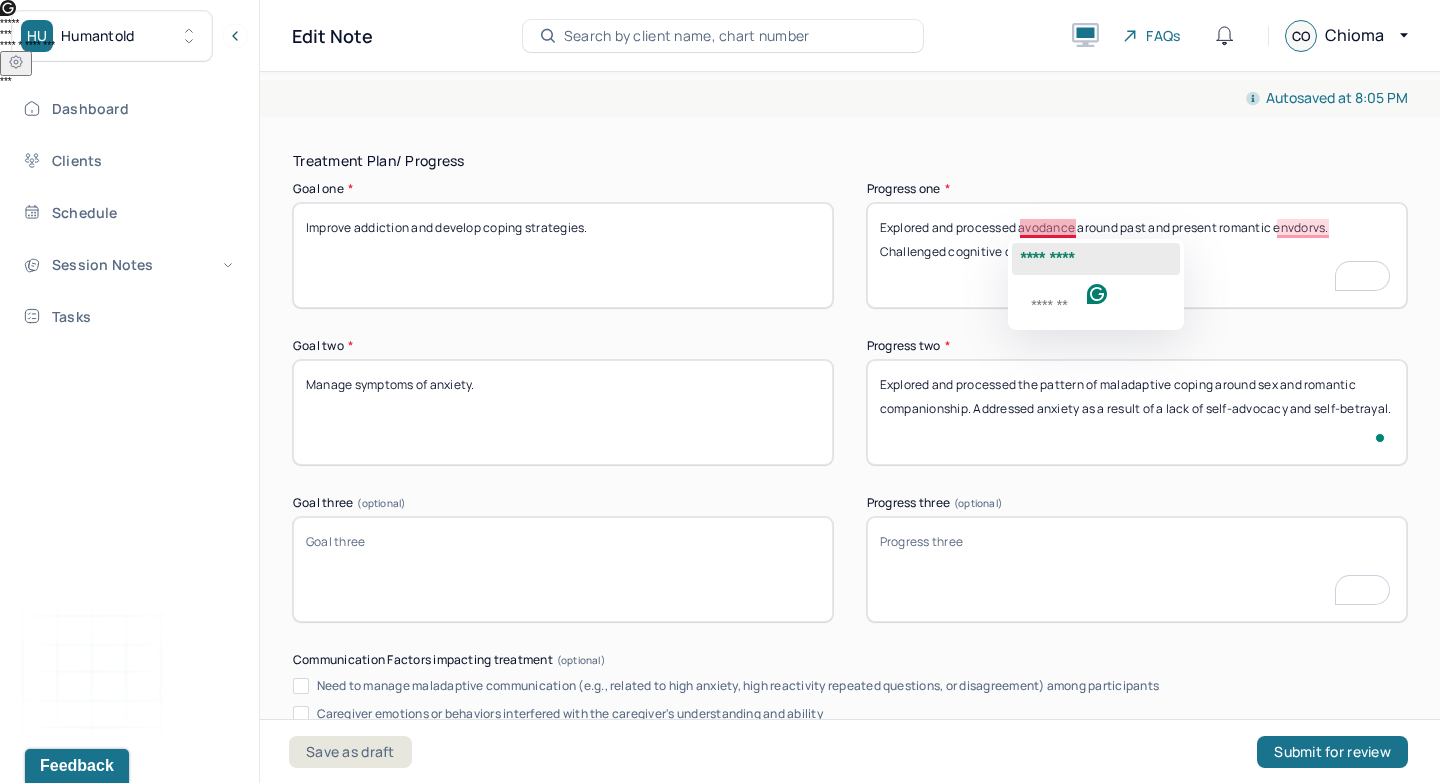 click on "*********" 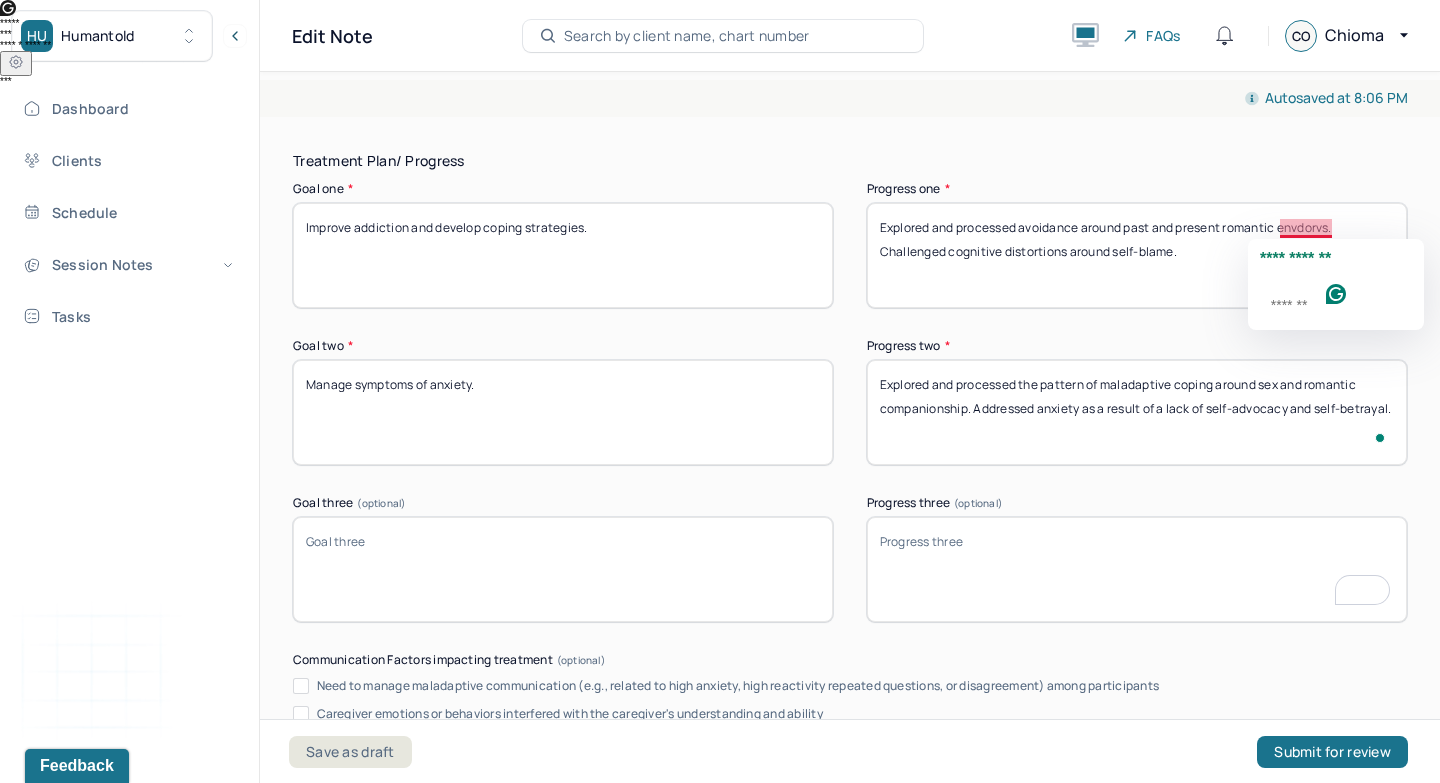 click on "Explored and processed avoidance around past and present romantic envdorvs.
Challenged cognitive distortions around self-blame." at bounding box center [1137, 255] 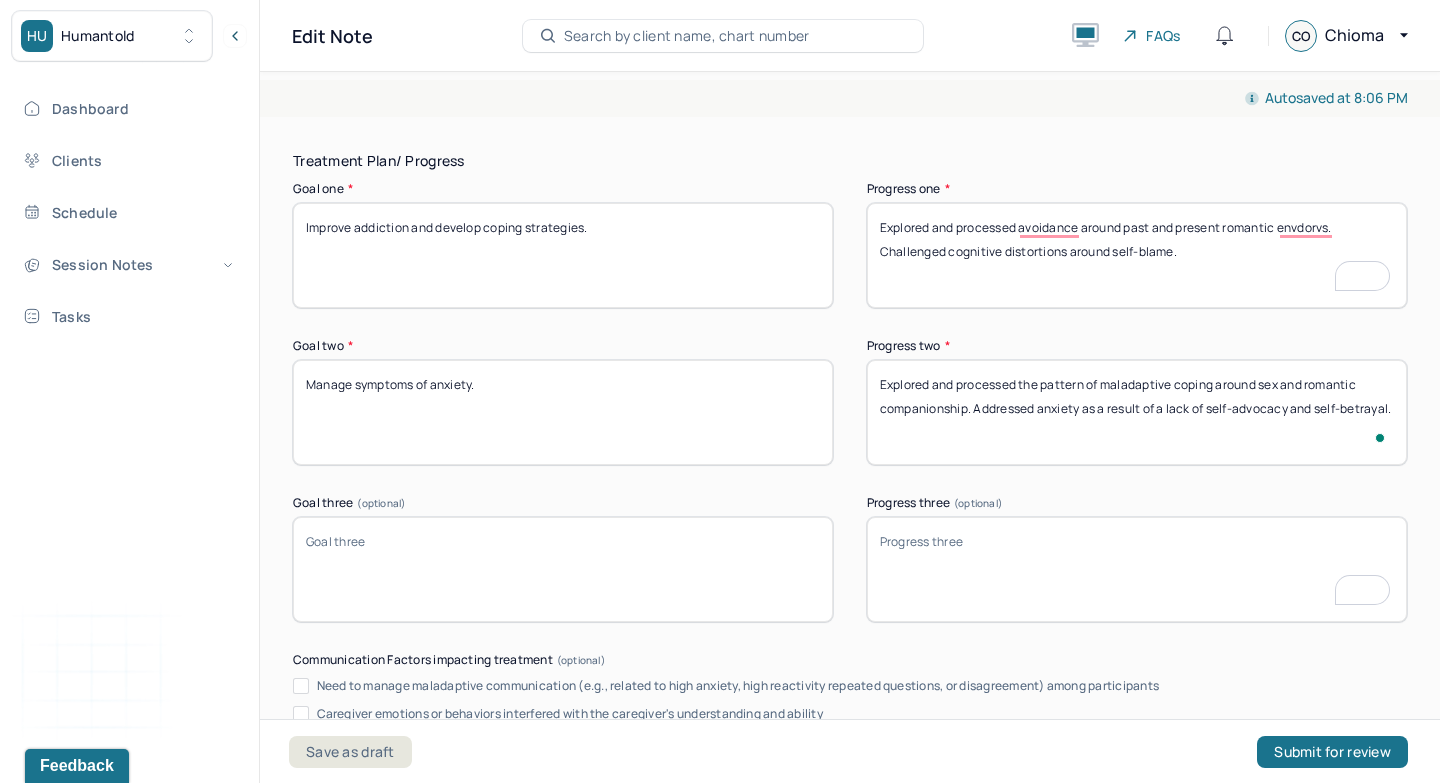 click on "Explored and processed avoidance around past and present romantic envdorvs.
Challenged cognitive distortions around self-blame." at bounding box center (1137, 255) 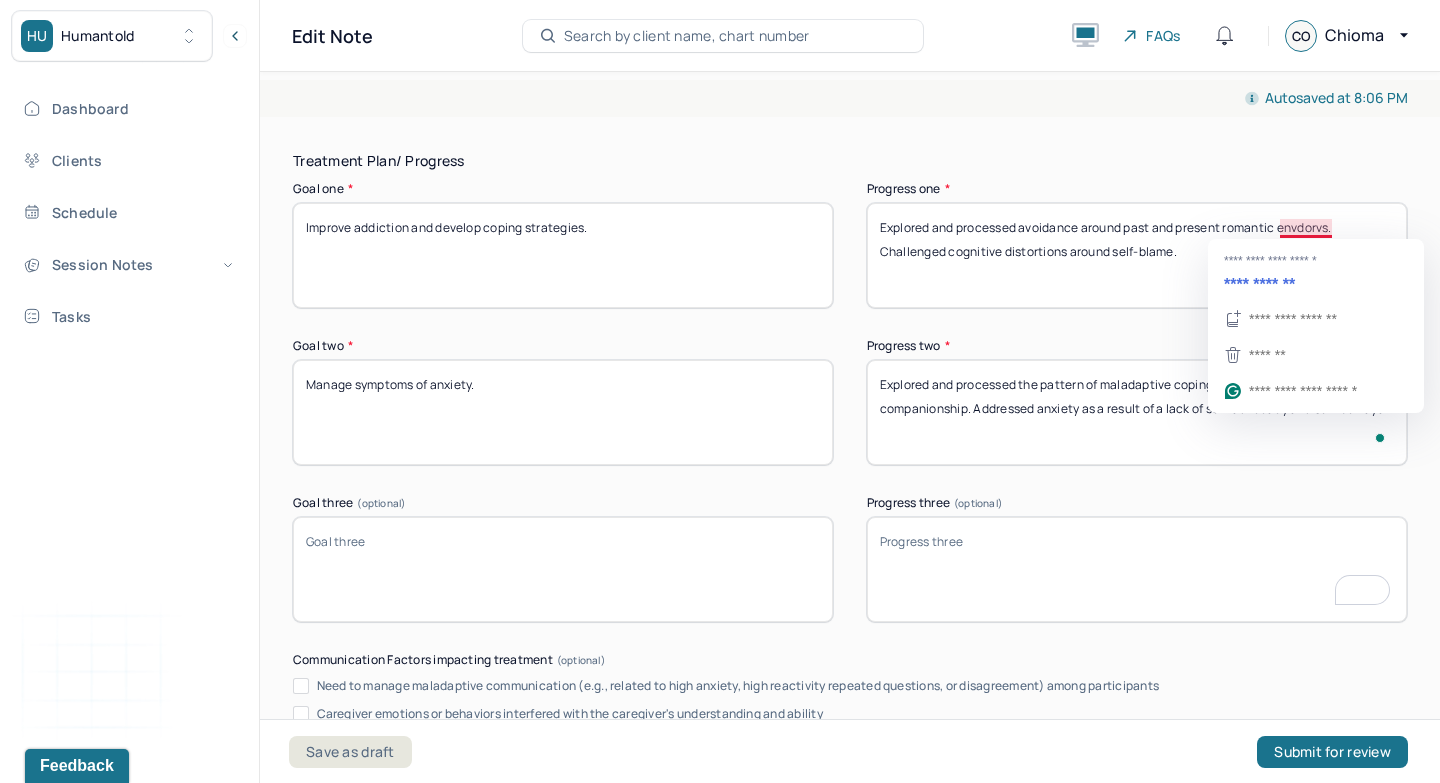 click on "Explored and processed avoidance around past and present romantic envdorvs.
Challenged cognitive distortions around self-blame." at bounding box center (1137, 255) 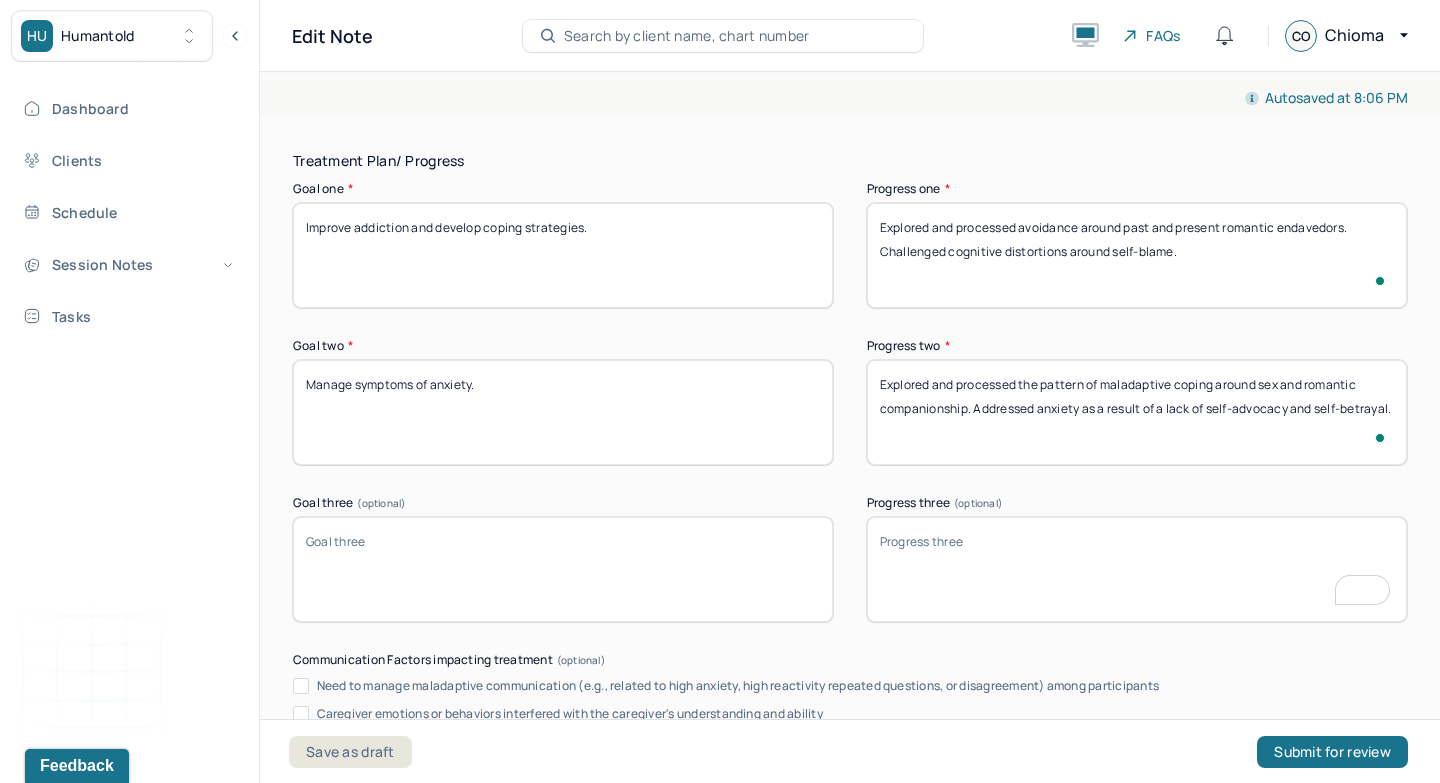 click on "Explored and processed avoidance around past and present romantic envdorvs.
Challenged cognitive distortions around self-blame." at bounding box center [1137, 255] 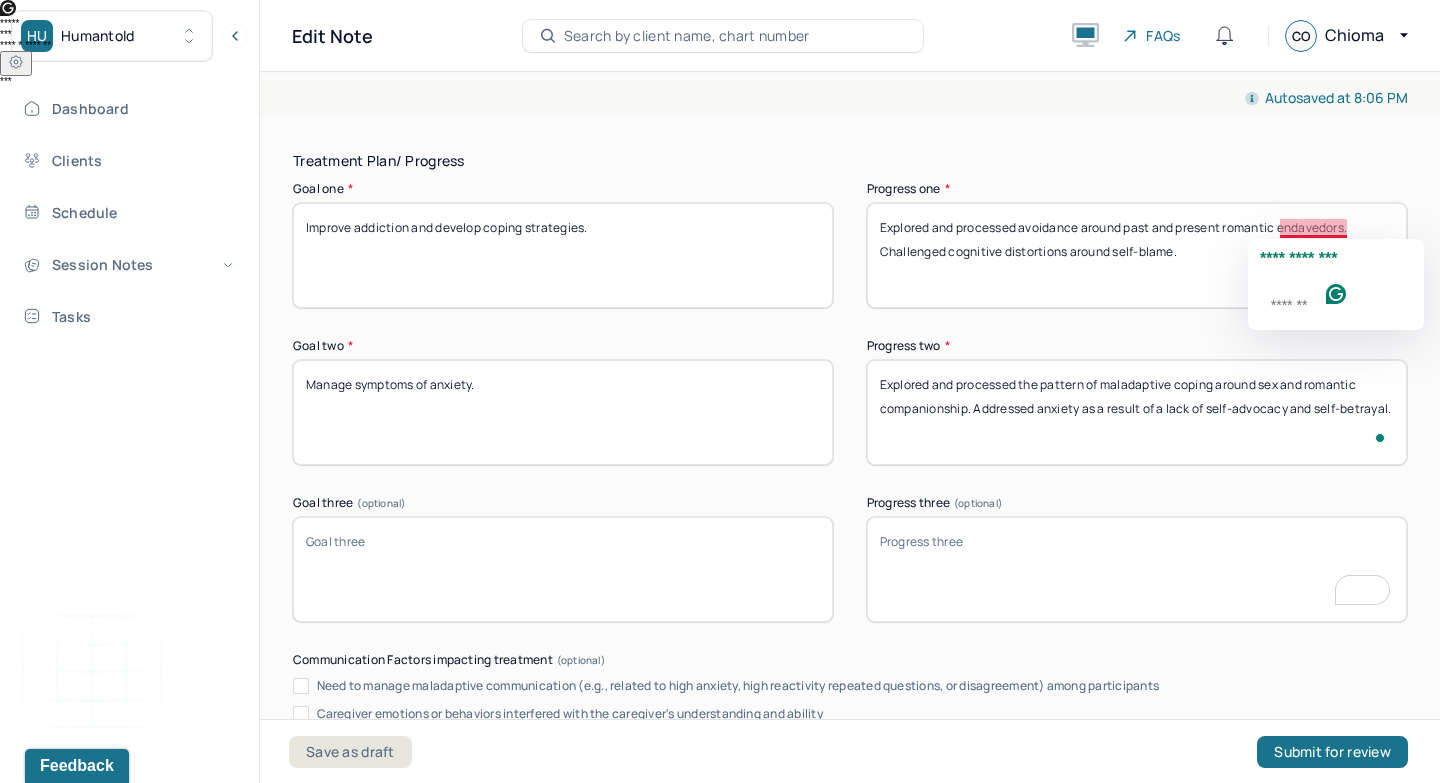 click on "Explored and processed avoidance around past and present romantic endavedors.
Challenged cognitive distortions around self-blame." at bounding box center [1137, 255] 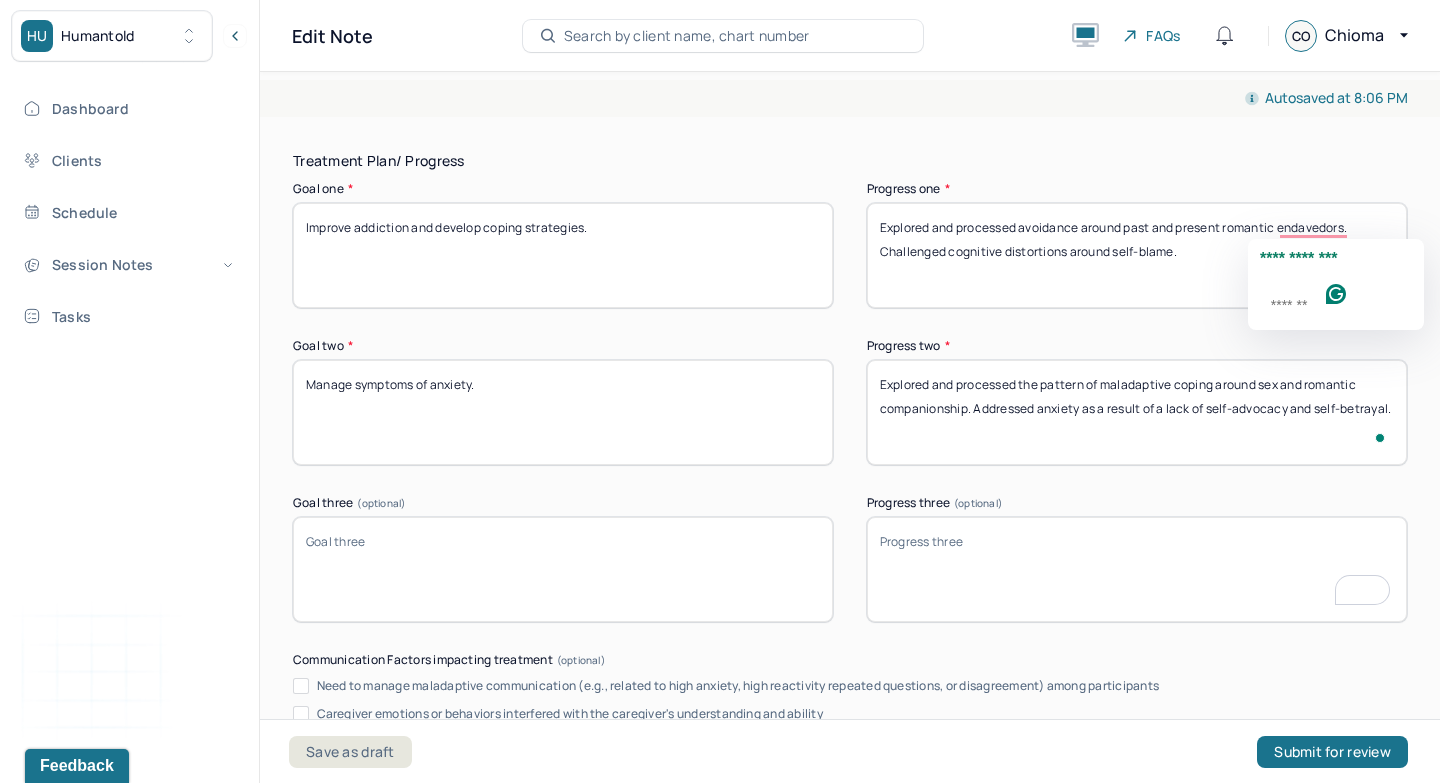 click on "Explored and processed avoidance around past and present romantic endavedors.
Challenged cognitive distortions around self-blame." at bounding box center (1137, 255) 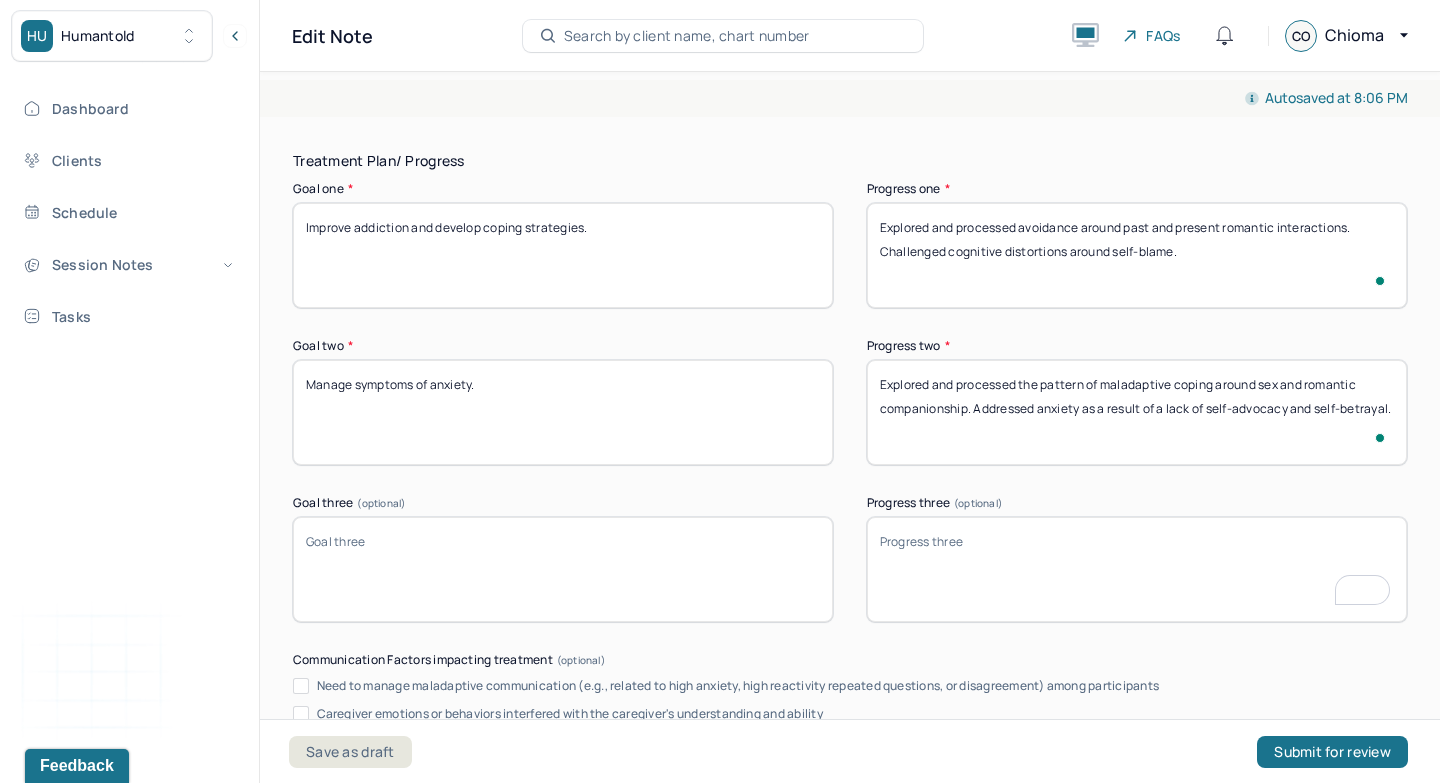 click on "Explored and processed avoidance around past and present romantic endavedors.
Challenged cognitive distortions around self-blame." at bounding box center [1137, 255] 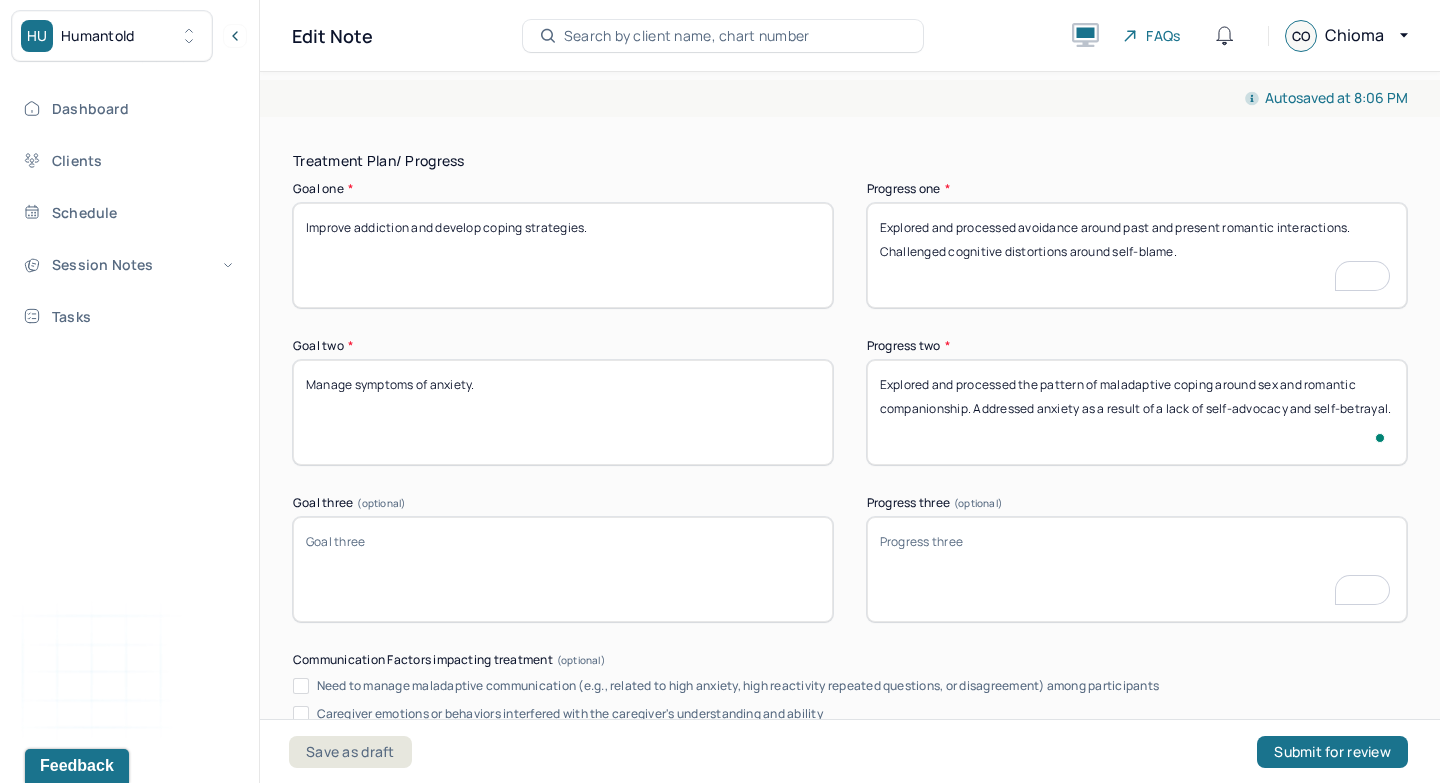 scroll, scrollTop: 3550, scrollLeft: 0, axis: vertical 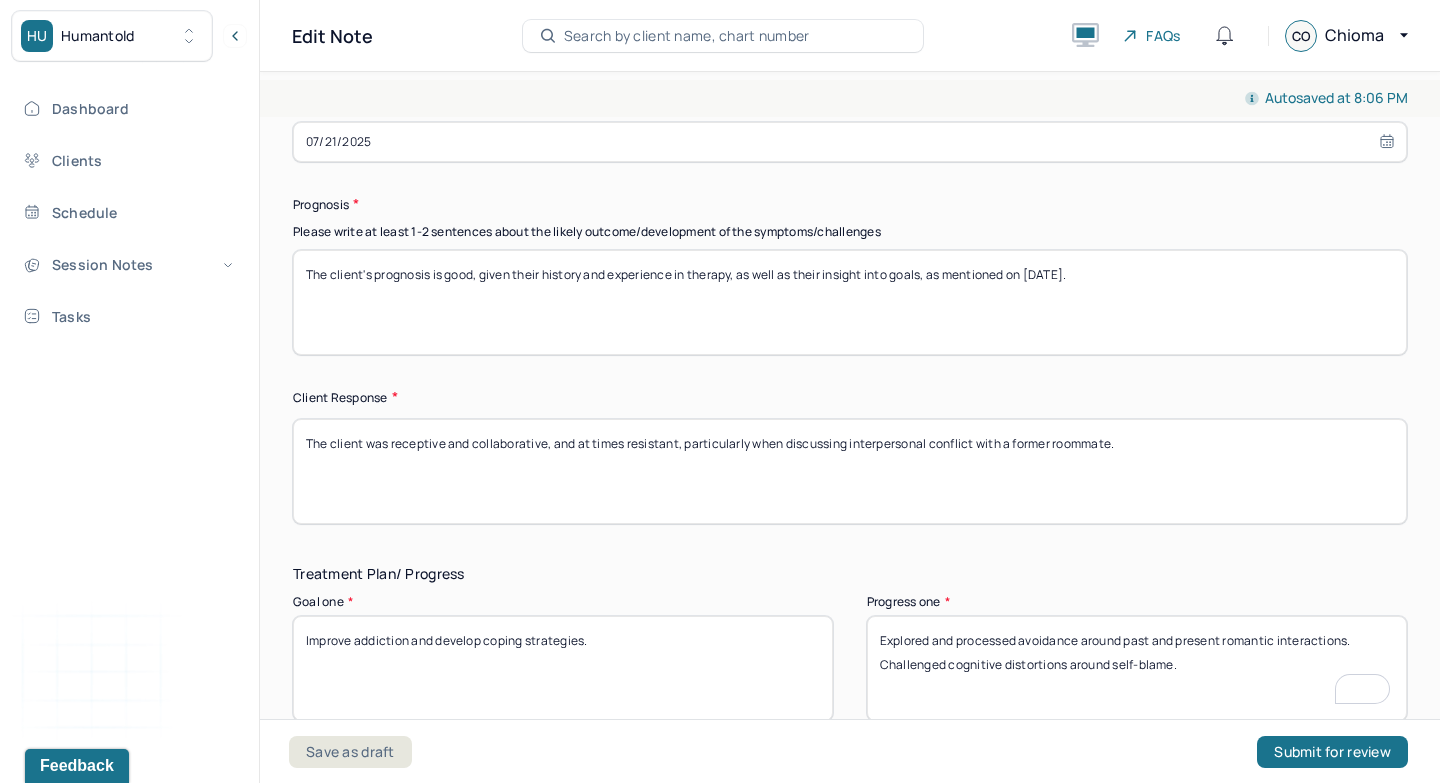 type on "Explored and processed avoidance around past and present romantic interactions.
Challenged cognitive distortions around self-blame." 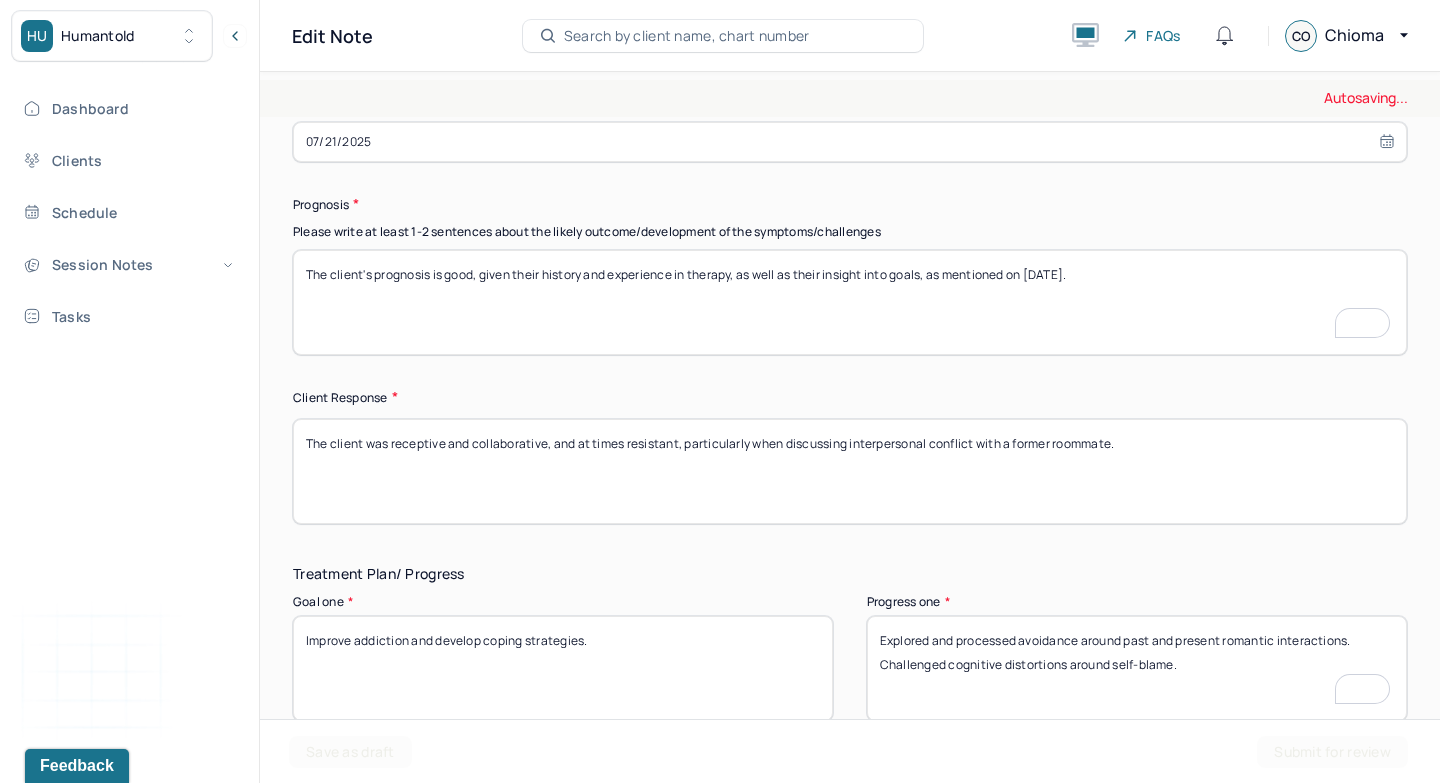 click on "The client's prognosis is good, given their history and experience in therapy, as well as their insight into goals, as mentioned on [DATE]." at bounding box center (850, 302) 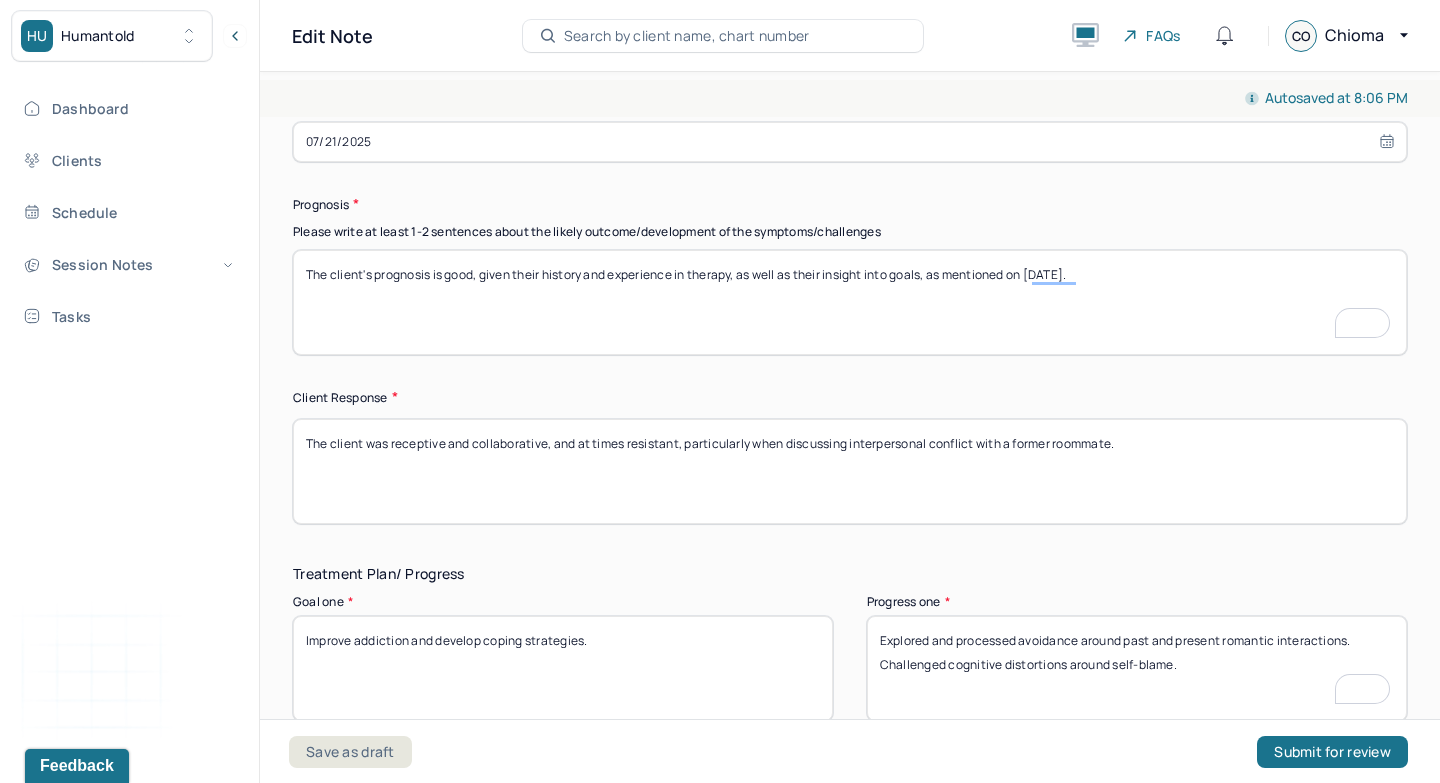 type on "The client's prognosis is good, given their history and experience in therapy, as well as their insight into goals, as mentioned on [DATE]." 